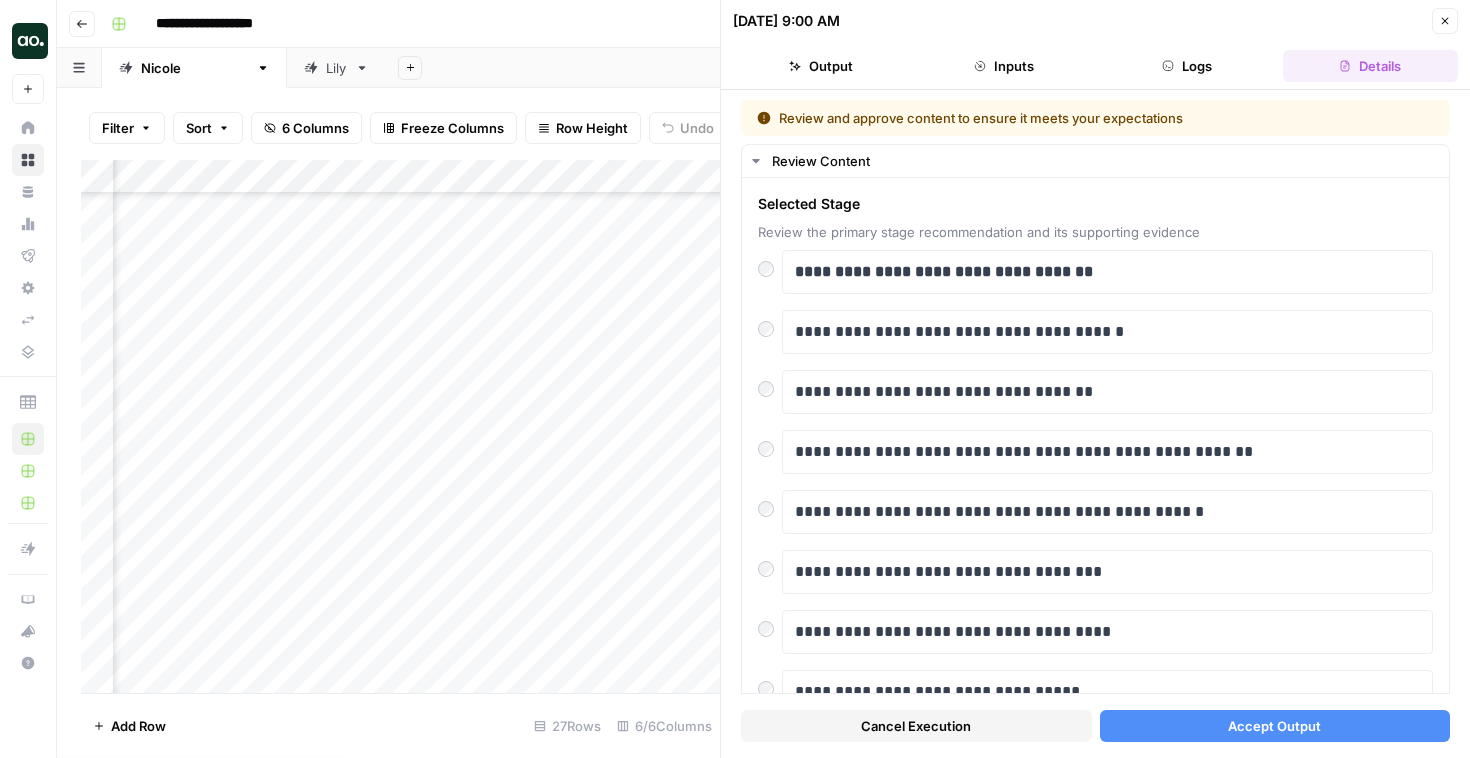 scroll, scrollTop: 0, scrollLeft: 0, axis: both 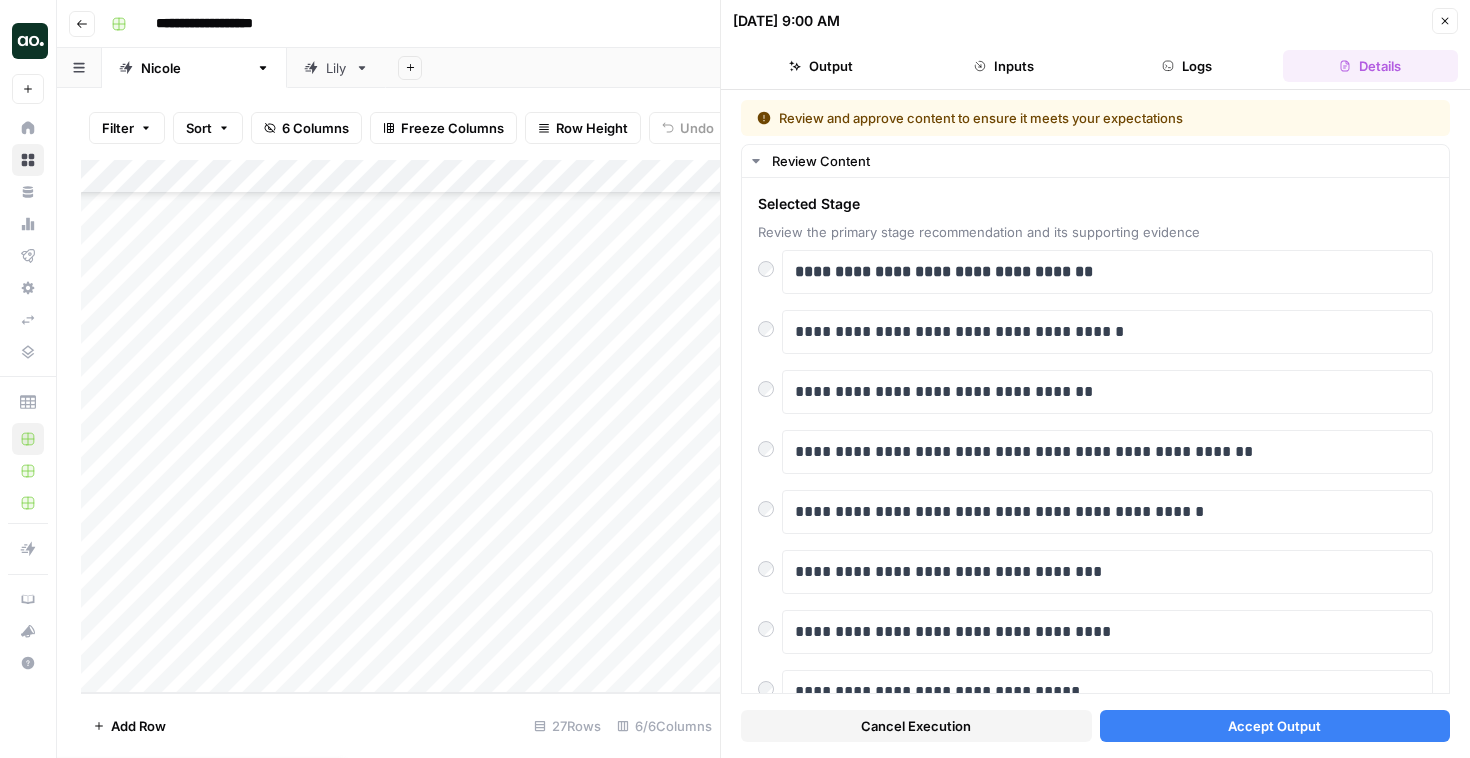 click on "Accept Output" at bounding box center (1275, 726) 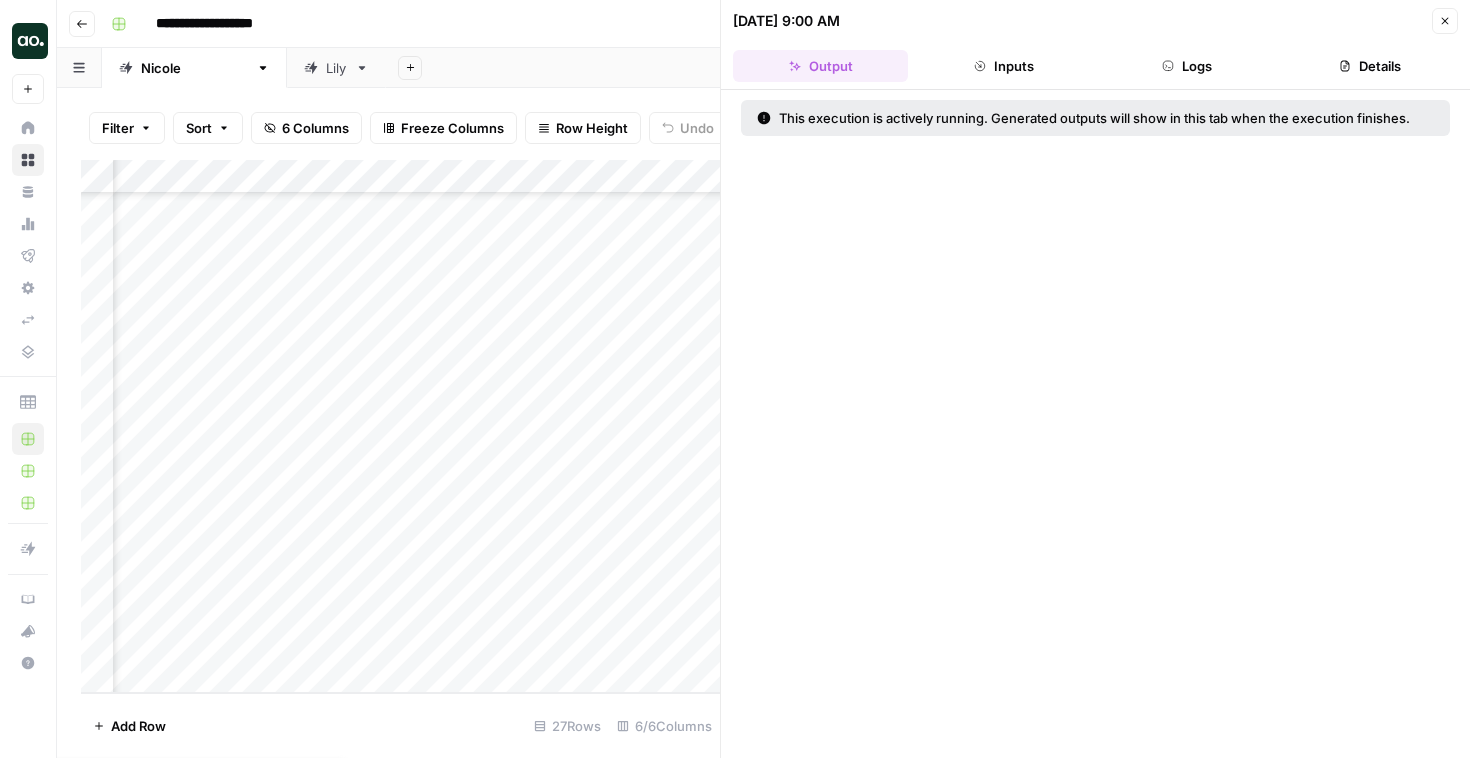 scroll, scrollTop: 451, scrollLeft: 395, axis: both 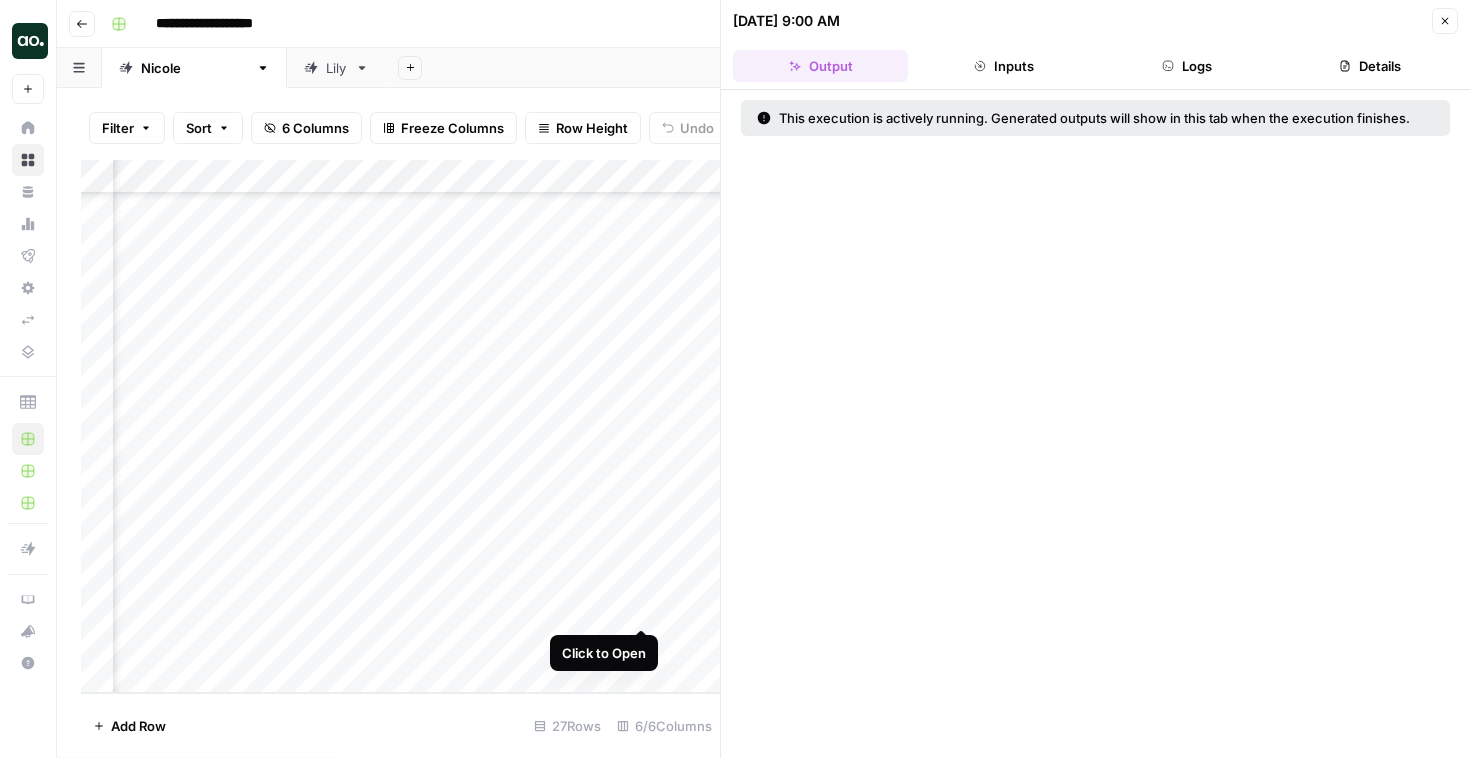 click on "Add Column" at bounding box center [400, 426] 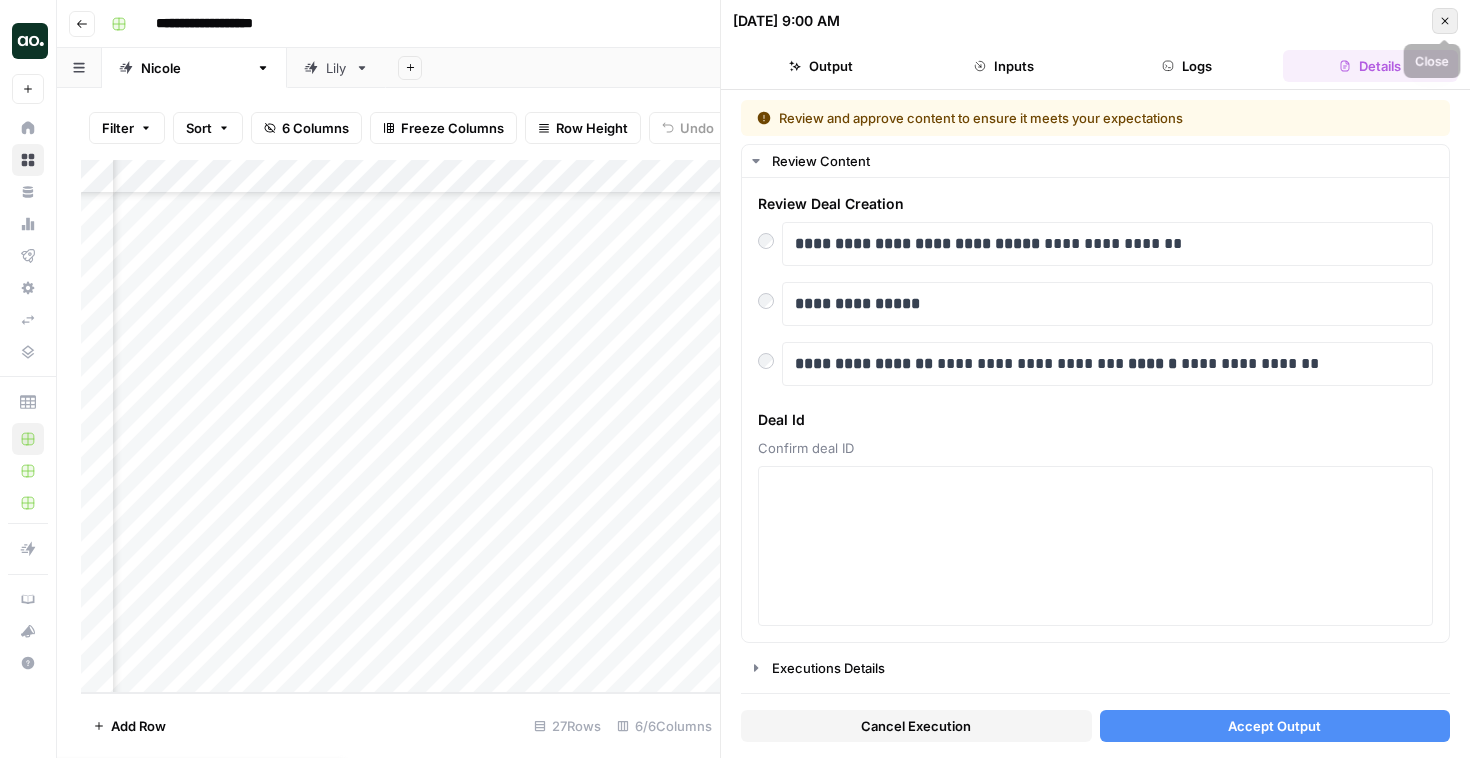click 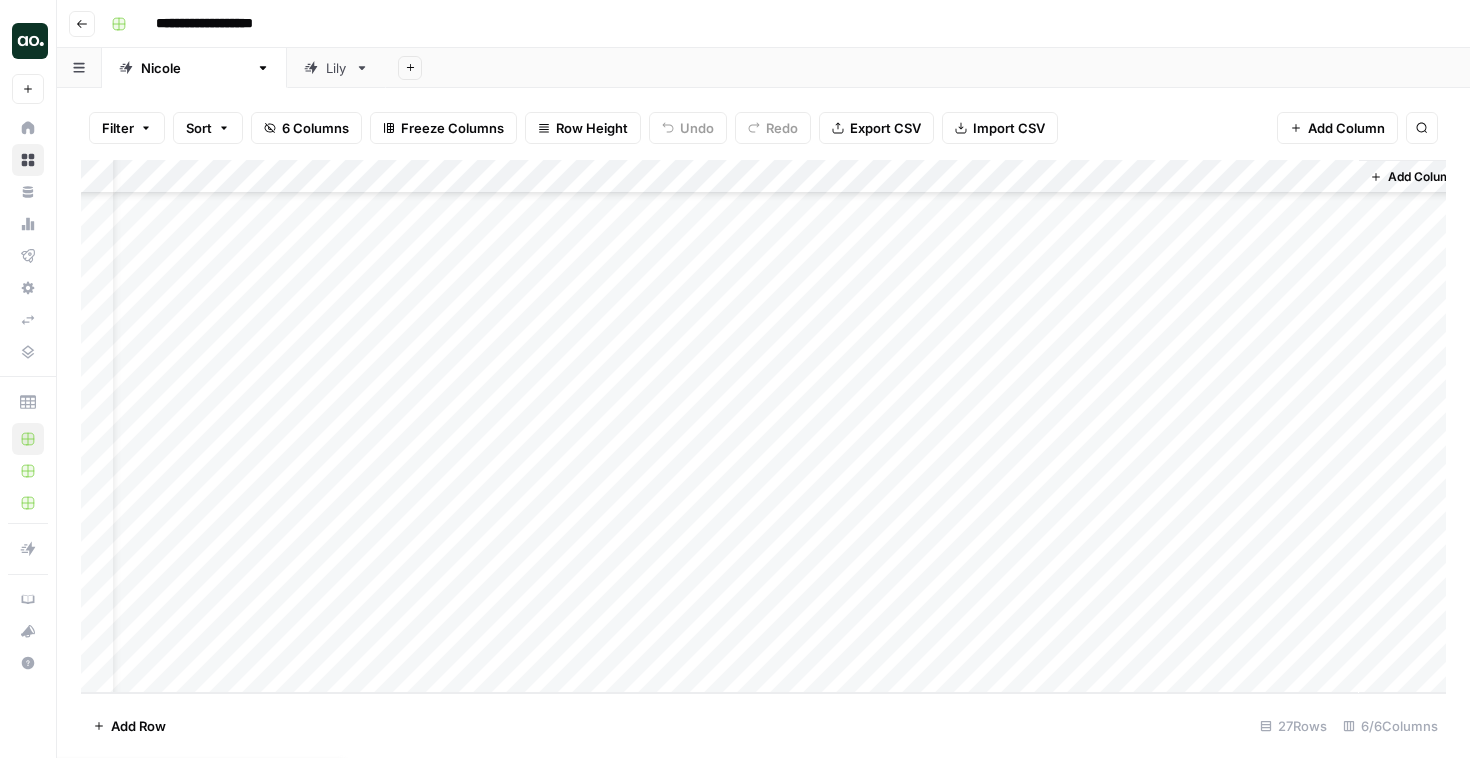 scroll, scrollTop: 451, scrollLeft: 0, axis: vertical 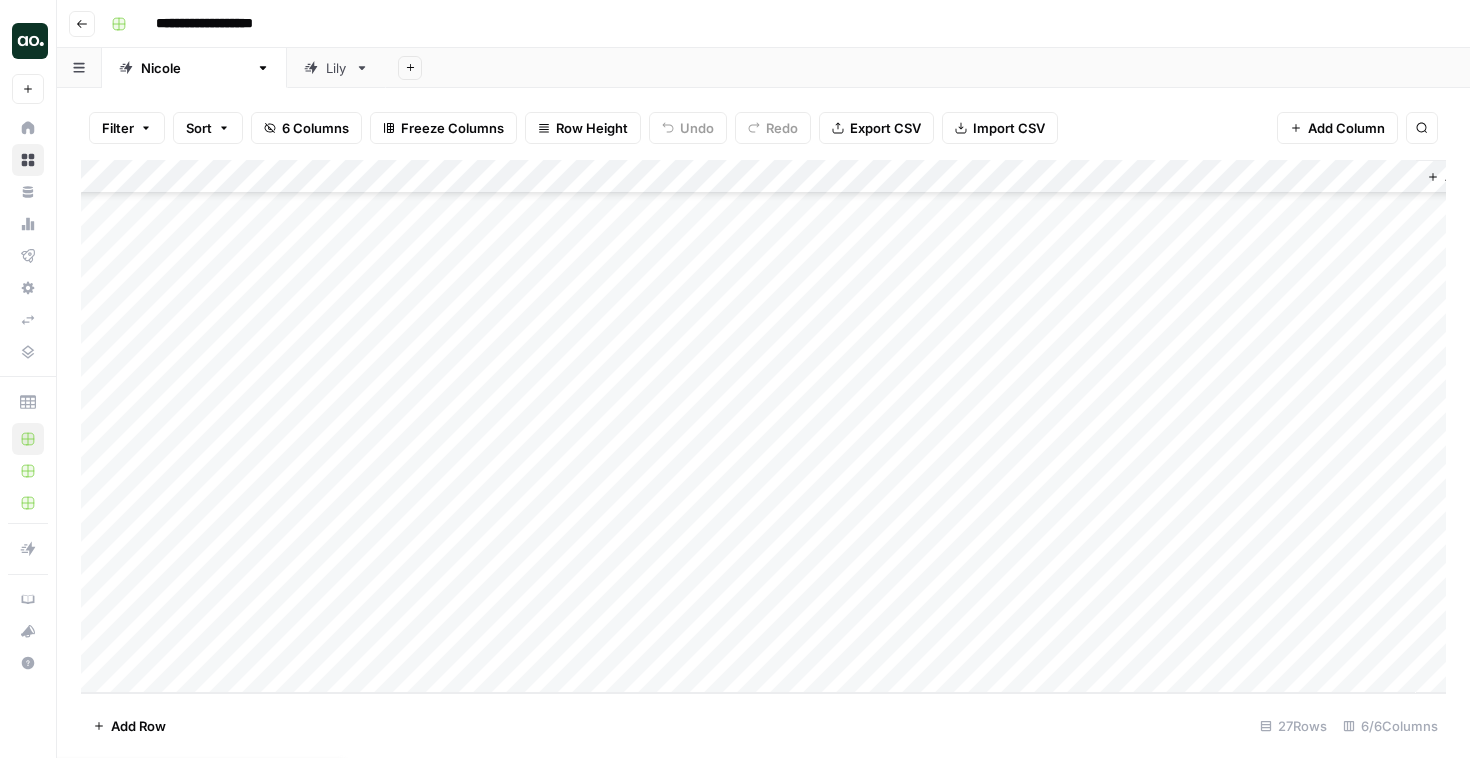 click on "Add Column" at bounding box center [763, 426] 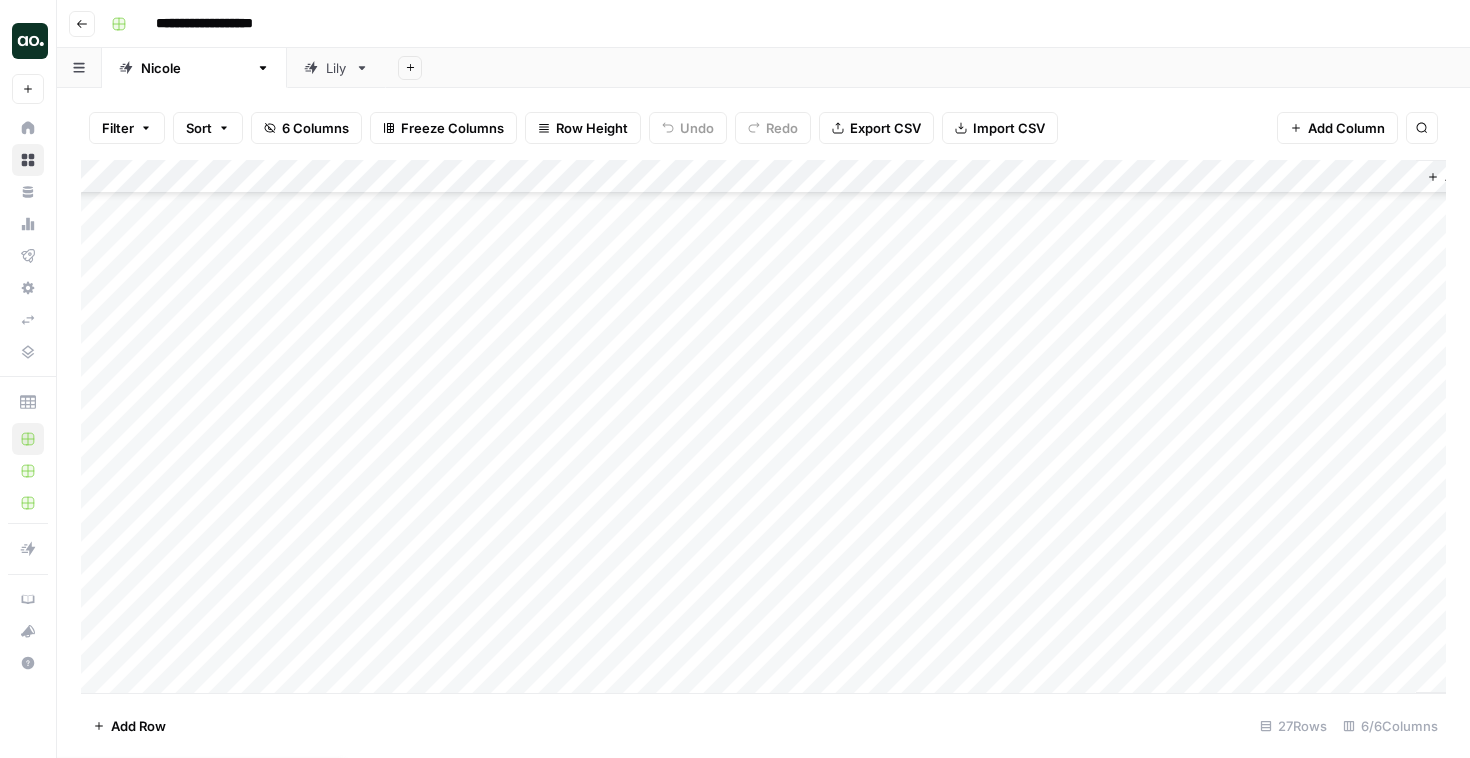 scroll, scrollTop: 451, scrollLeft: 0, axis: vertical 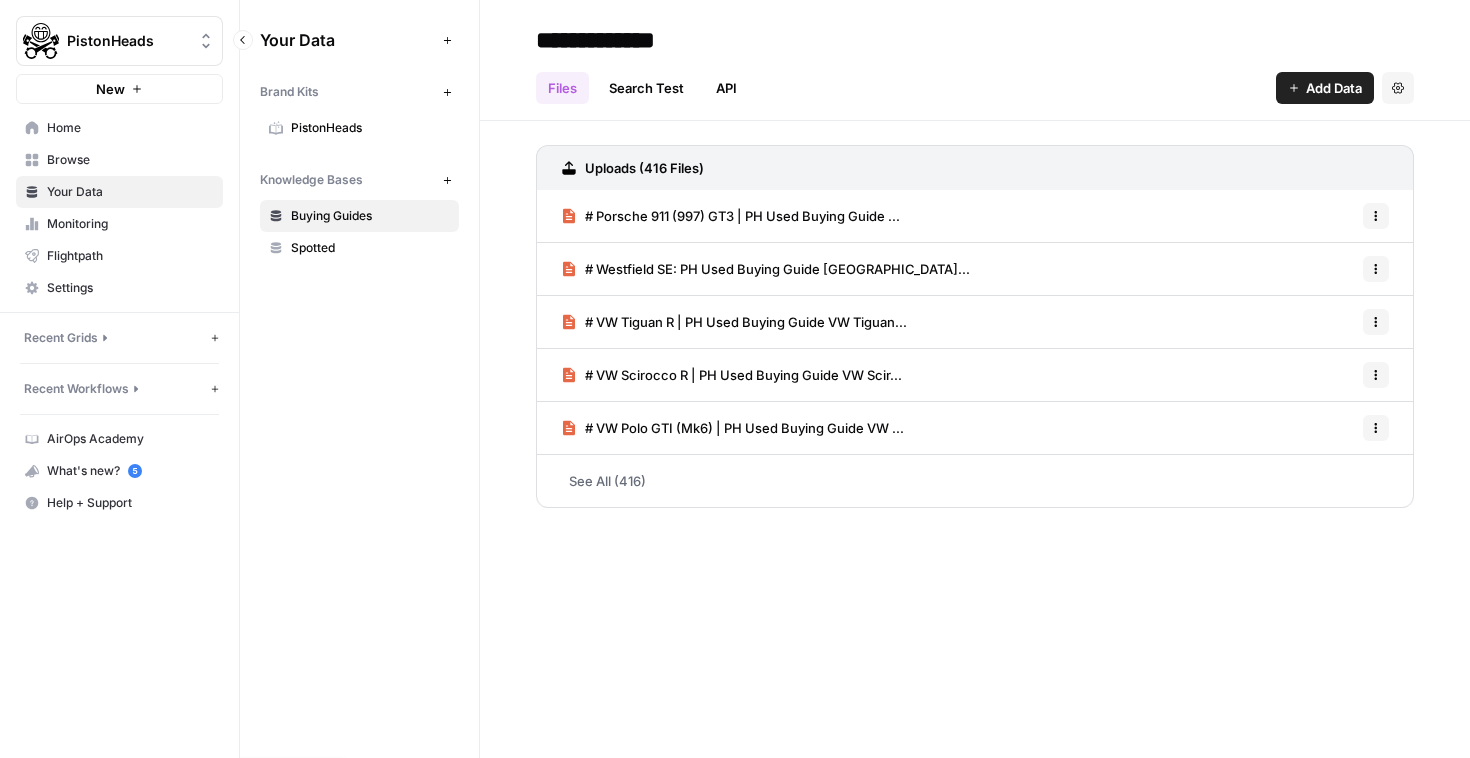 click on "Recent Workflows" at bounding box center (76, 389) 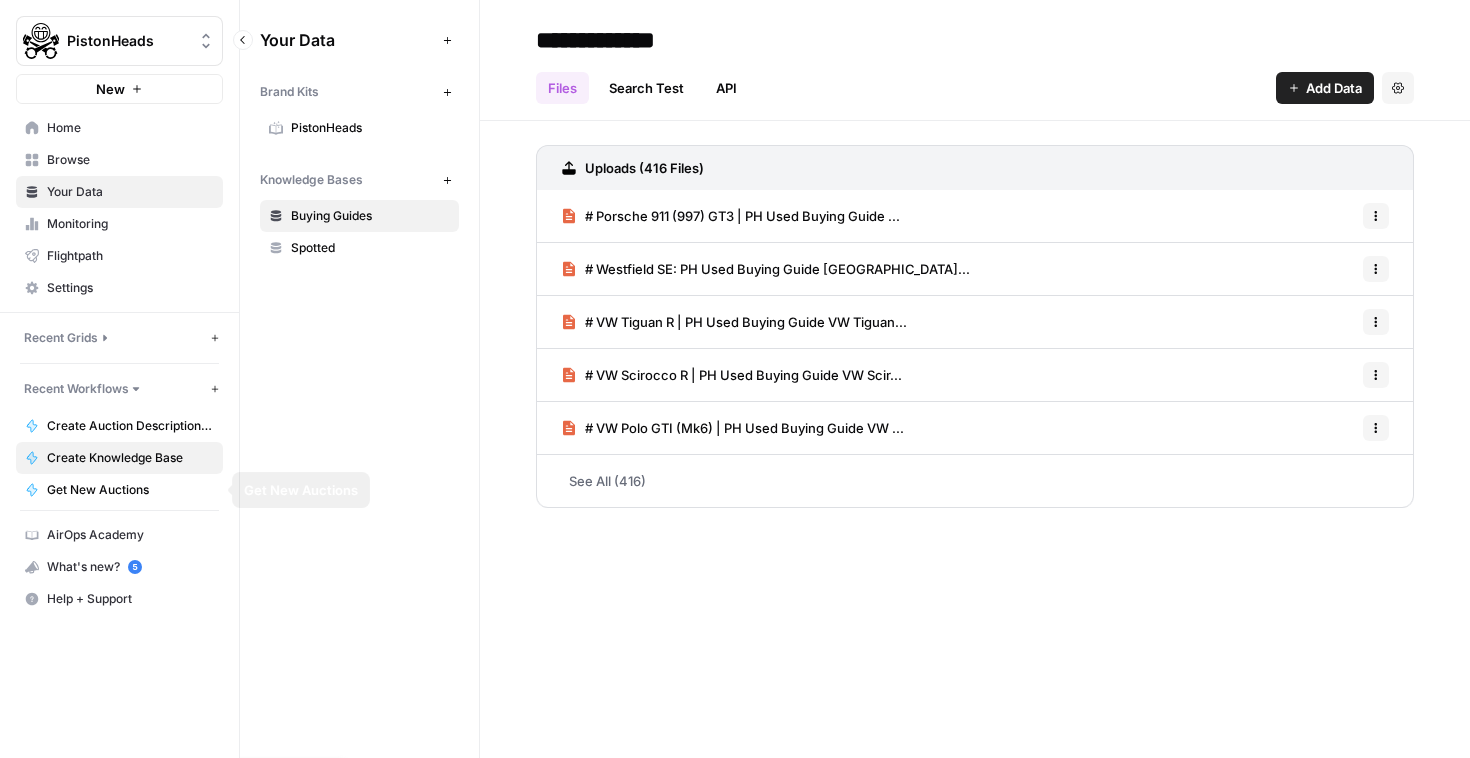 click on "Create Knowledge Base" at bounding box center (130, 458) 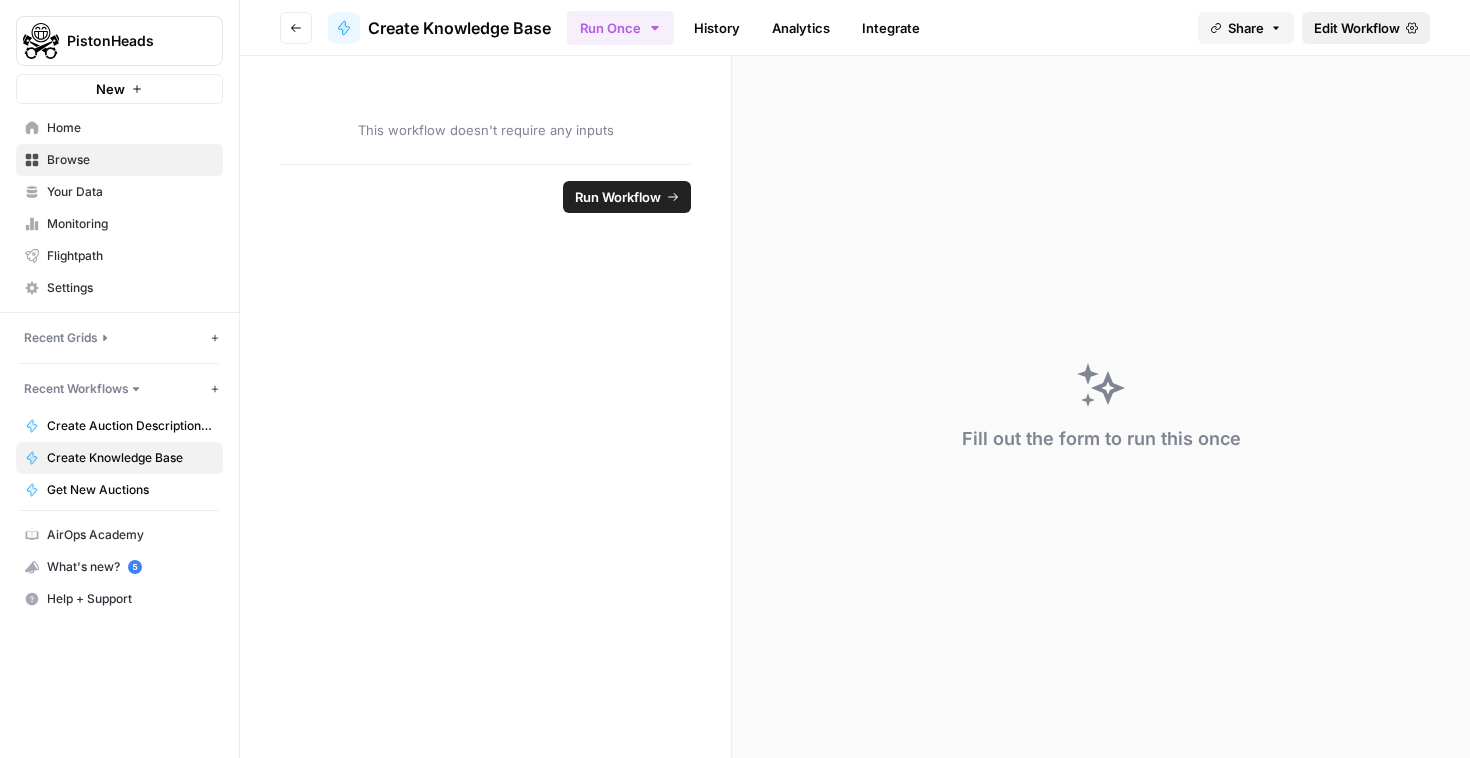 click on "Edit Workflow" at bounding box center (1357, 28) 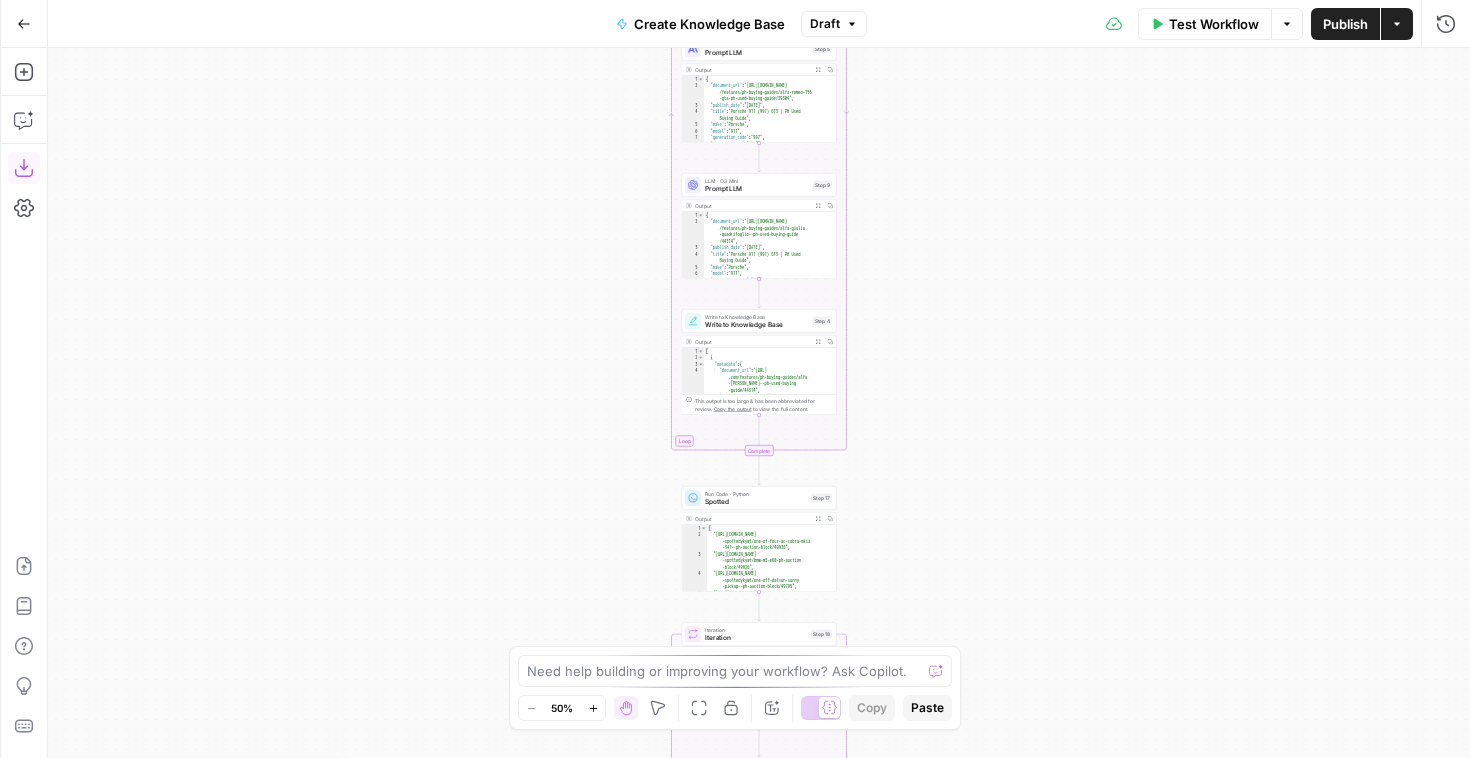 click 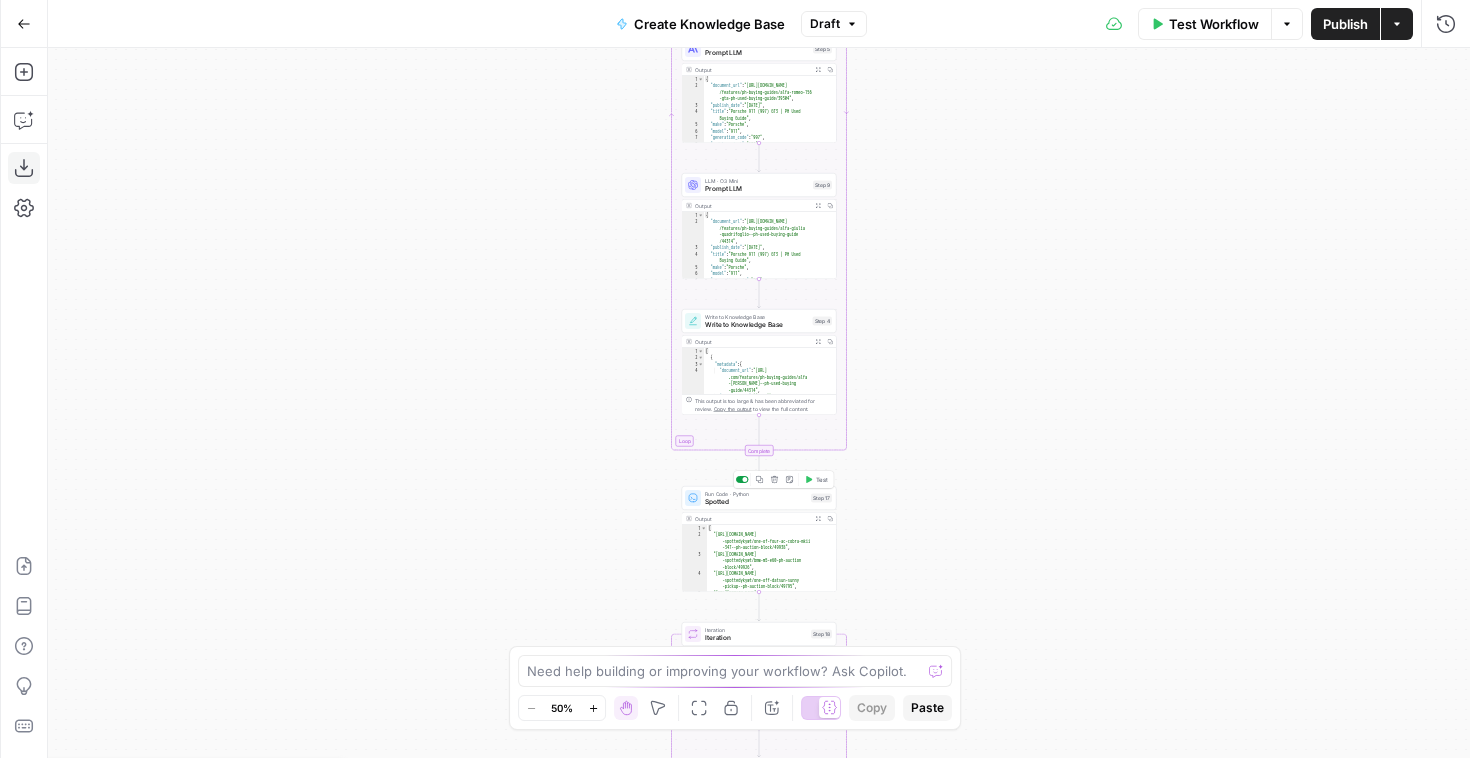 click at bounding box center (745, 479) 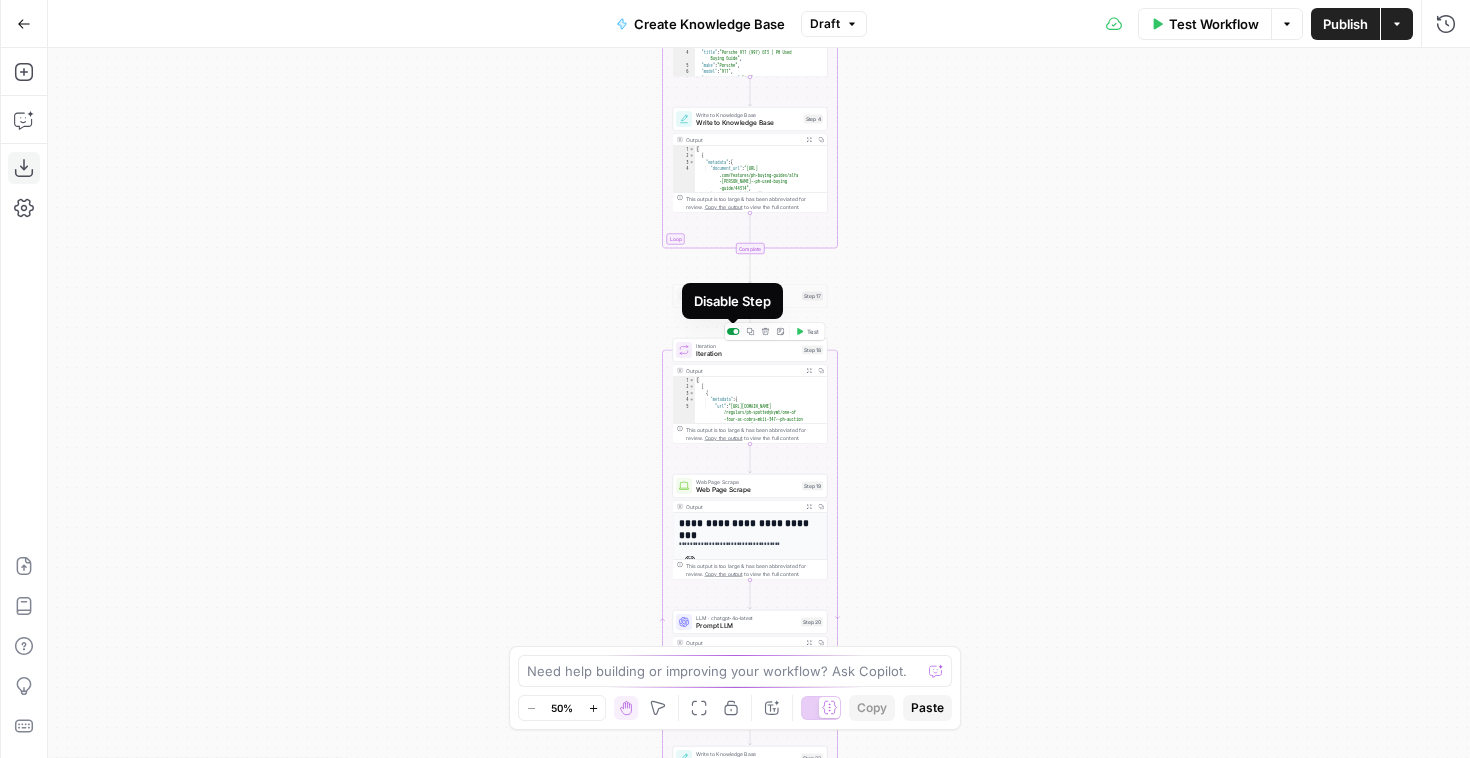 click at bounding box center (736, 331) 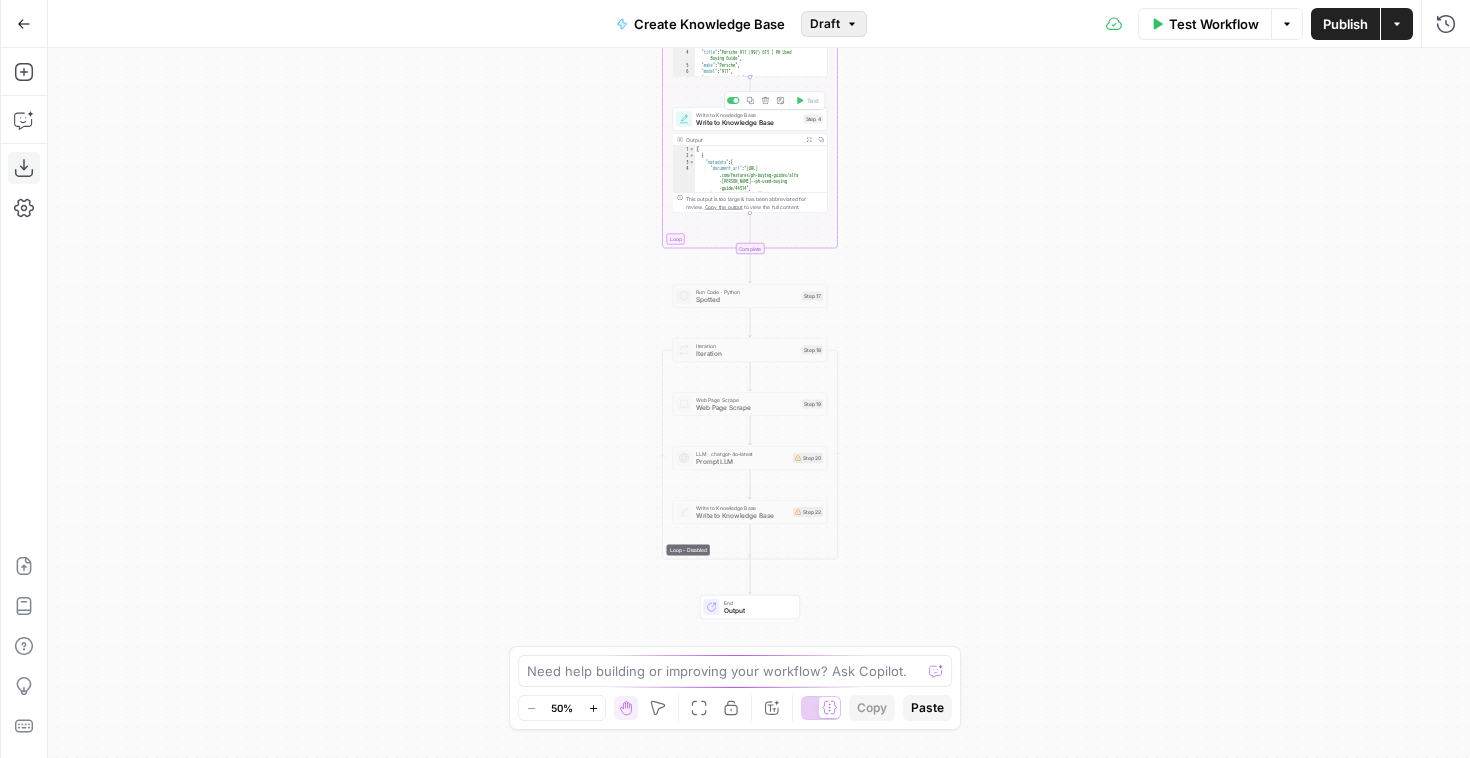 click on "Draft" at bounding box center [834, 24] 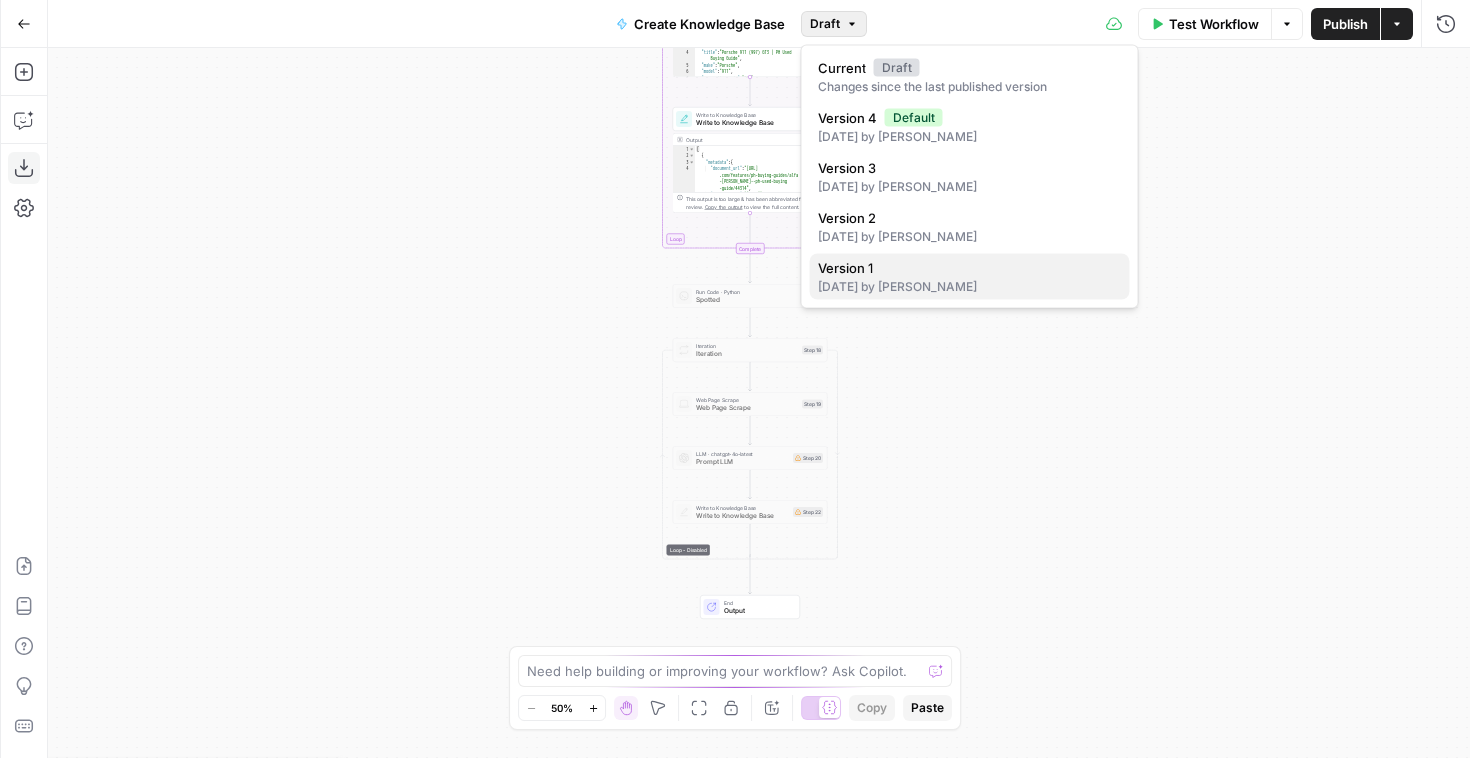 click on "Version 1" at bounding box center [970, 268] 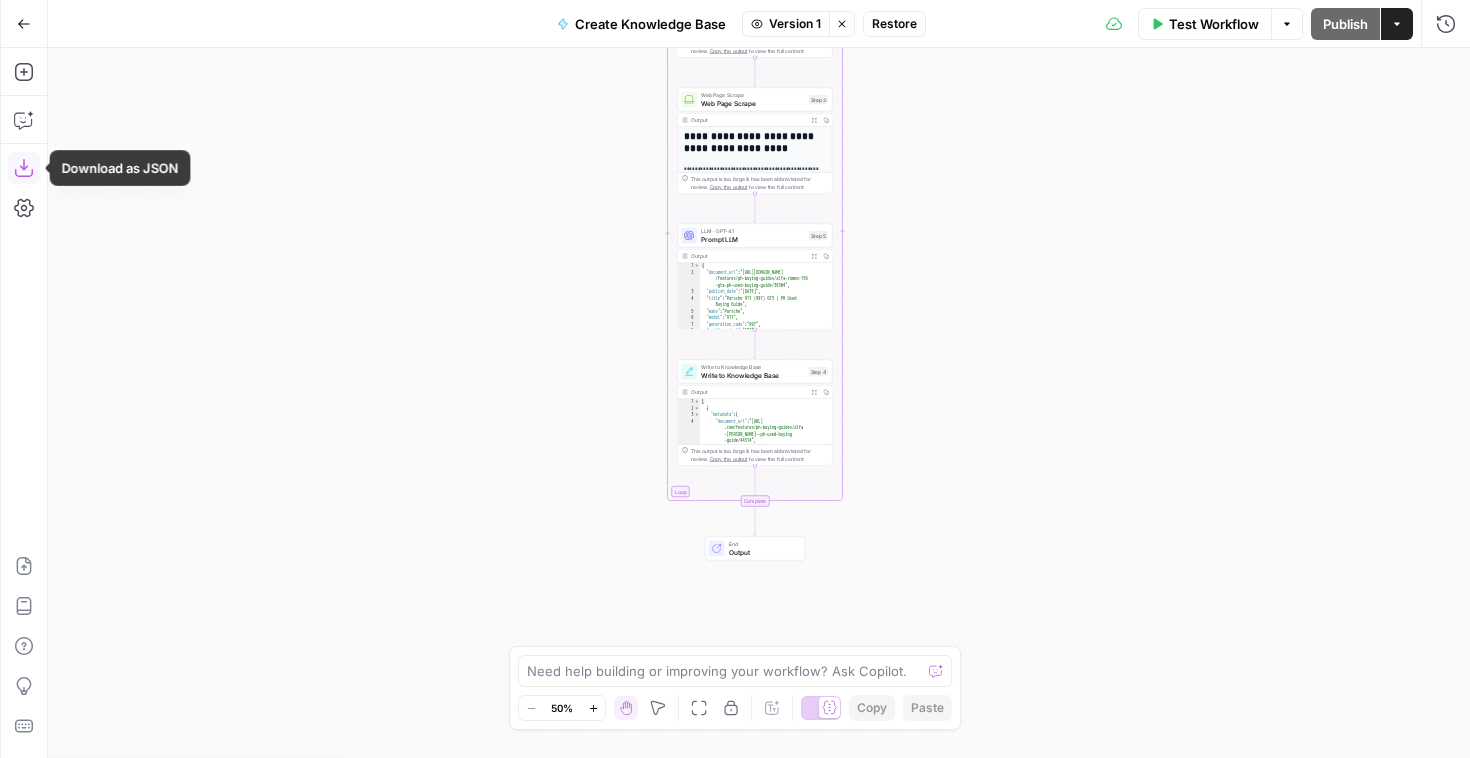 click 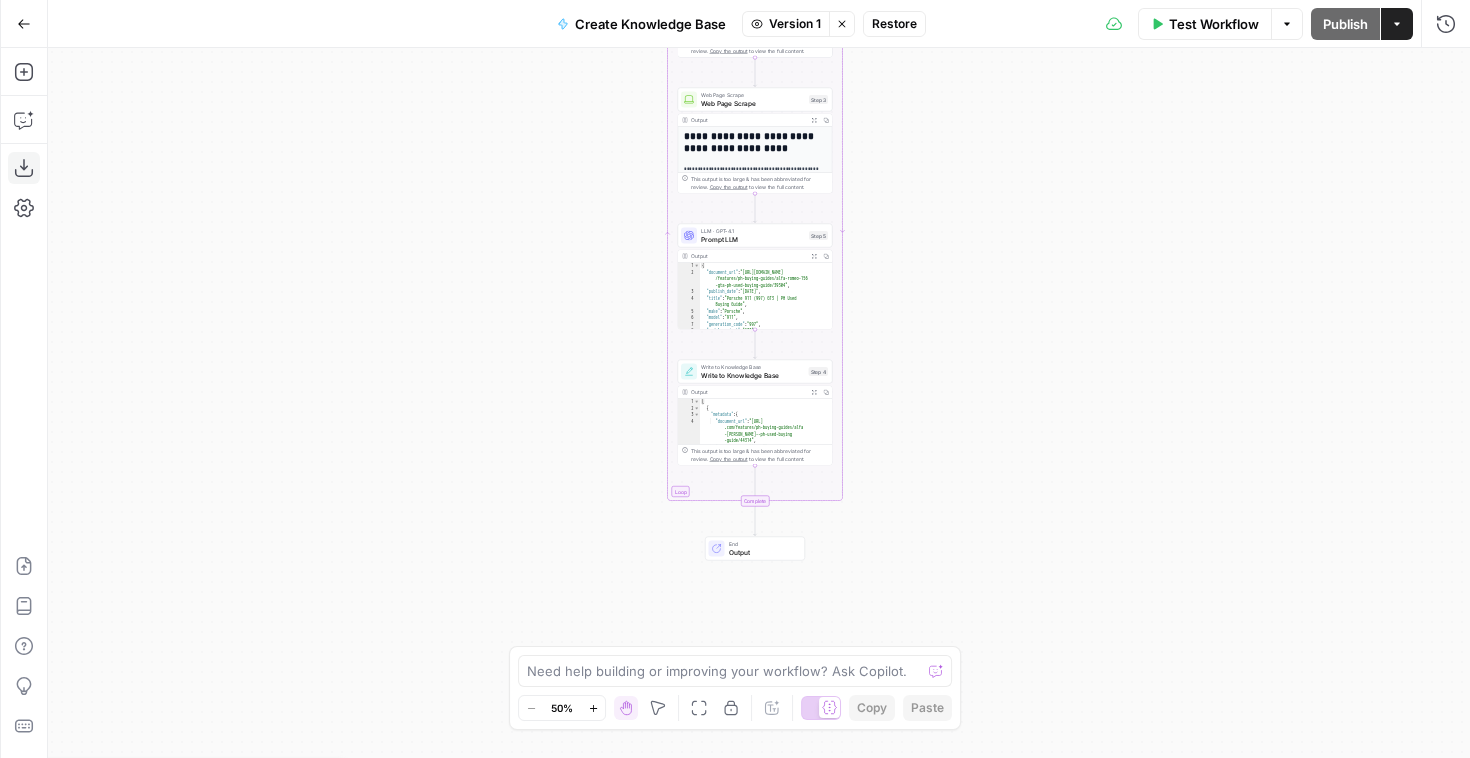 click on "Create Knowledge Base Version 1 Stop viewing Restore" at bounding box center (735, 24) 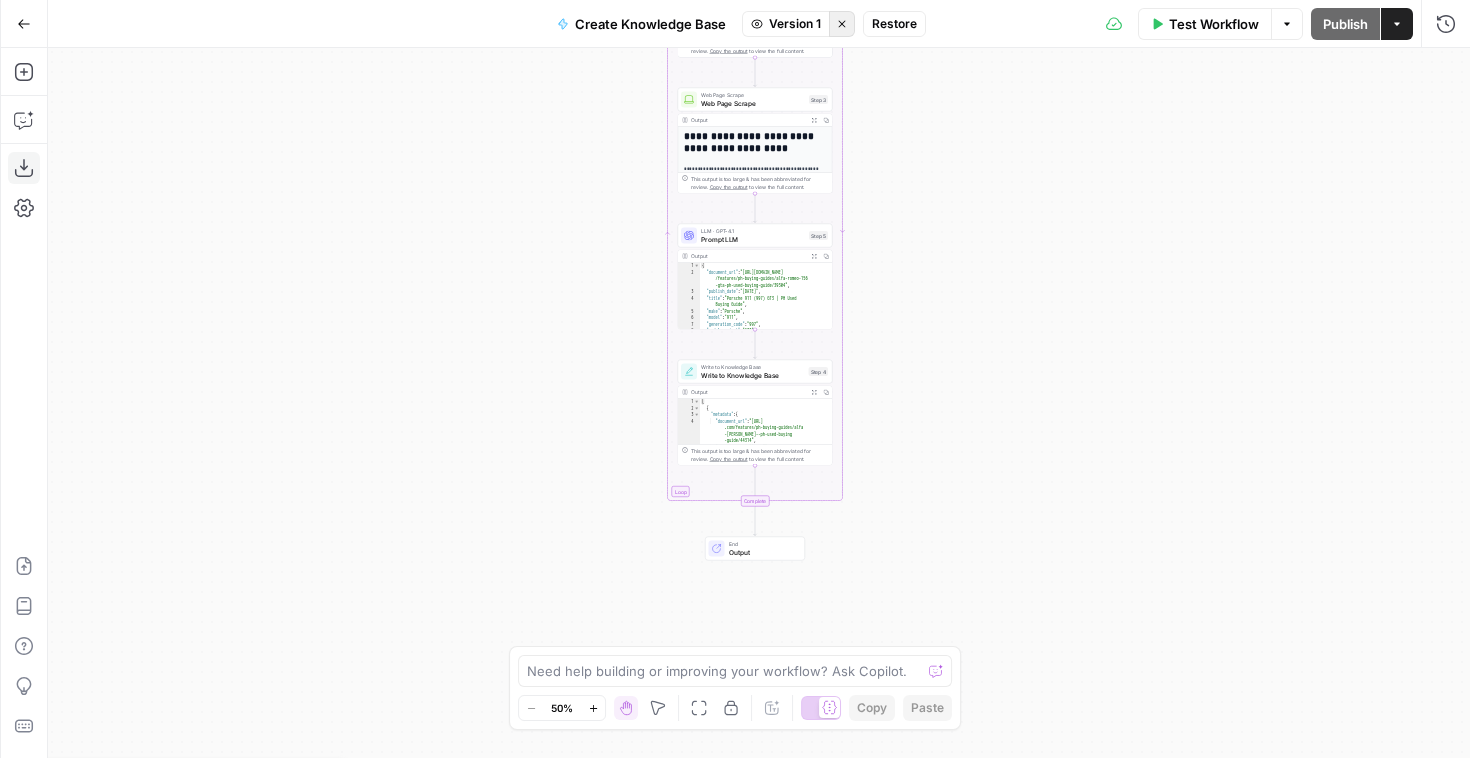 click 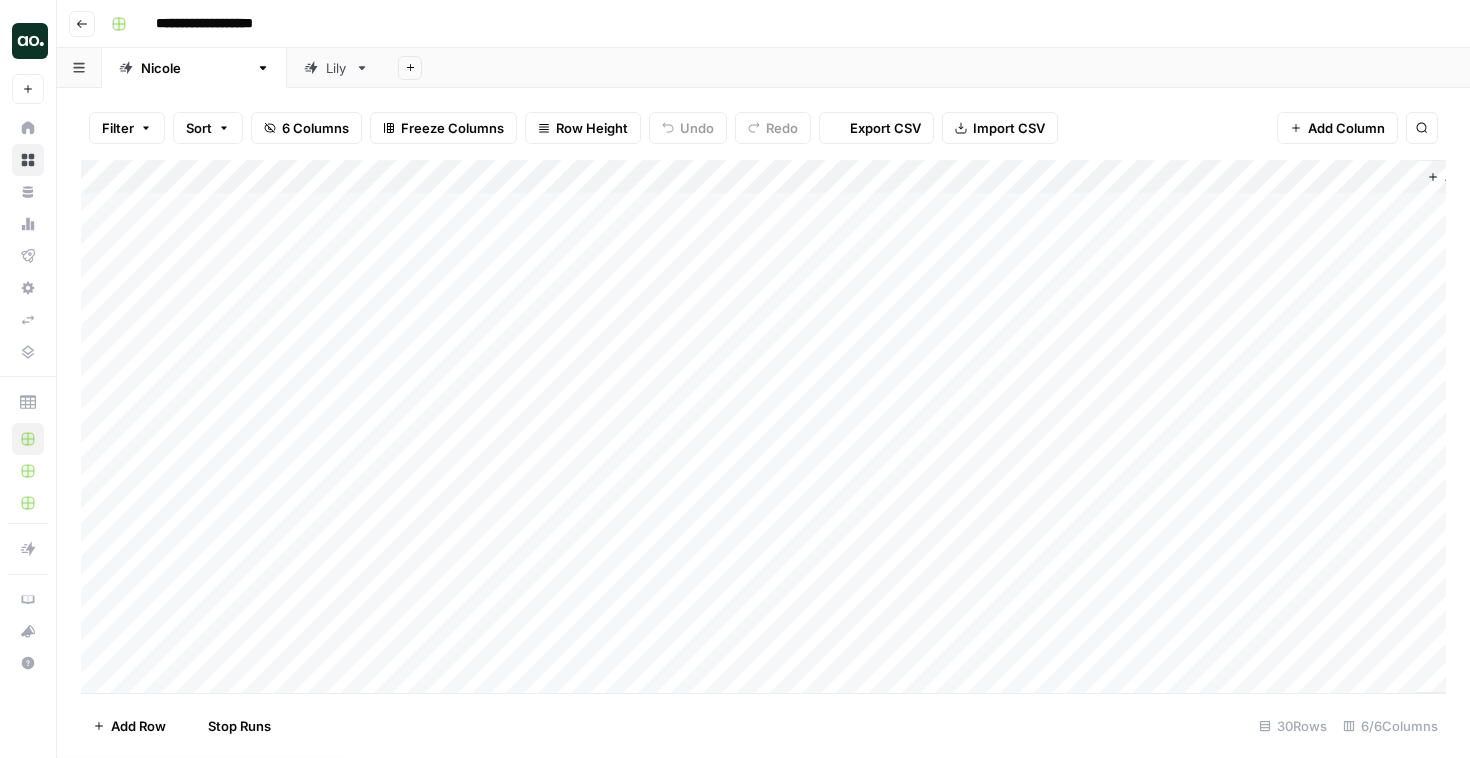 scroll, scrollTop: 0, scrollLeft: 0, axis: both 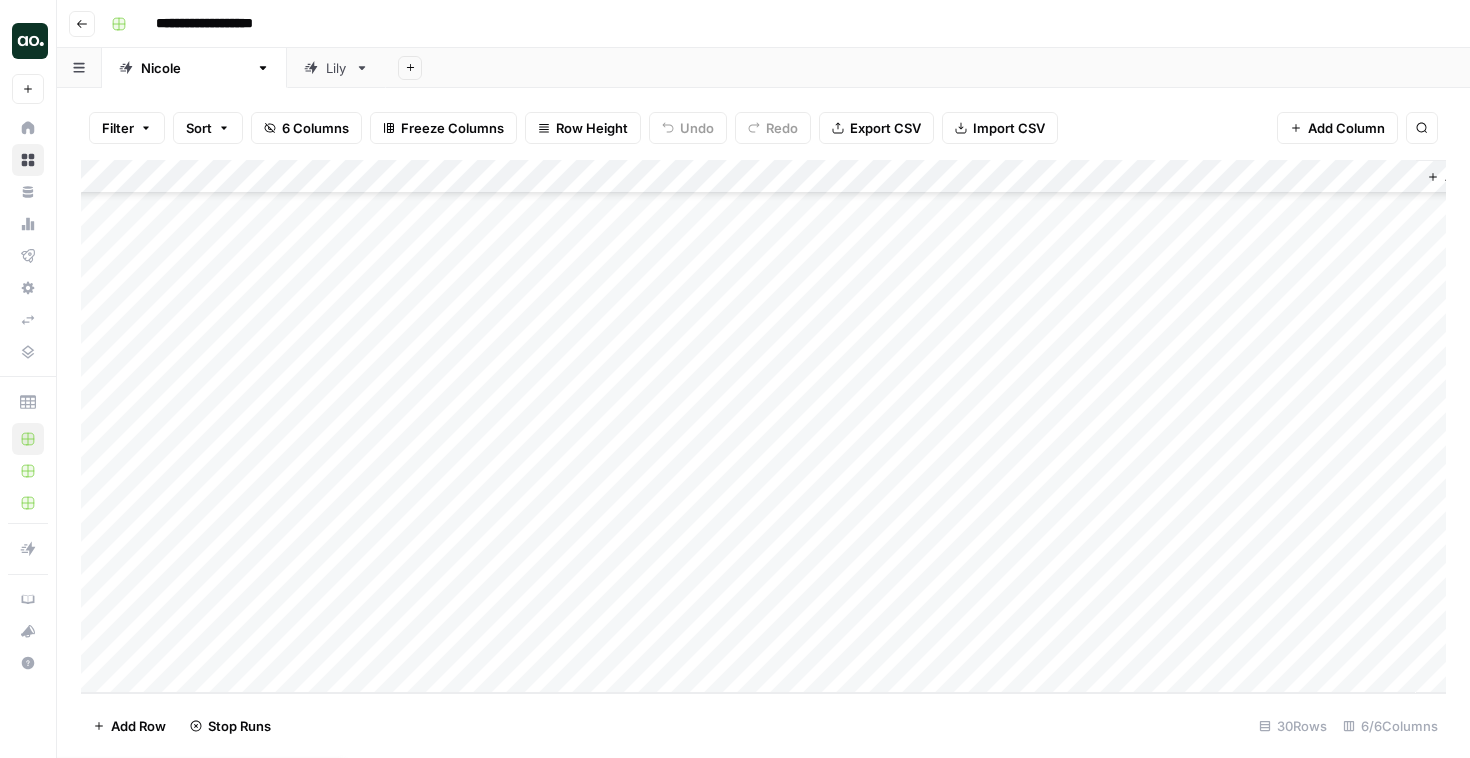 click on "Add Column" at bounding box center (763, 426) 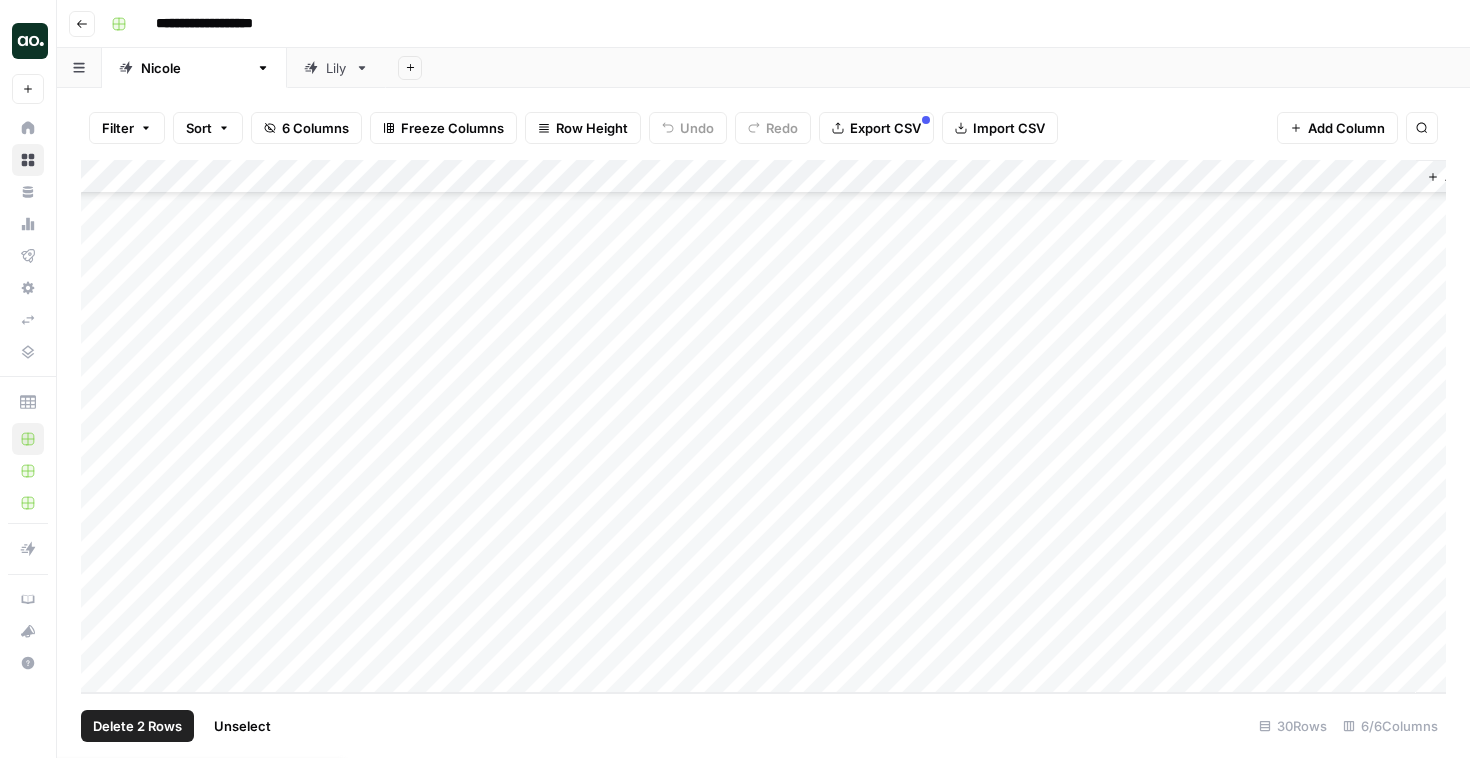 click on "Add Column" at bounding box center (763, 426) 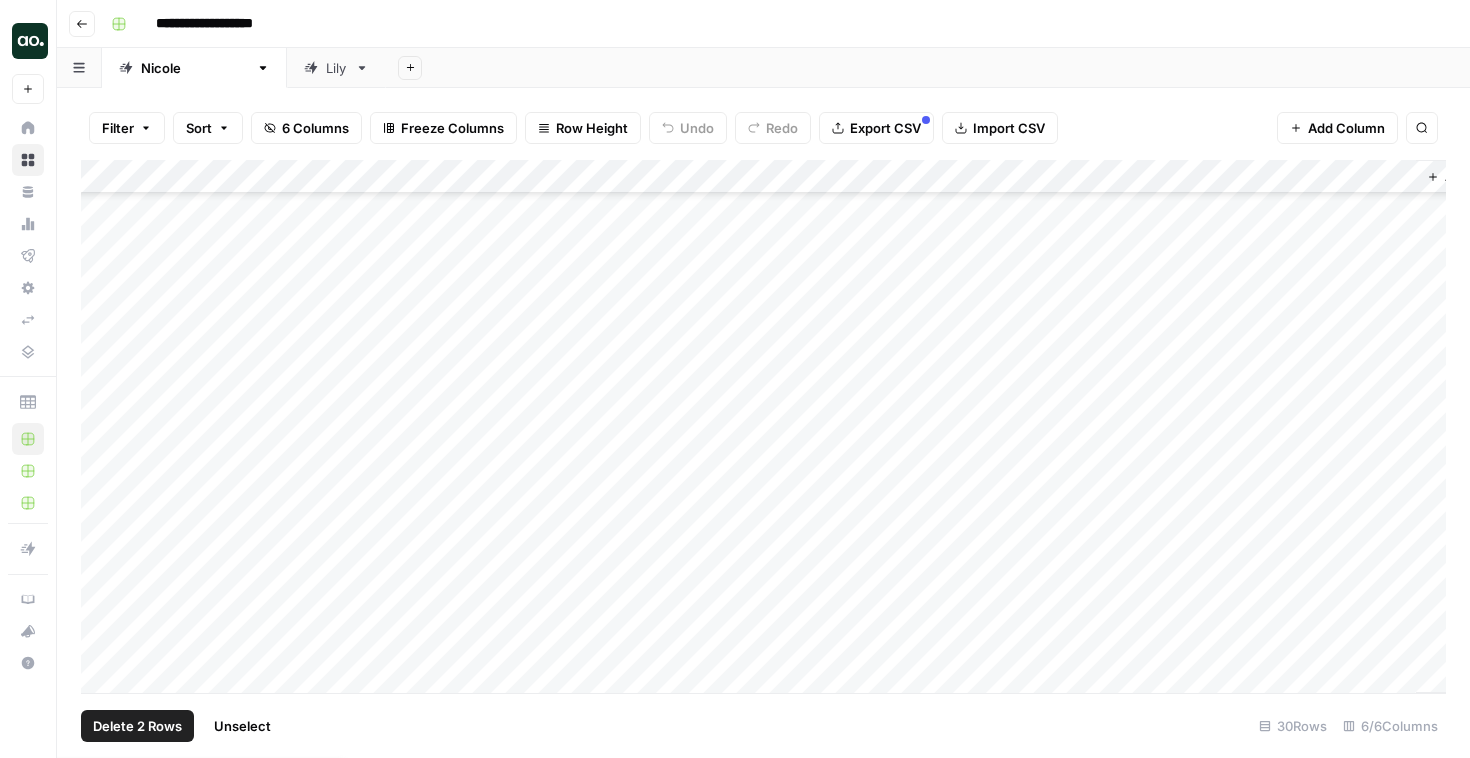 scroll, scrollTop: 35, scrollLeft: 0, axis: vertical 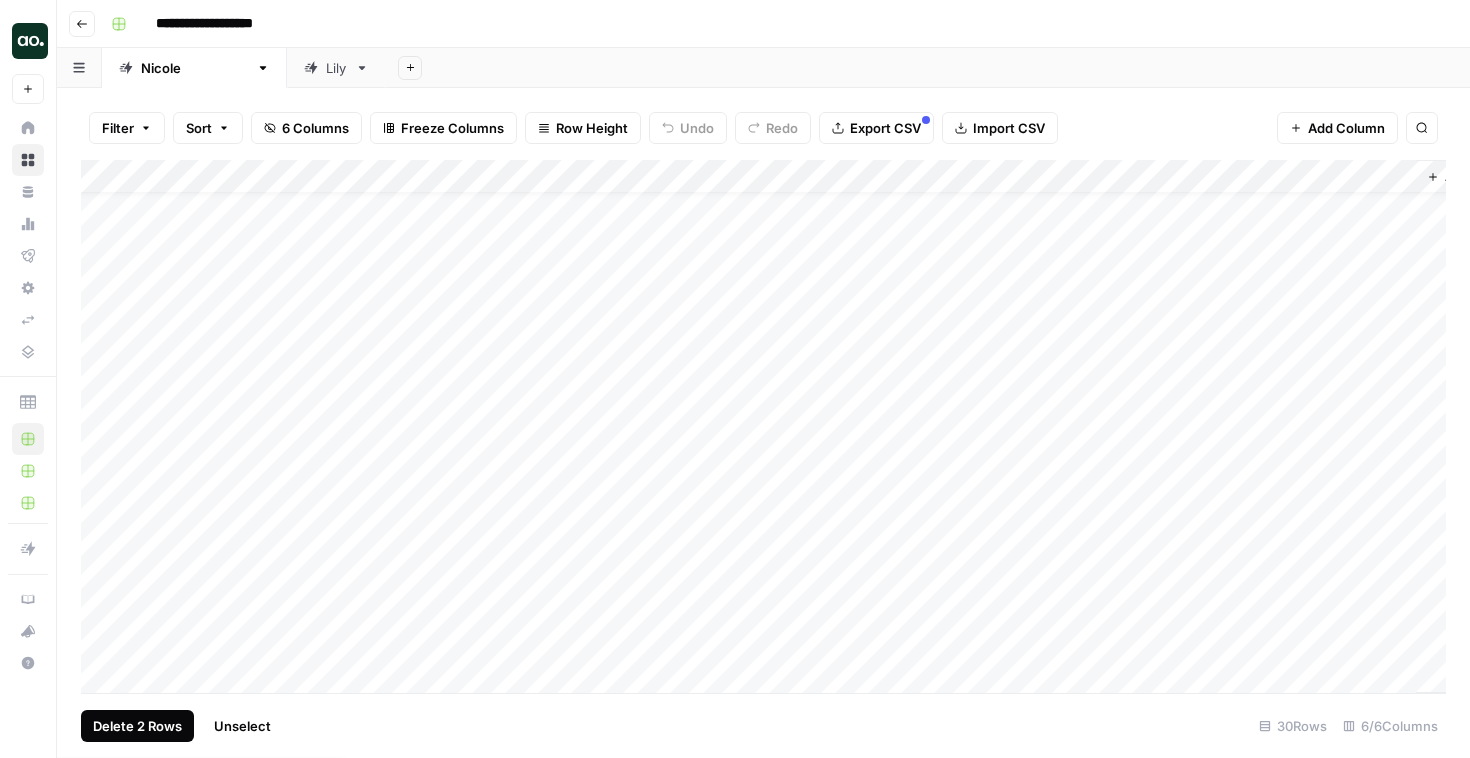 click on "Delete 2 Rows" at bounding box center (137, 726) 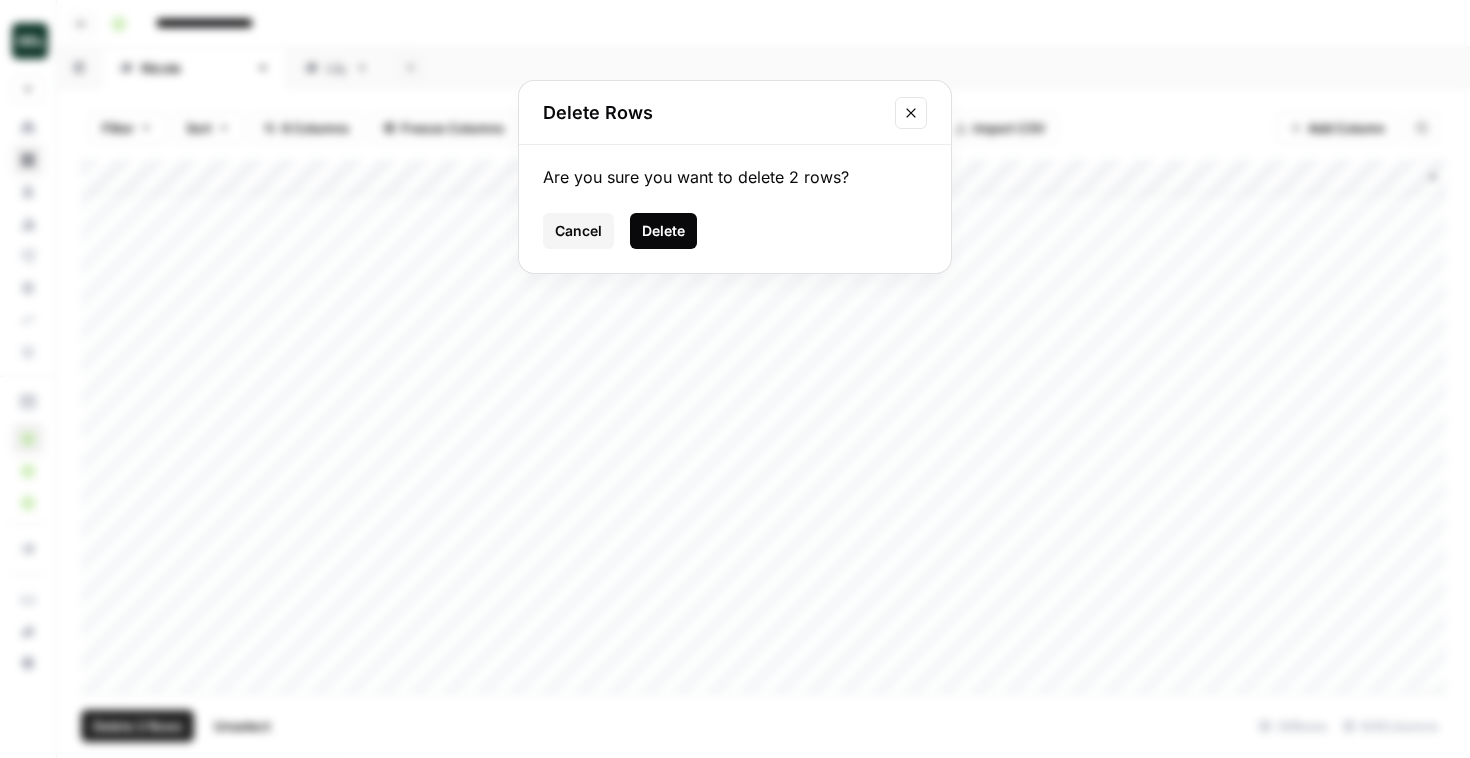 click on "Delete" at bounding box center [663, 231] 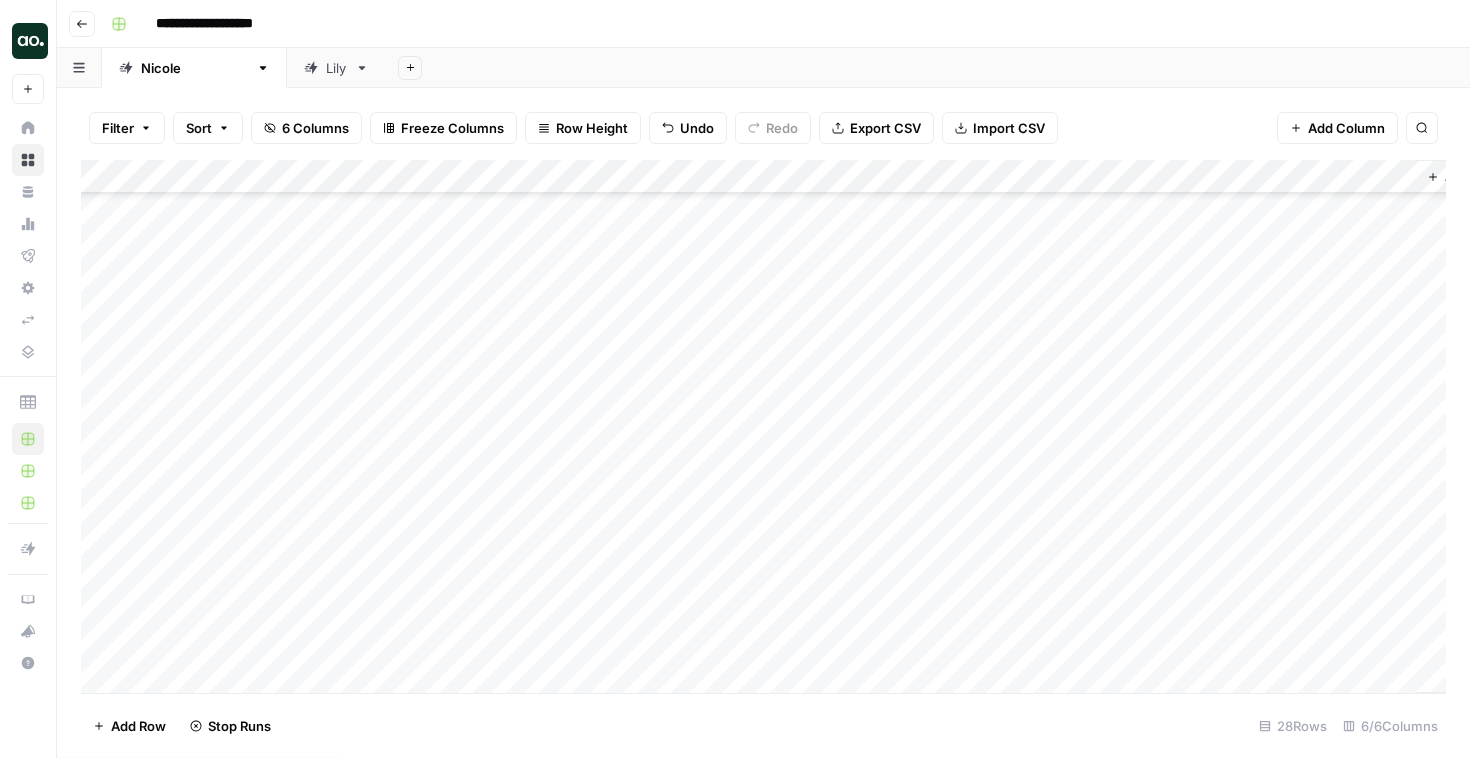 scroll, scrollTop: 485, scrollLeft: 0, axis: vertical 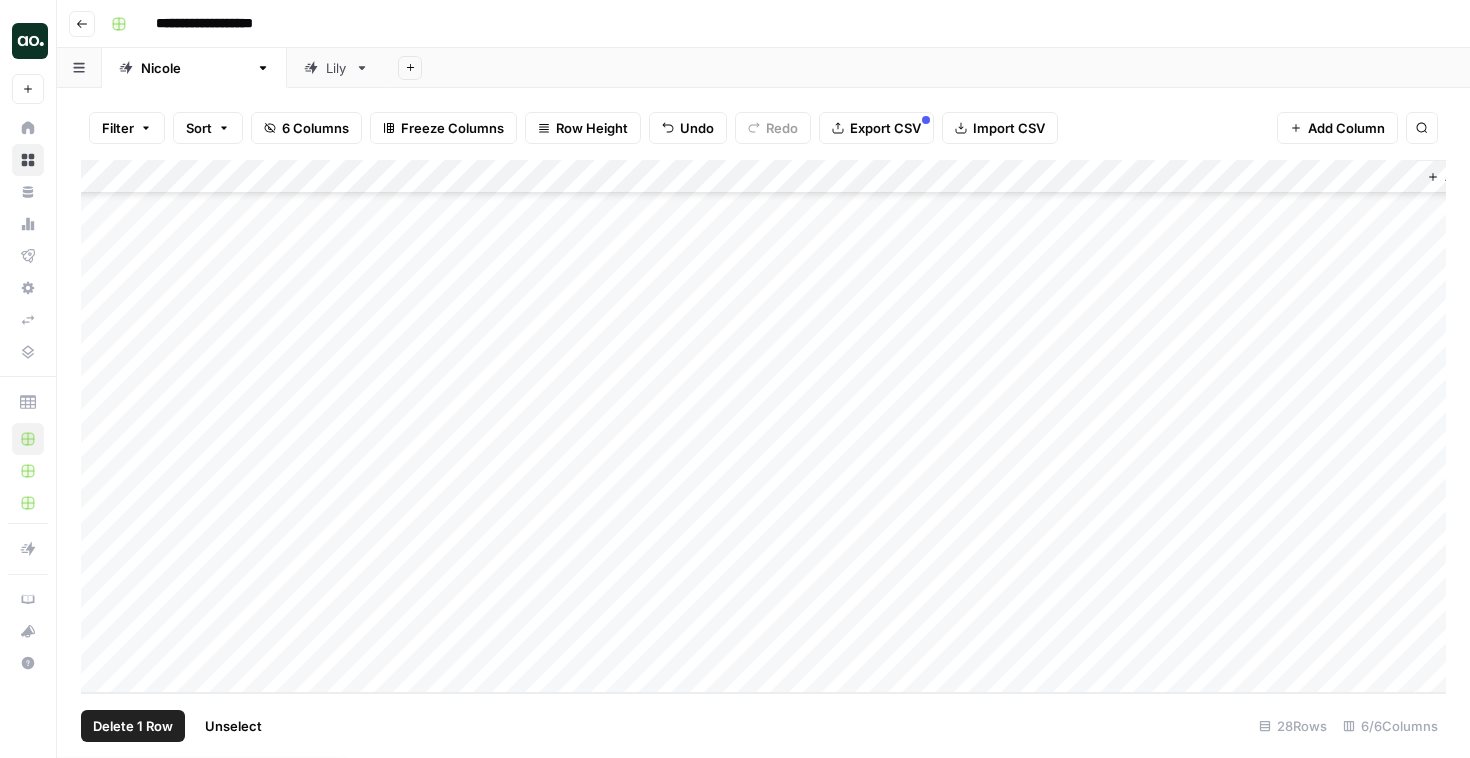 click on "Add Column" at bounding box center (763, 426) 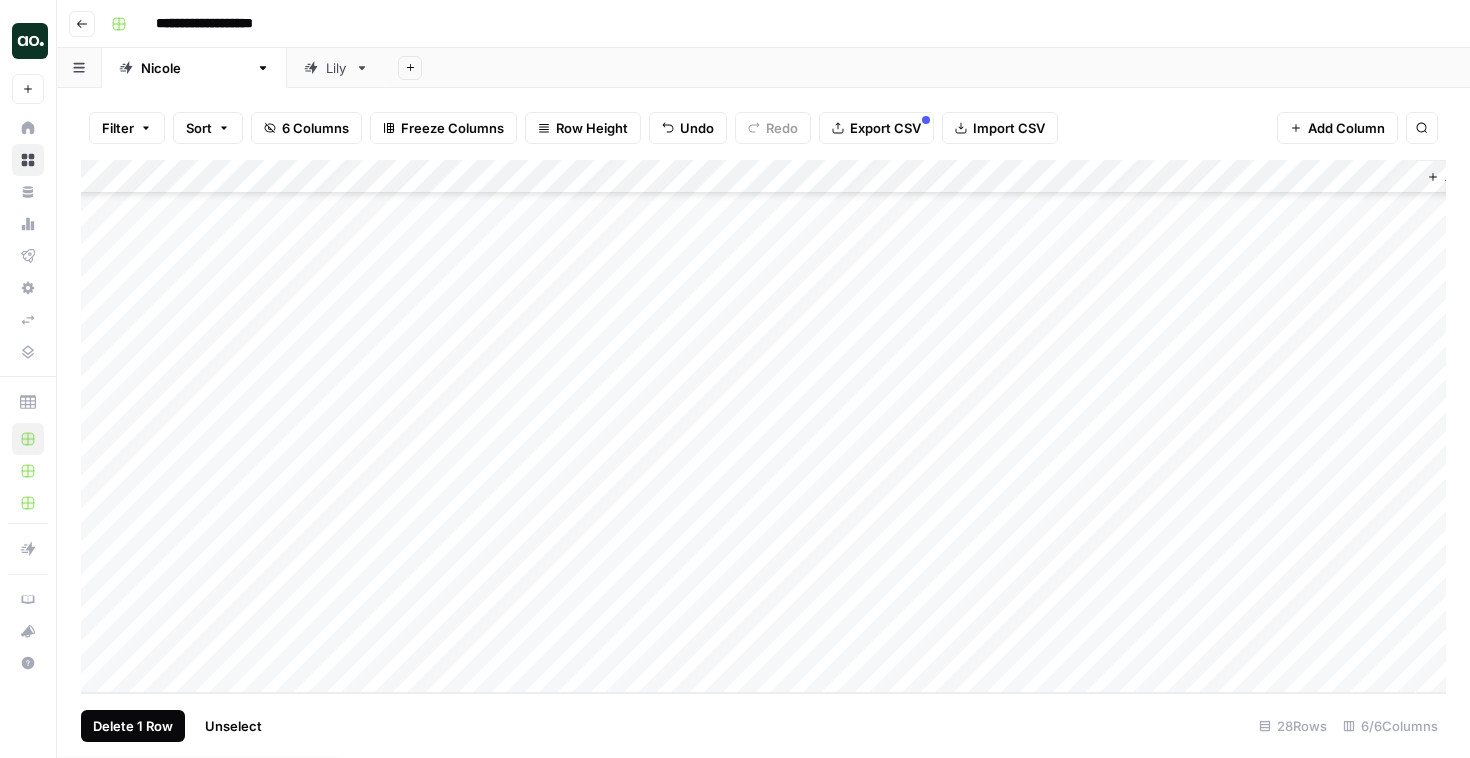 click on "Delete 1 Row" at bounding box center [133, 726] 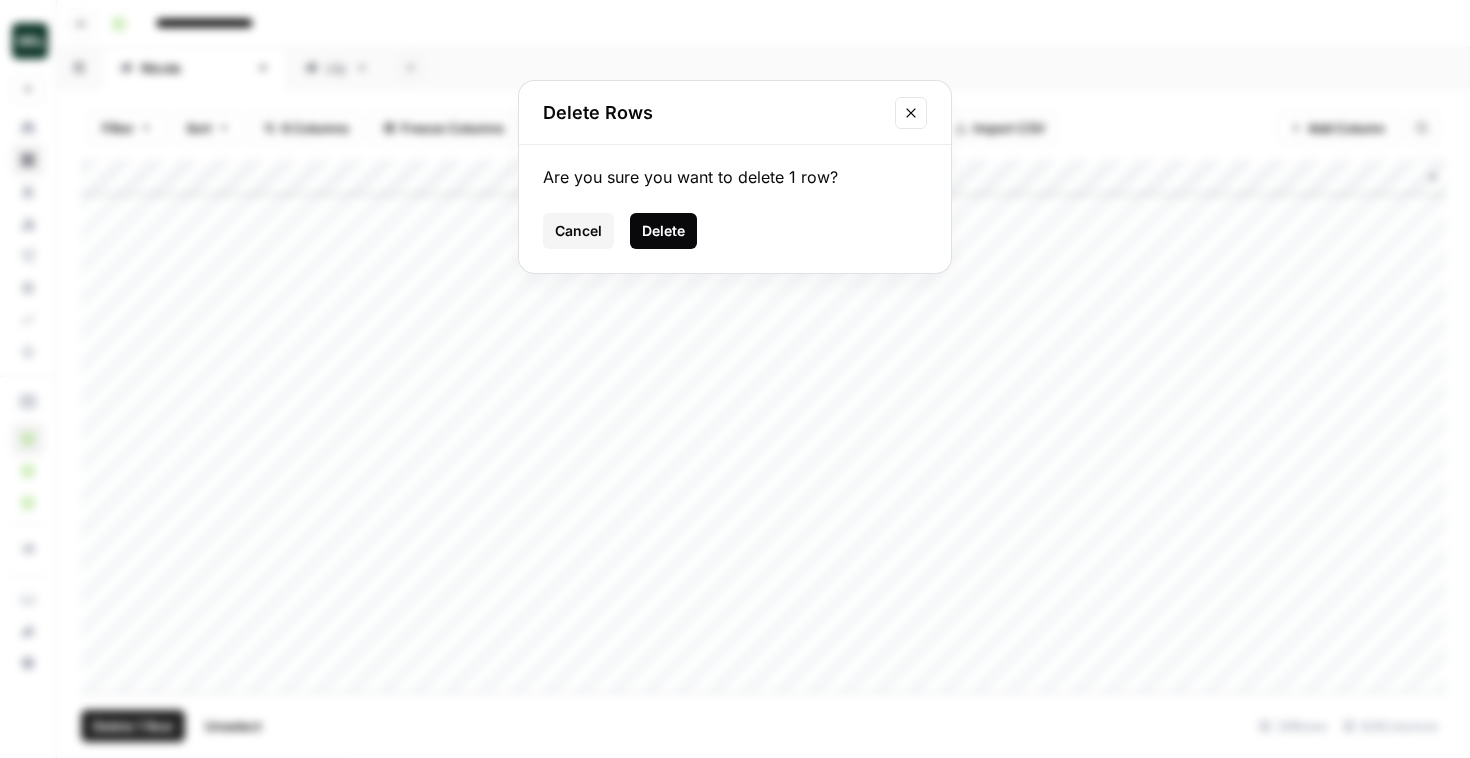 click on "Delete" at bounding box center (663, 231) 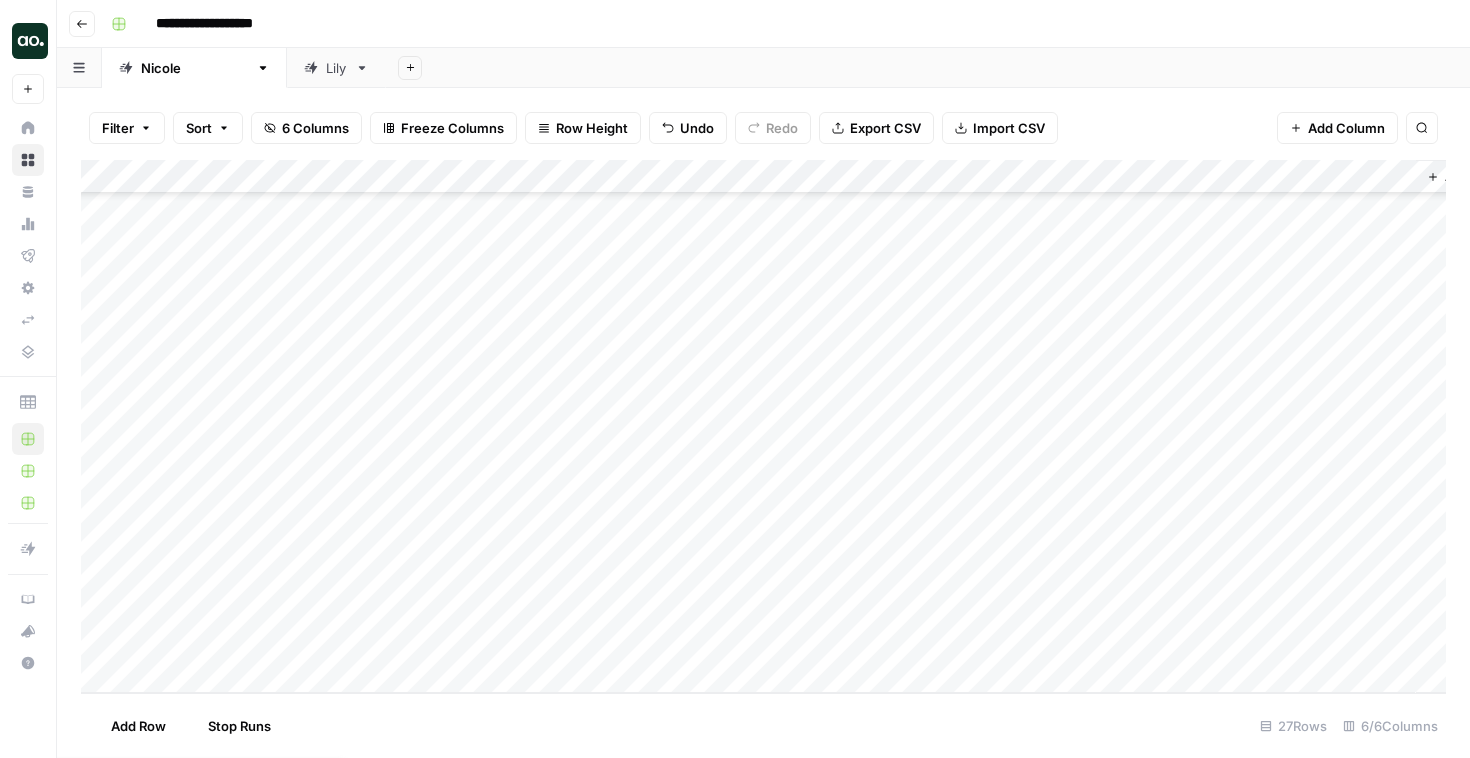 scroll, scrollTop: 451, scrollLeft: 0, axis: vertical 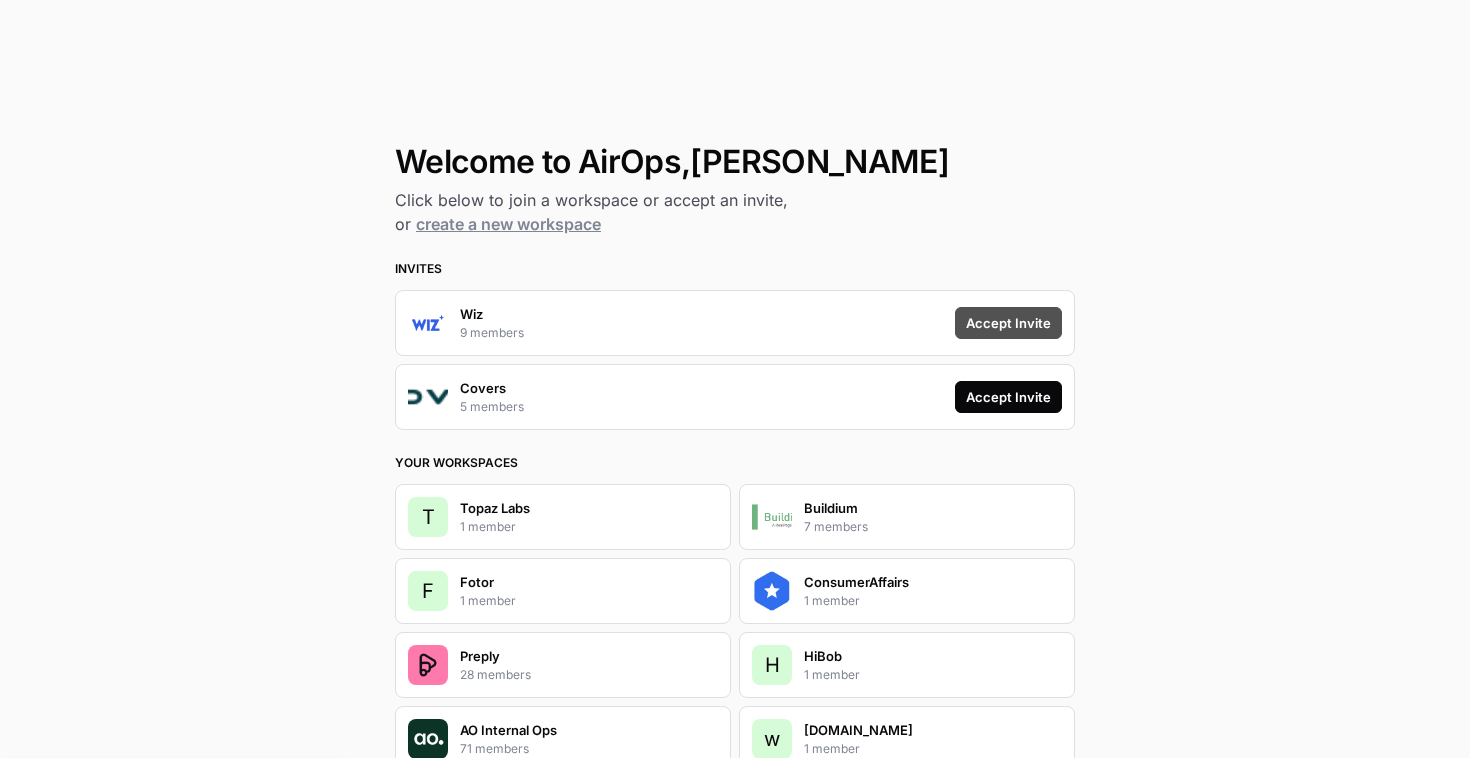 click on "Accept Invite" at bounding box center [1008, 323] 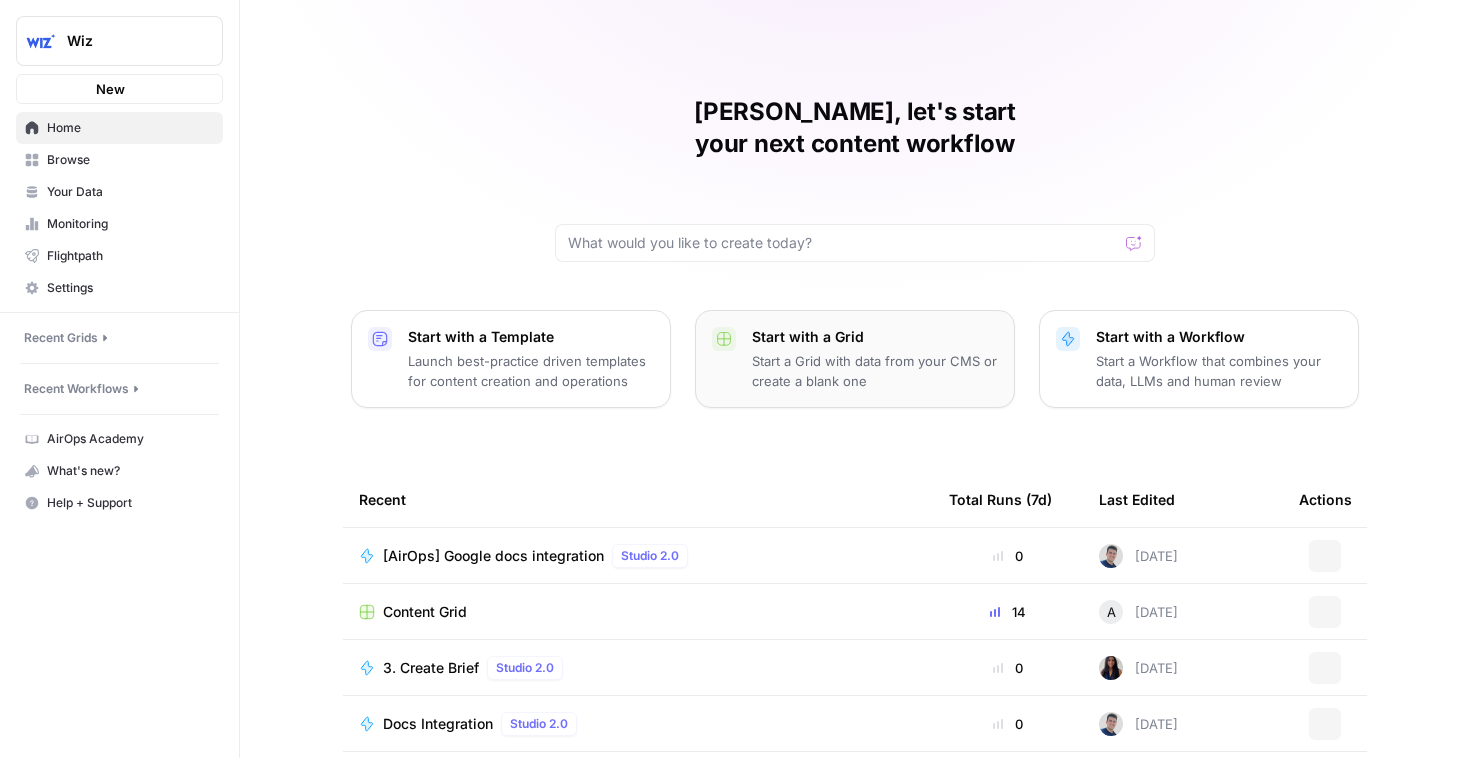scroll, scrollTop: 0, scrollLeft: 0, axis: both 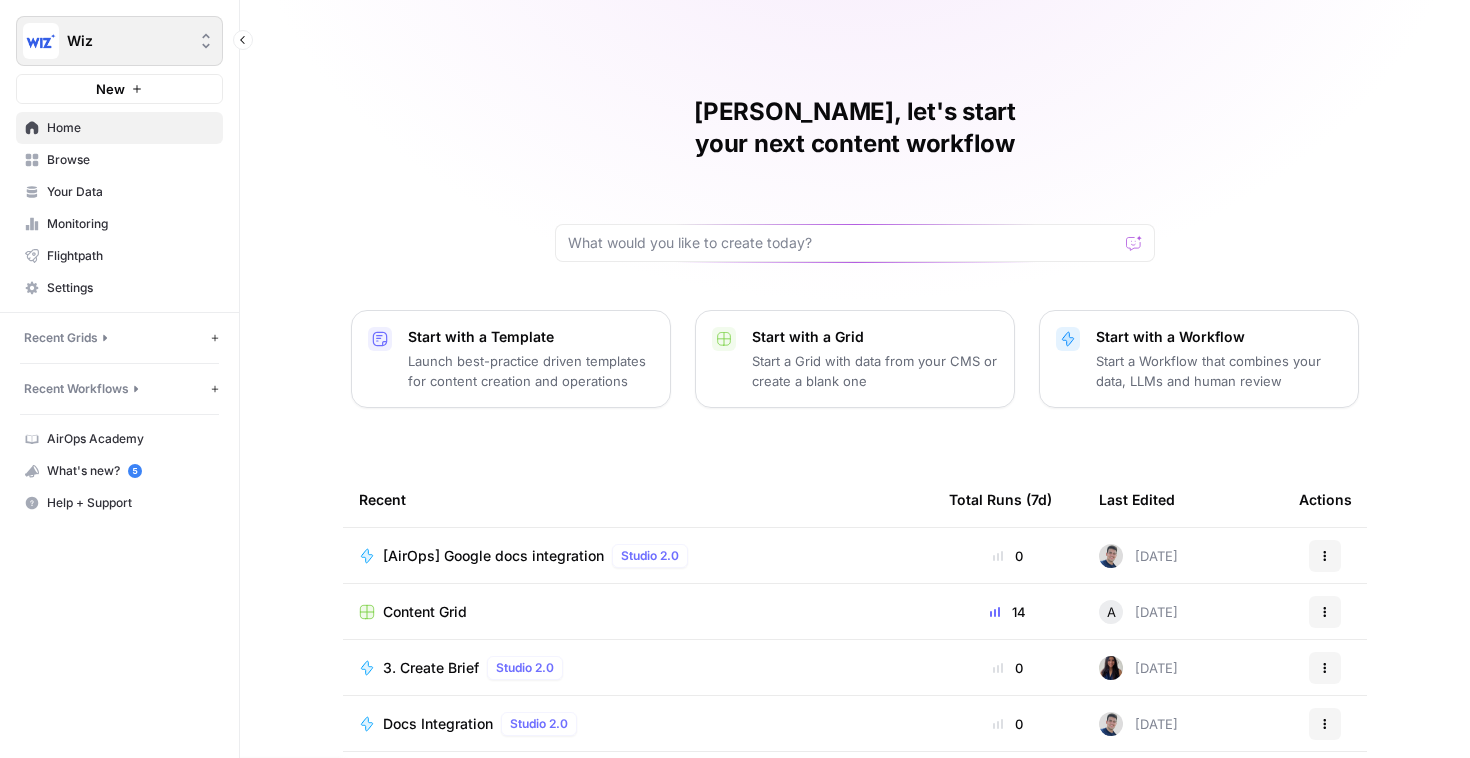 click on "Wiz" at bounding box center (127, 41) 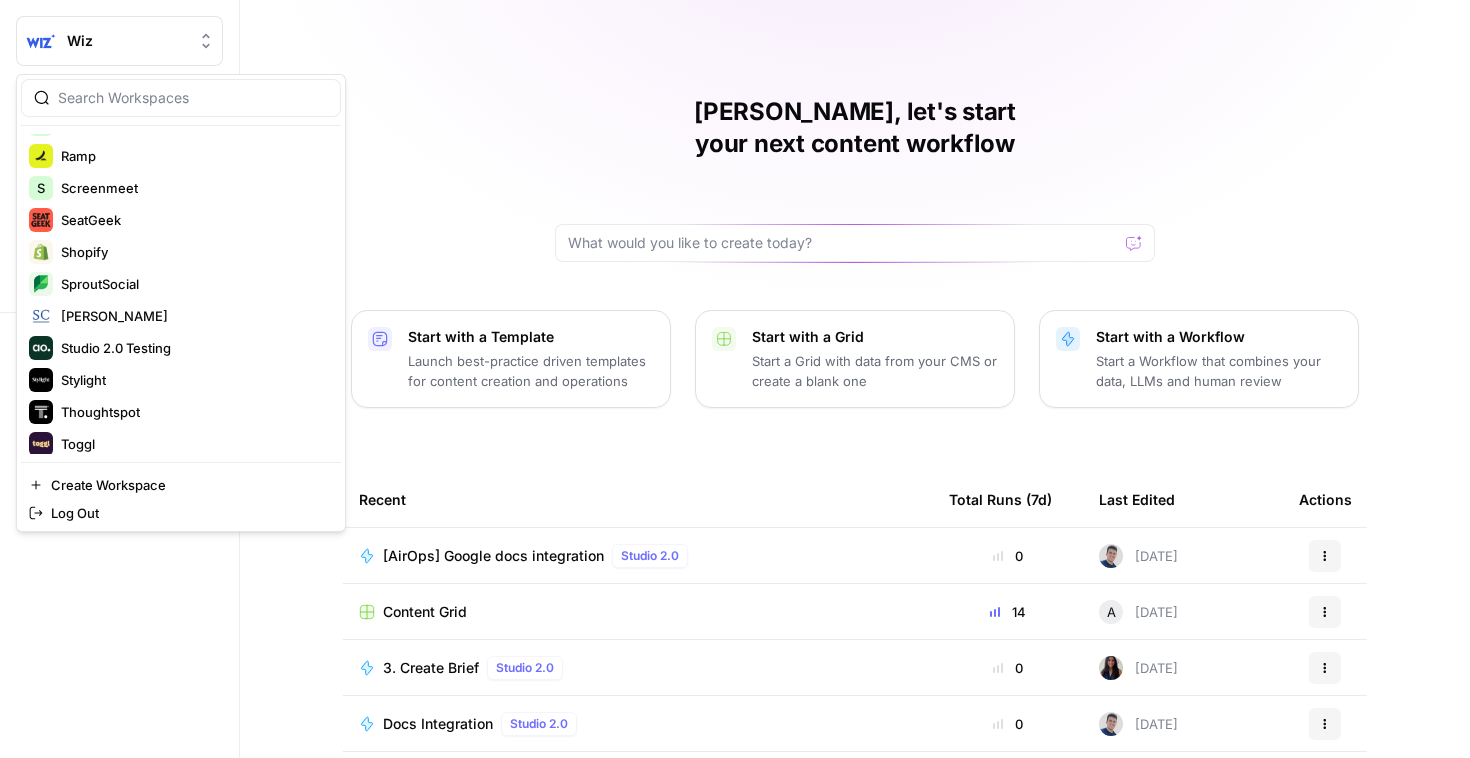 scroll, scrollTop: 2411, scrollLeft: 0, axis: vertical 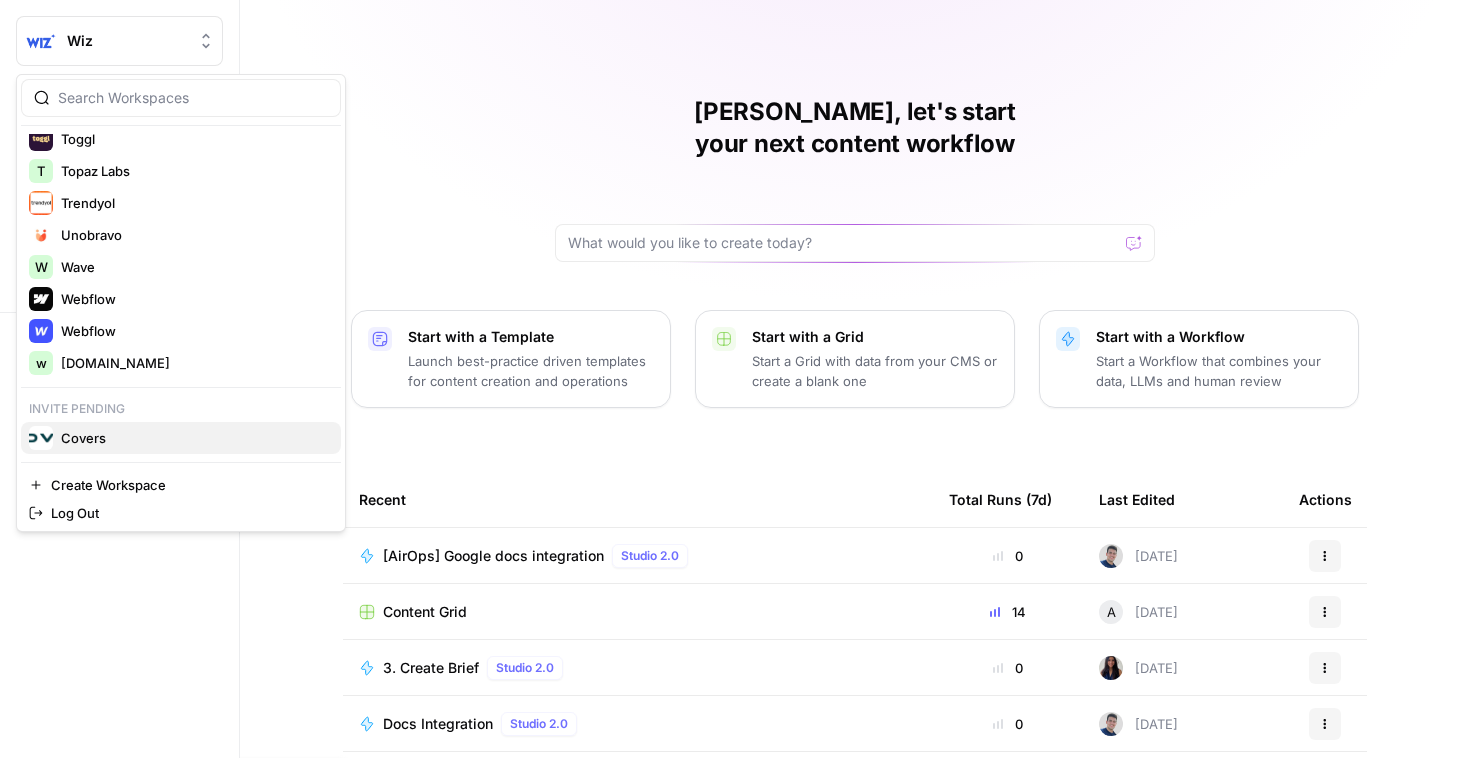 click on "Covers" at bounding box center (181, 438) 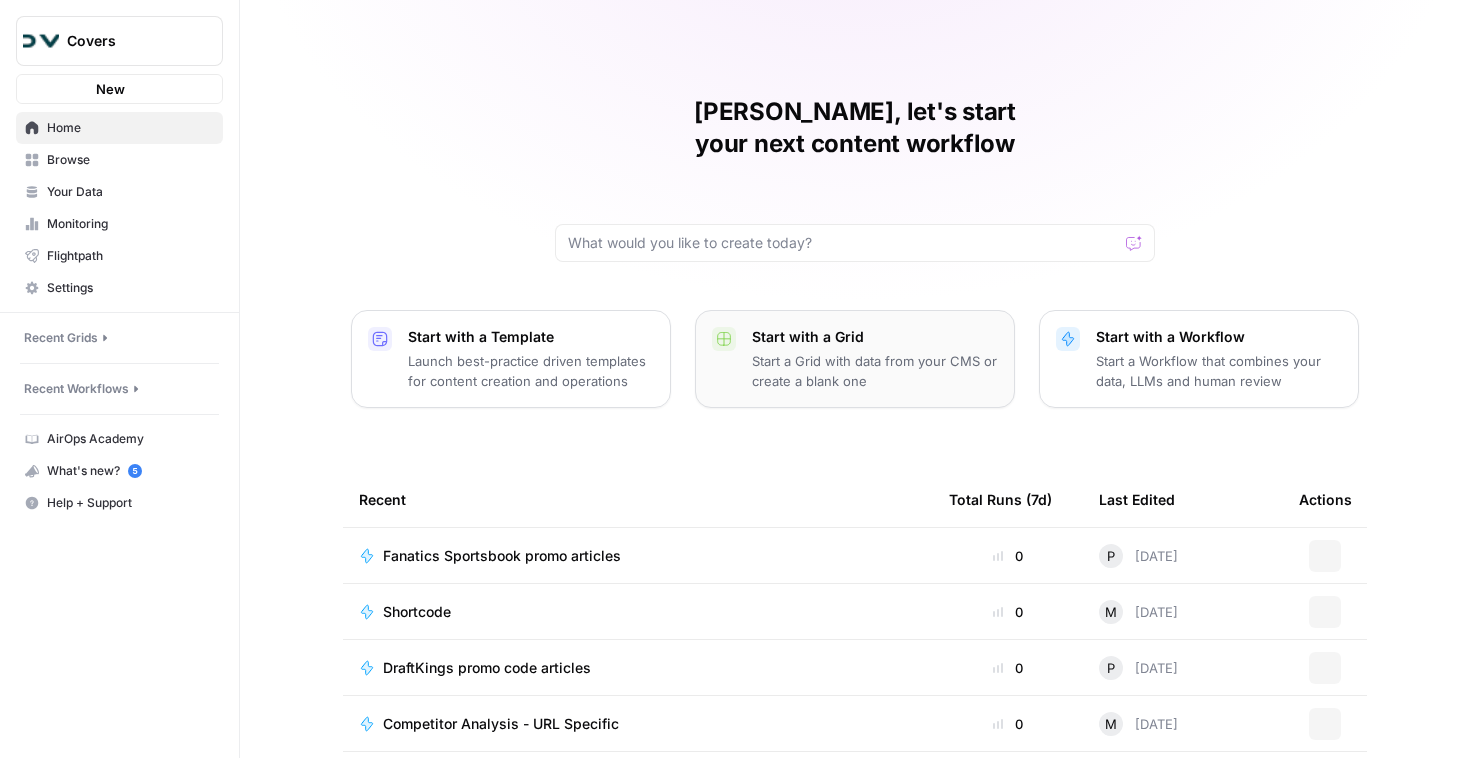 scroll, scrollTop: 0, scrollLeft: 0, axis: both 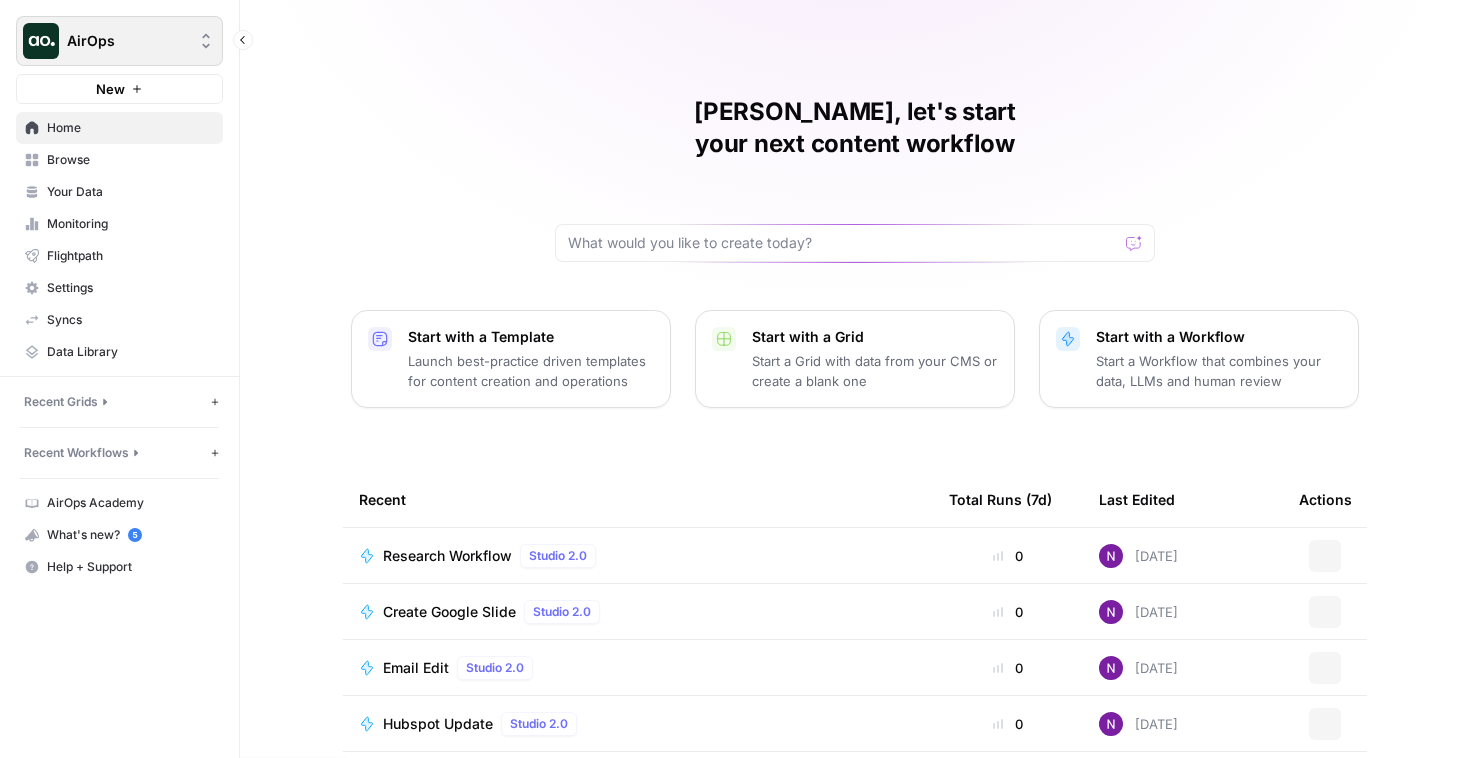 click on "AirOps" at bounding box center (119, 41) 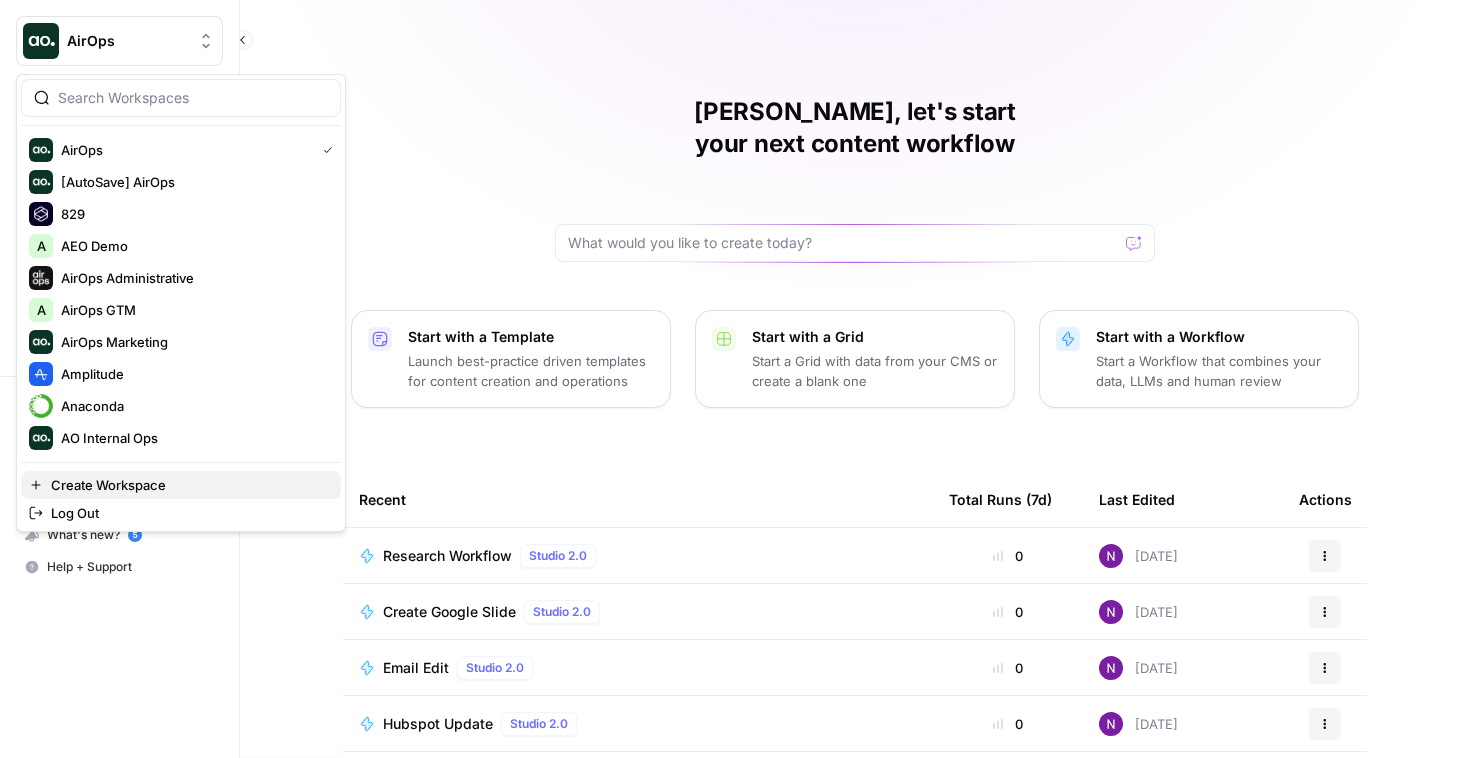 click on "Create Workspace" at bounding box center (108, 485) 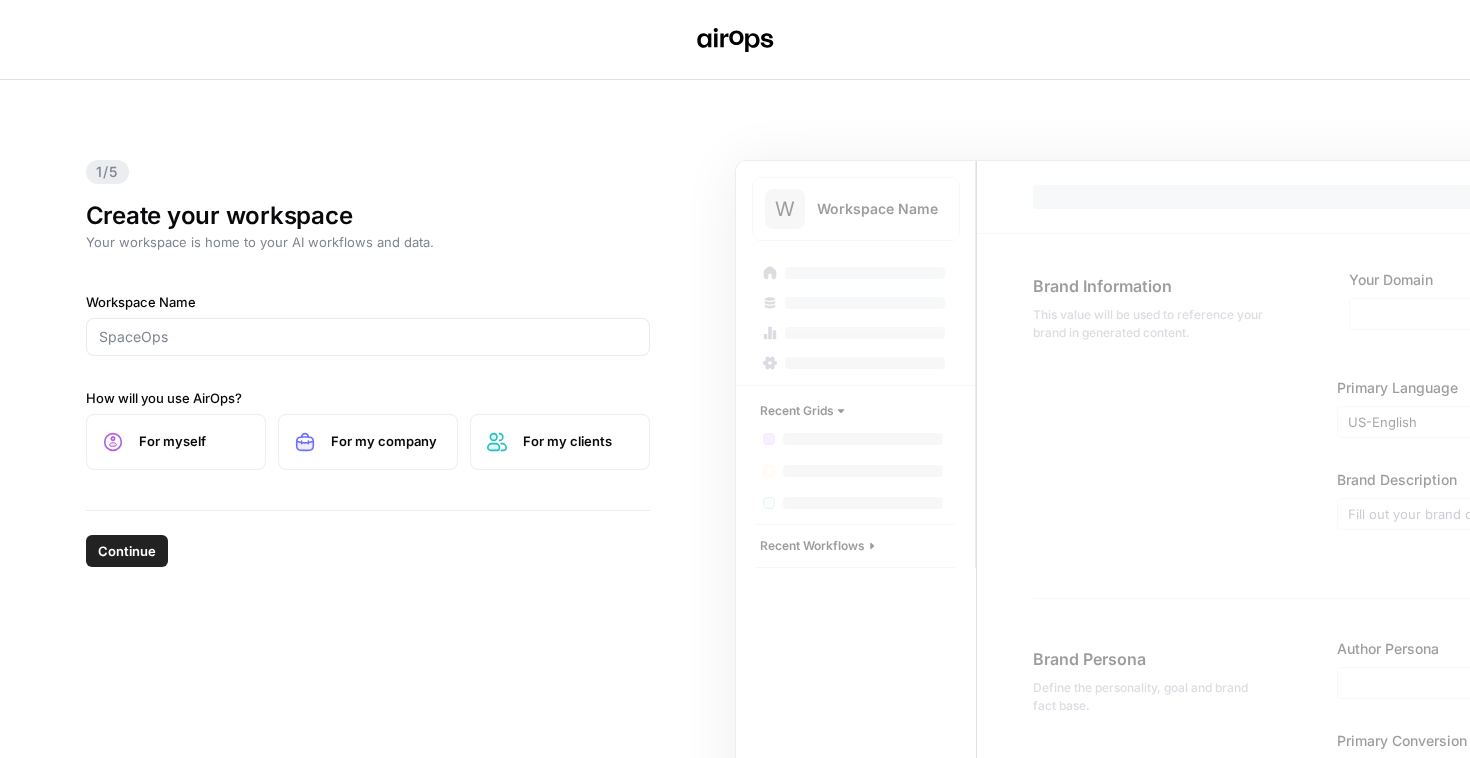 scroll, scrollTop: 0, scrollLeft: 0, axis: both 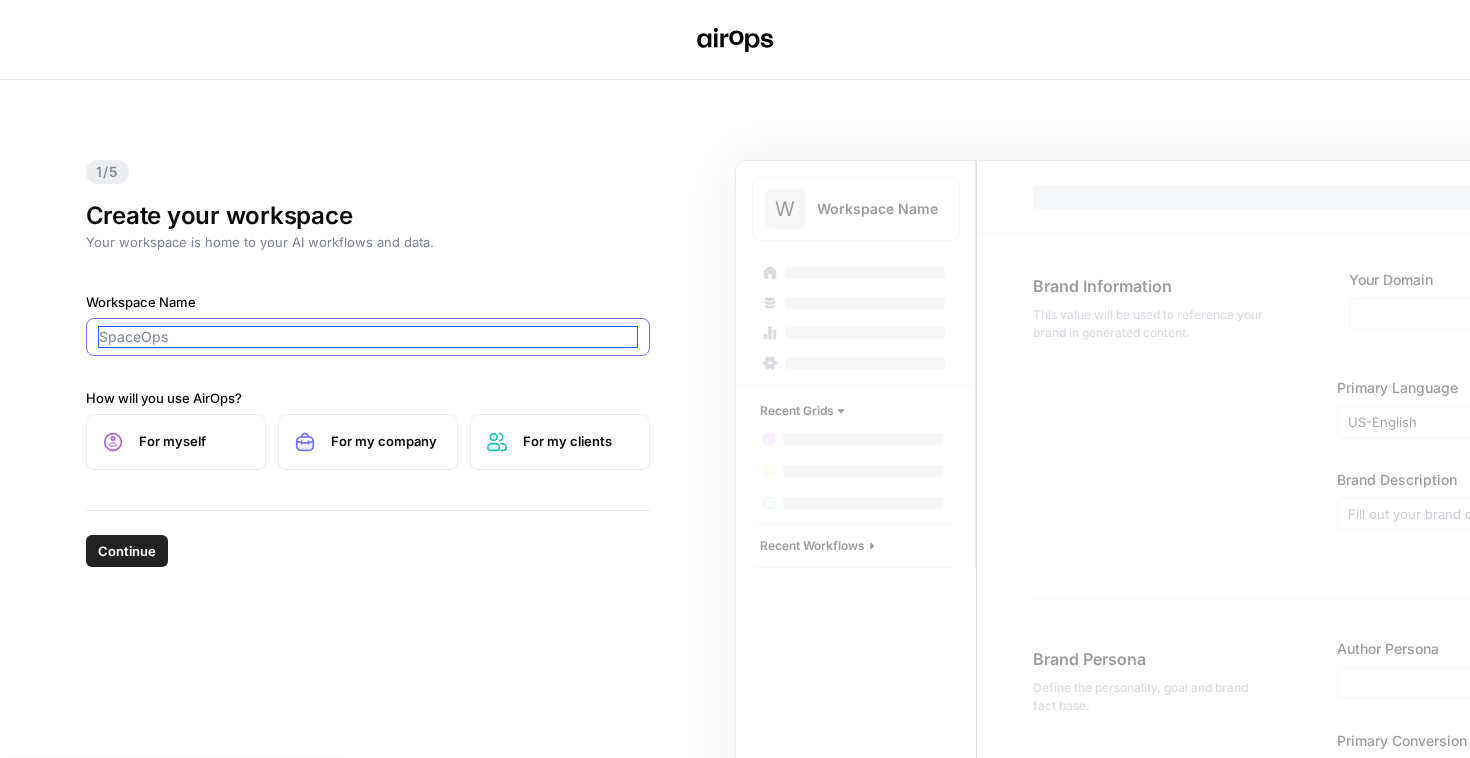 click on "Workspace Name" at bounding box center [368, 337] 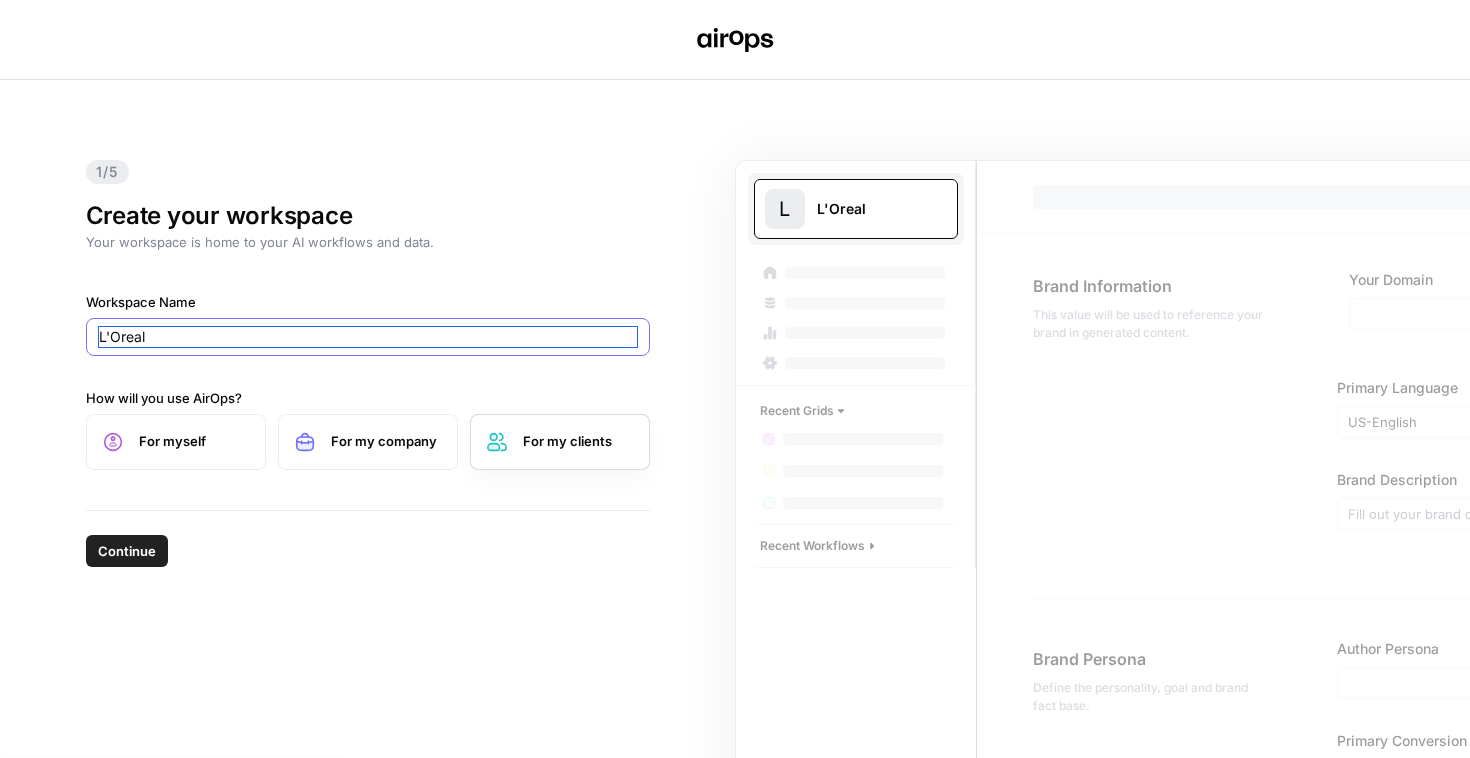 type on "L'Oreal" 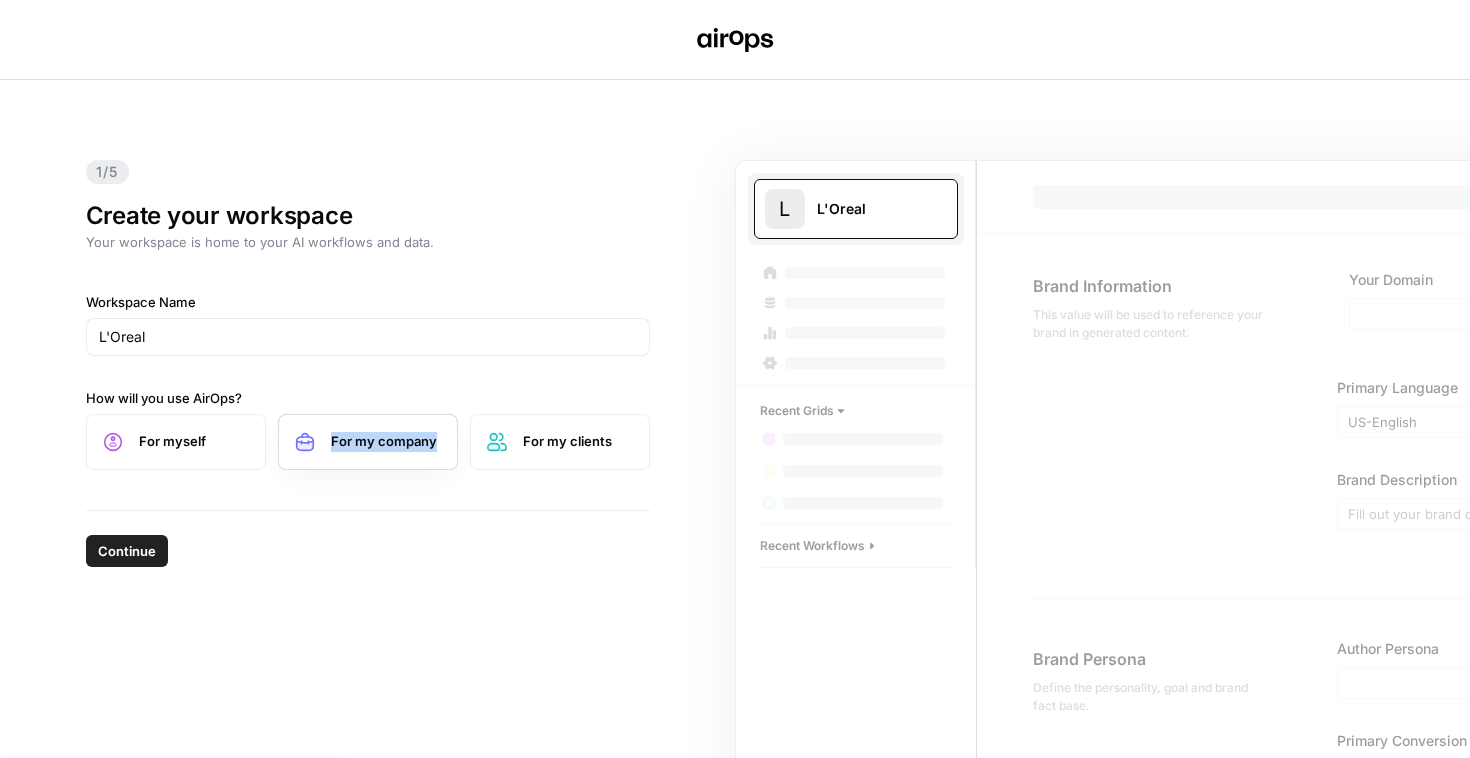 drag, startPoint x: 488, startPoint y: 443, endPoint x: 293, endPoint y: 439, distance: 195.04102 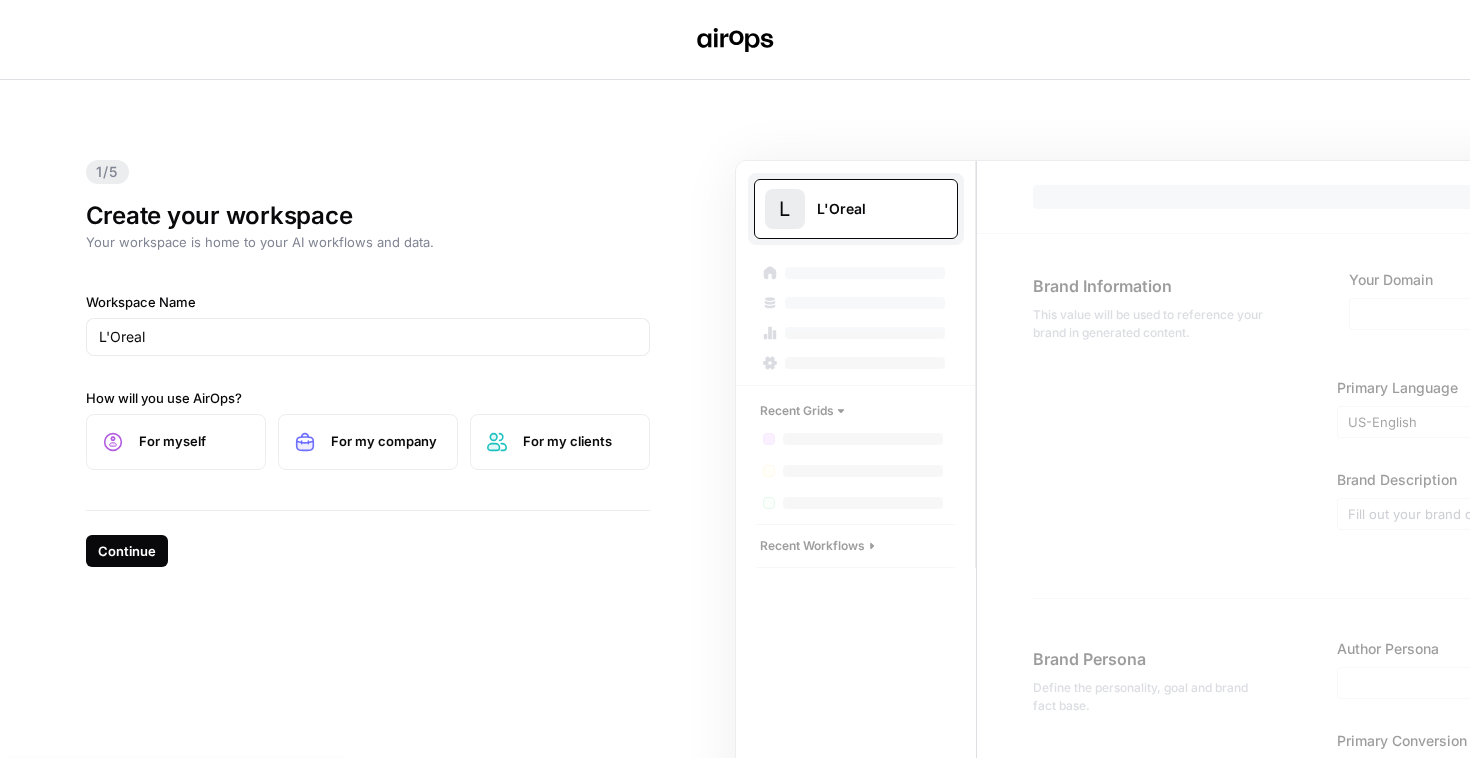 click on "Continue" at bounding box center [127, 551] 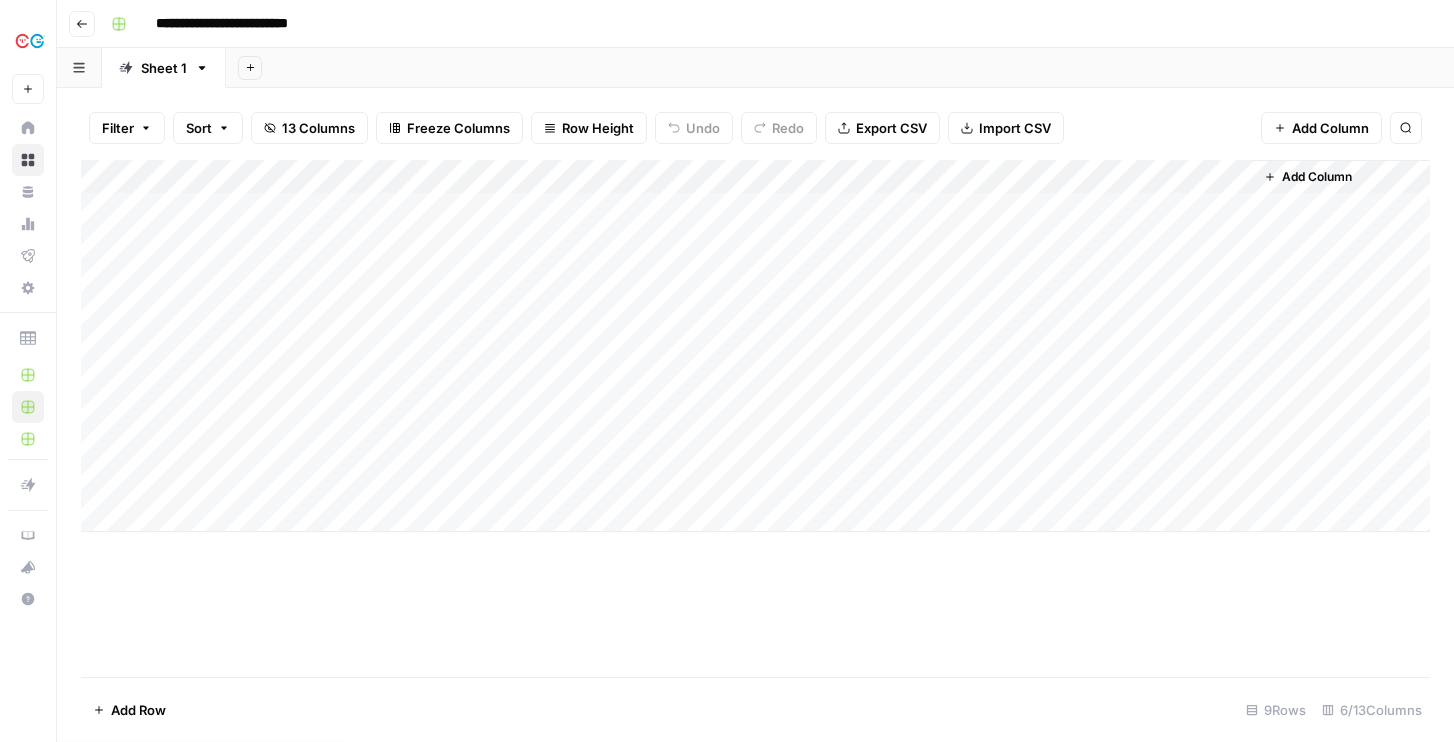scroll, scrollTop: 0, scrollLeft: 0, axis: both 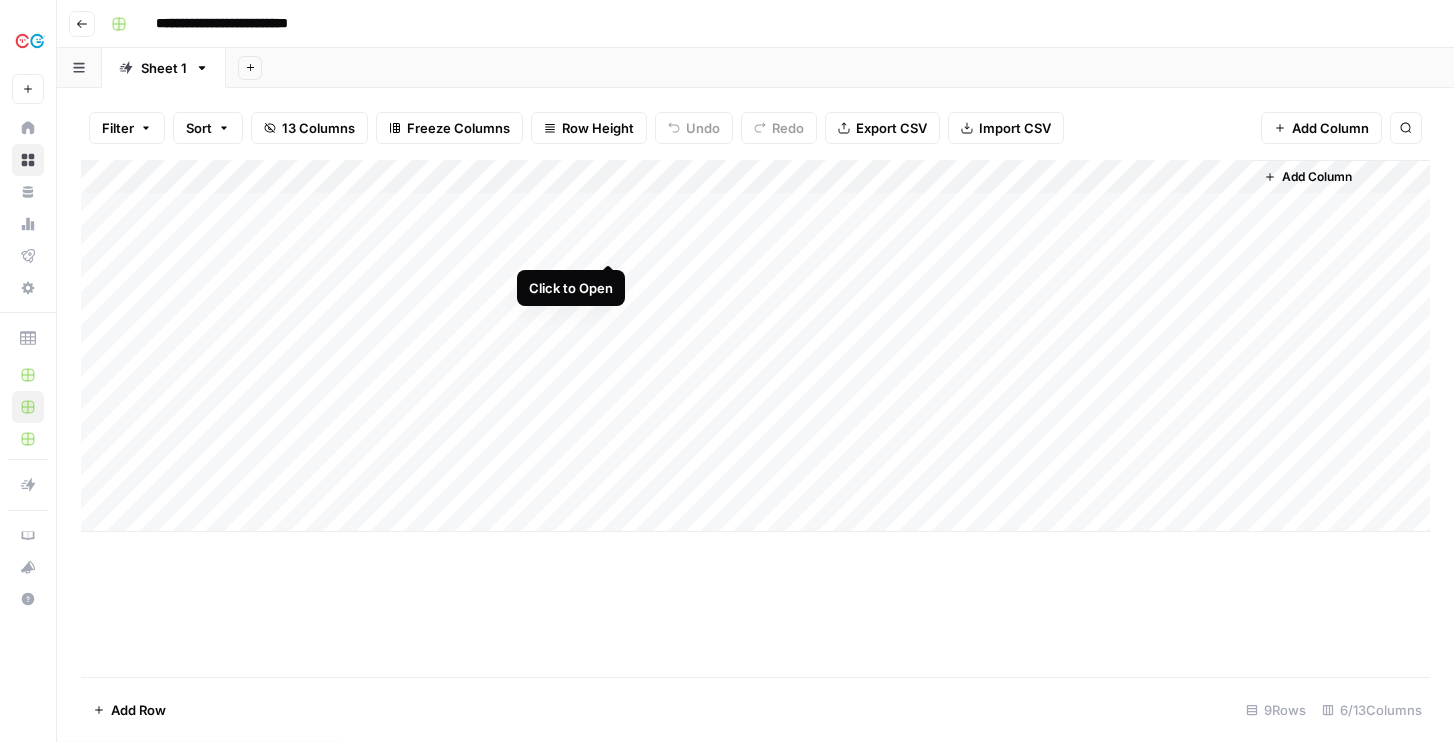 click on "Add Column" at bounding box center [755, 346] 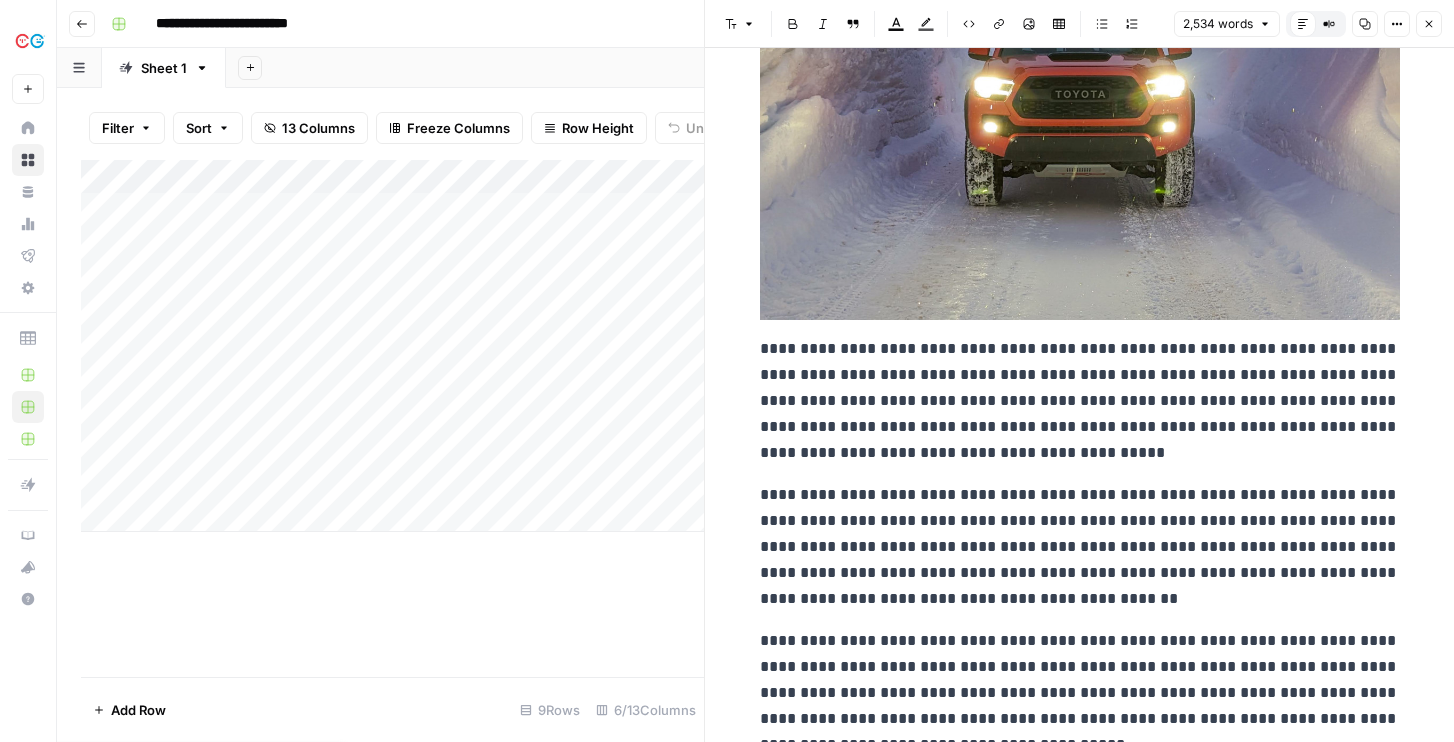 scroll, scrollTop: 516, scrollLeft: 0, axis: vertical 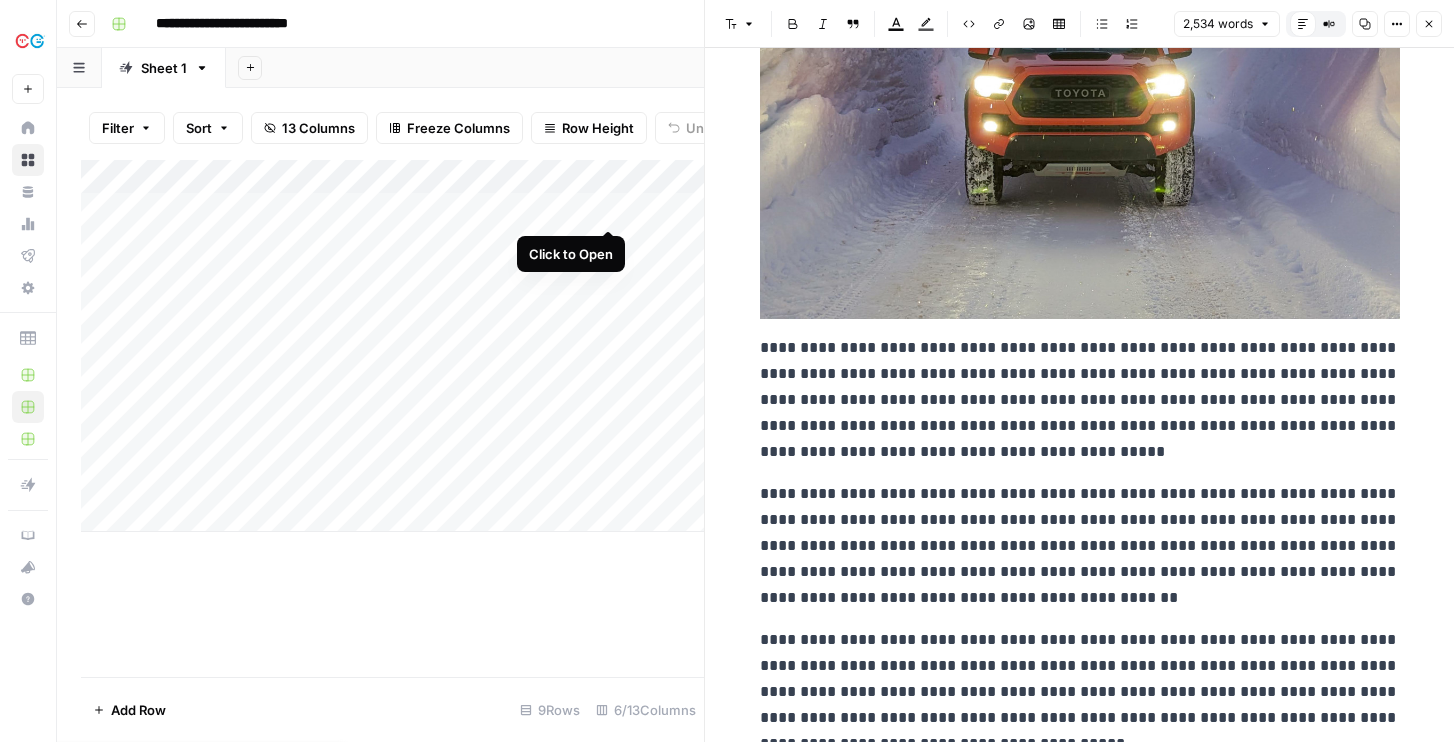 click on "Add Column" at bounding box center [392, 346] 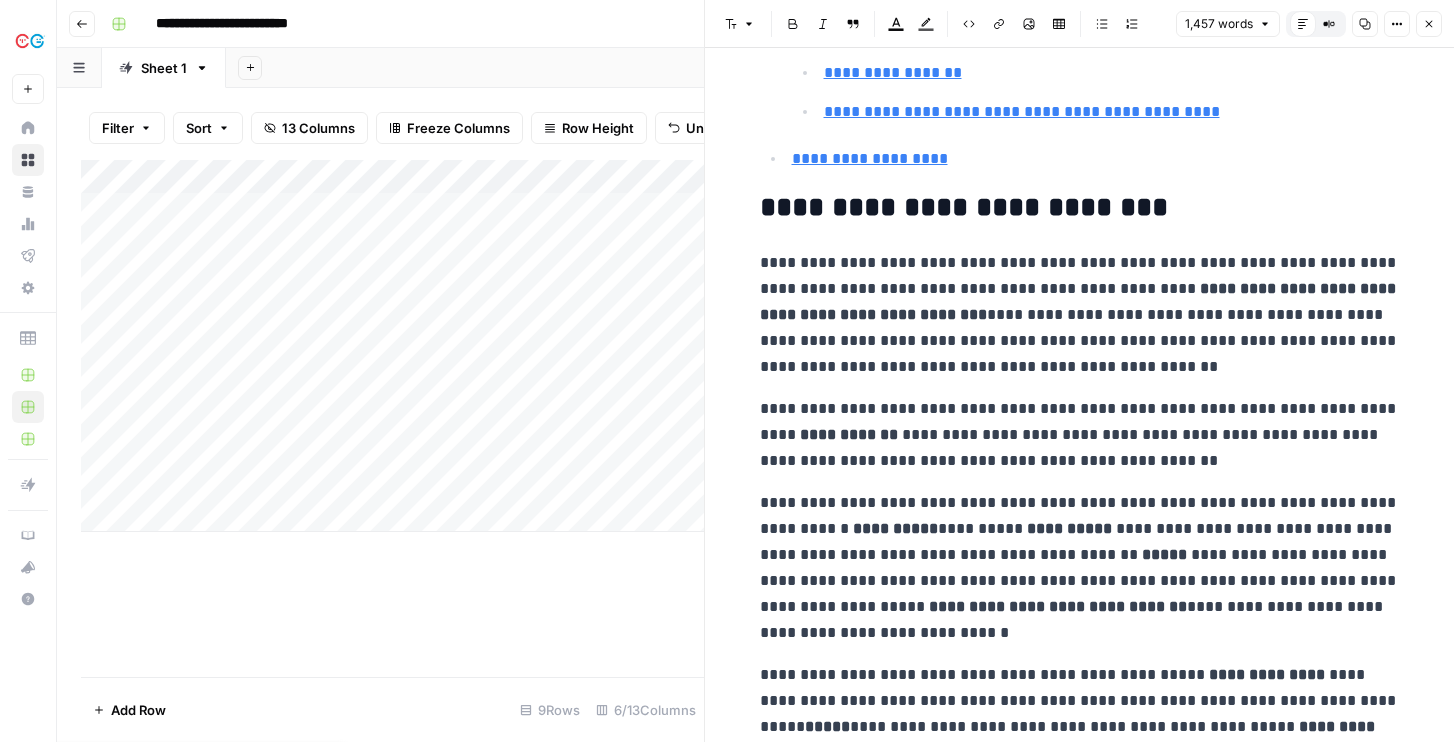 scroll, scrollTop: 1708, scrollLeft: 0, axis: vertical 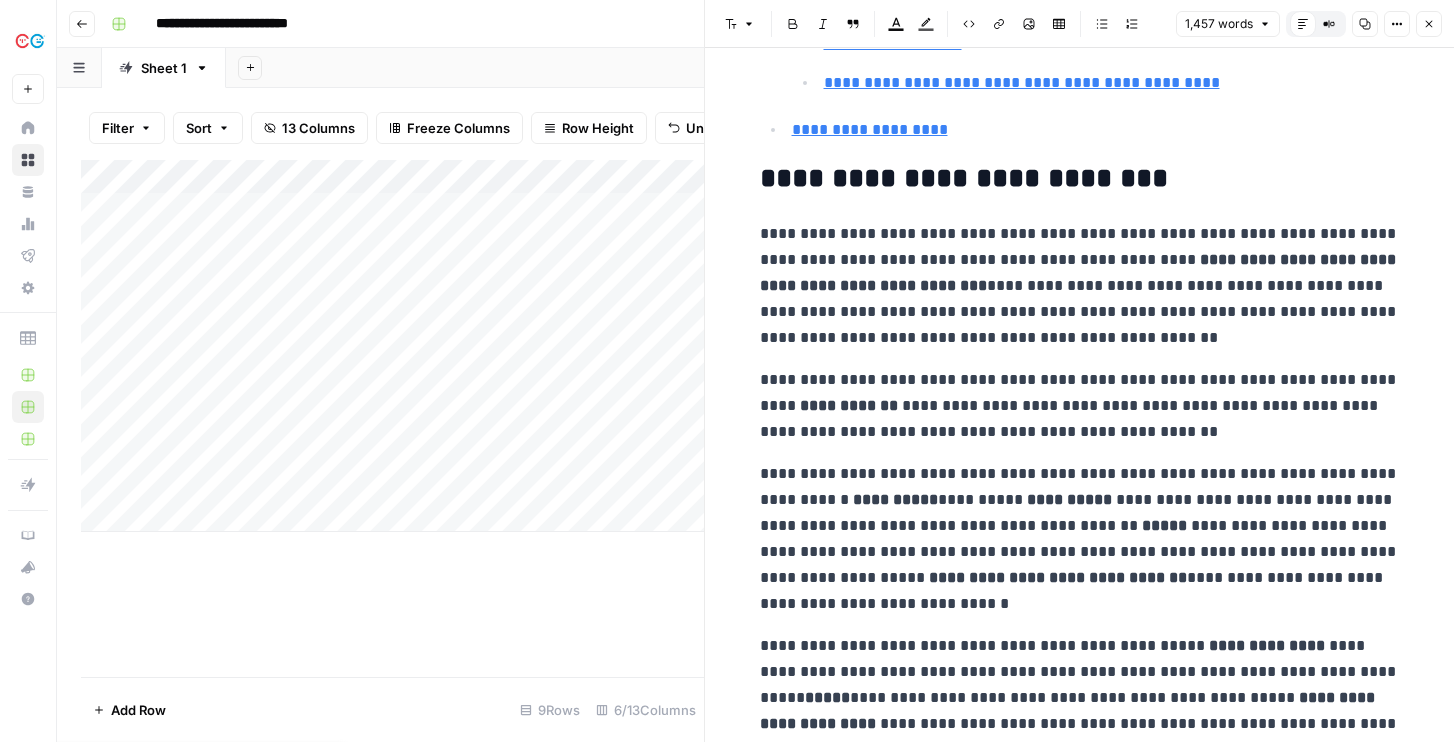drag, startPoint x: 1025, startPoint y: 262, endPoint x: 1136, endPoint y: 264, distance: 111.01801 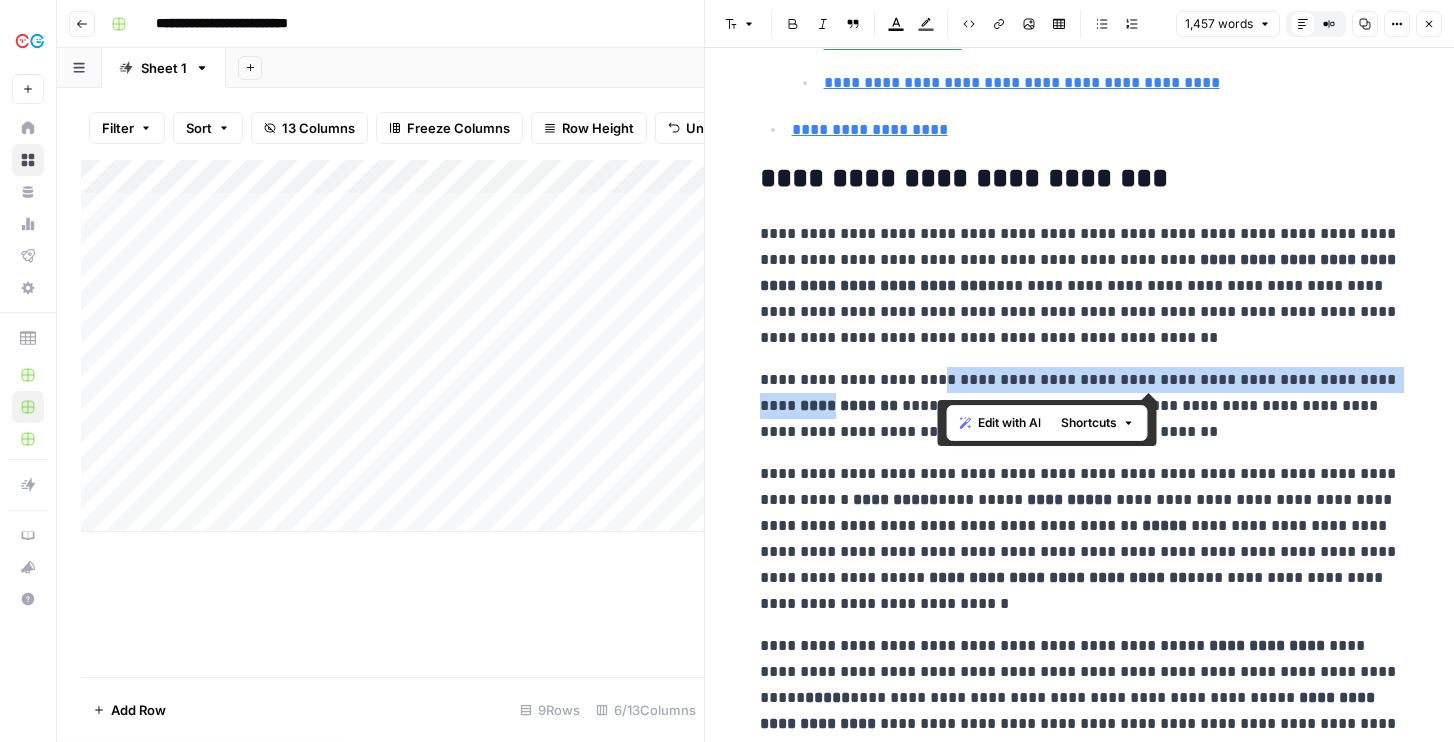 drag, startPoint x: 938, startPoint y: 378, endPoint x: 1414, endPoint y: 389, distance: 476.12708 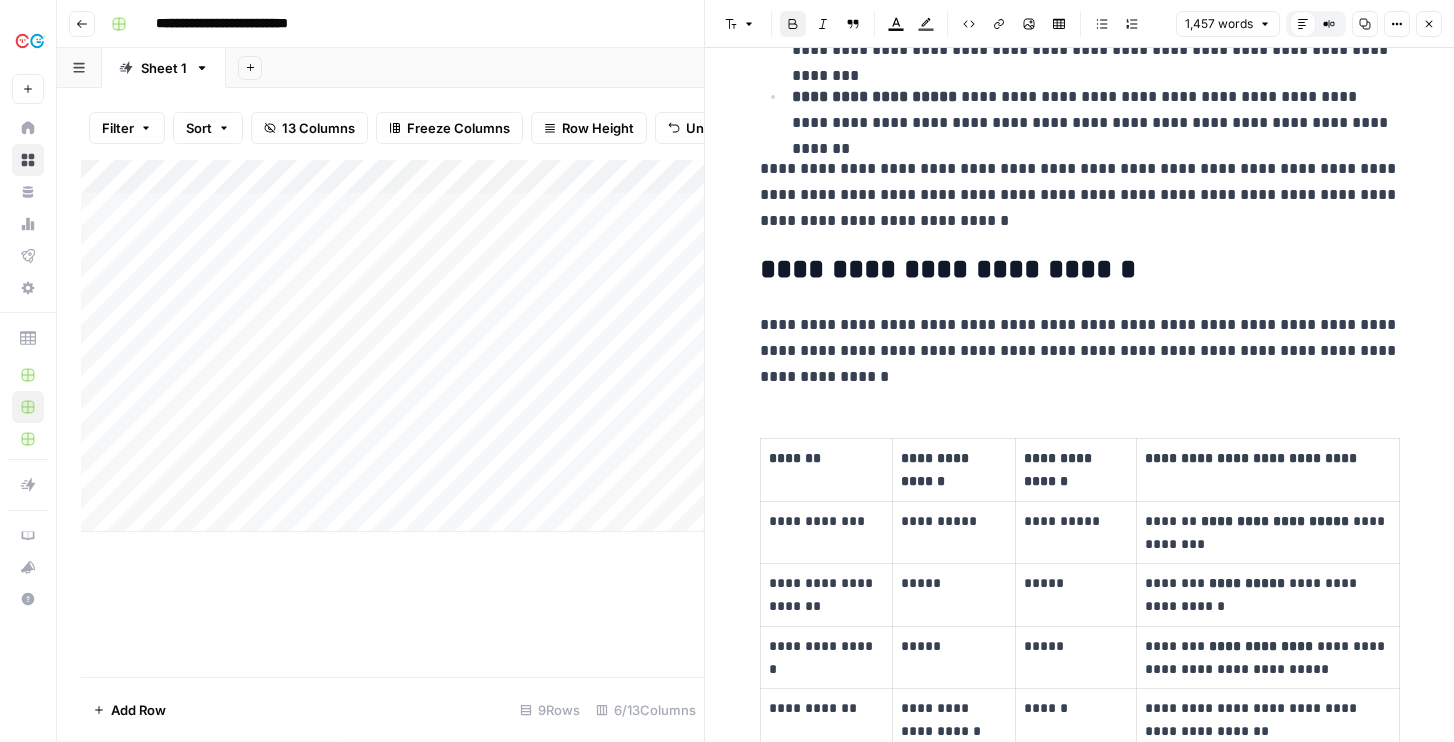 scroll, scrollTop: 2953, scrollLeft: 0, axis: vertical 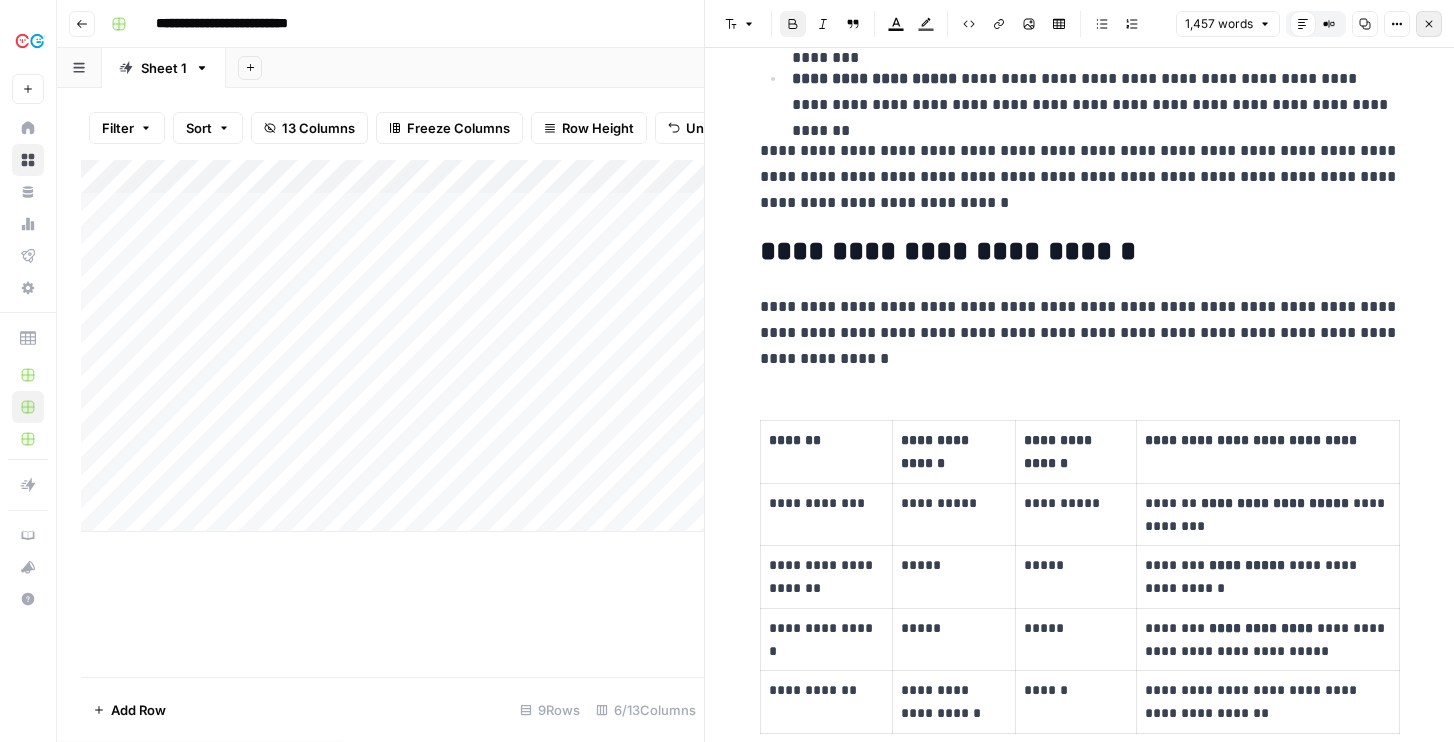 click 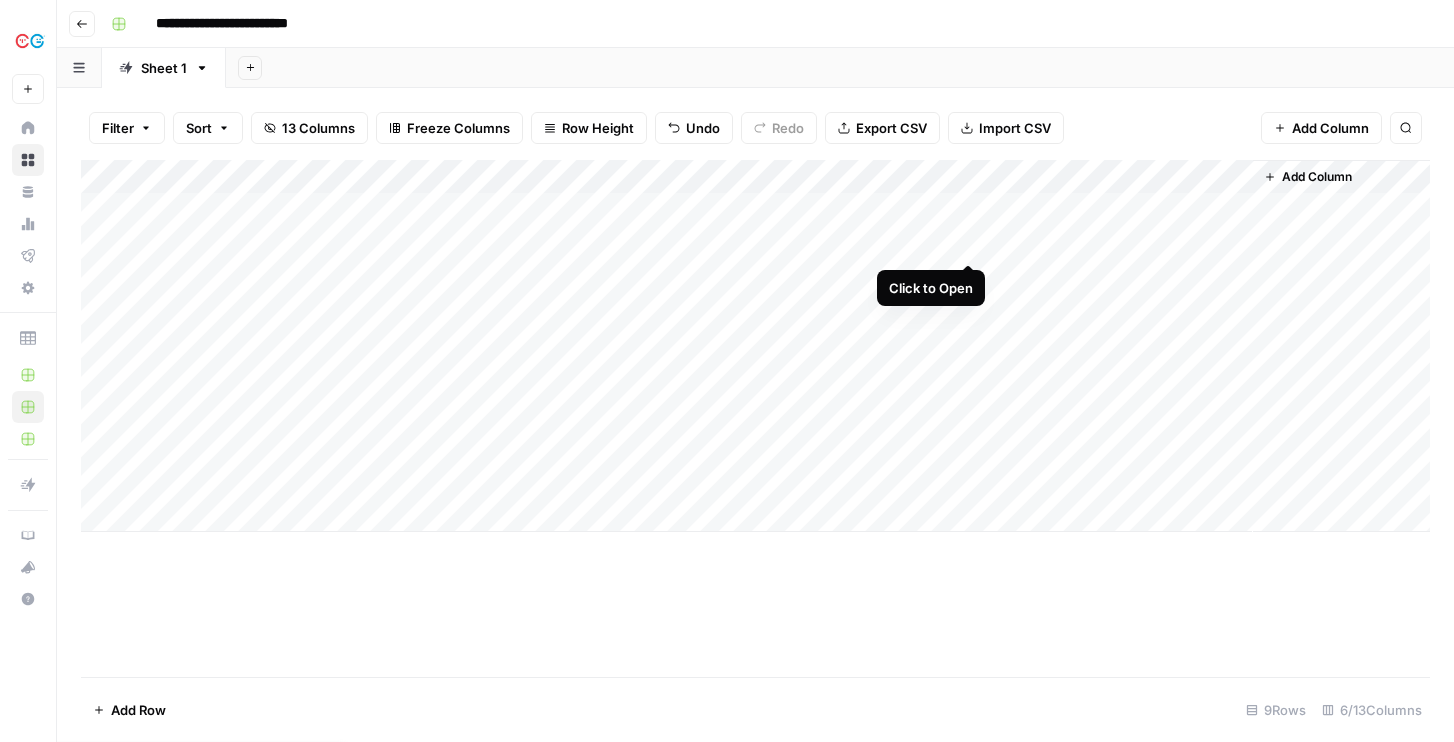 click on "Add Column" at bounding box center (755, 346) 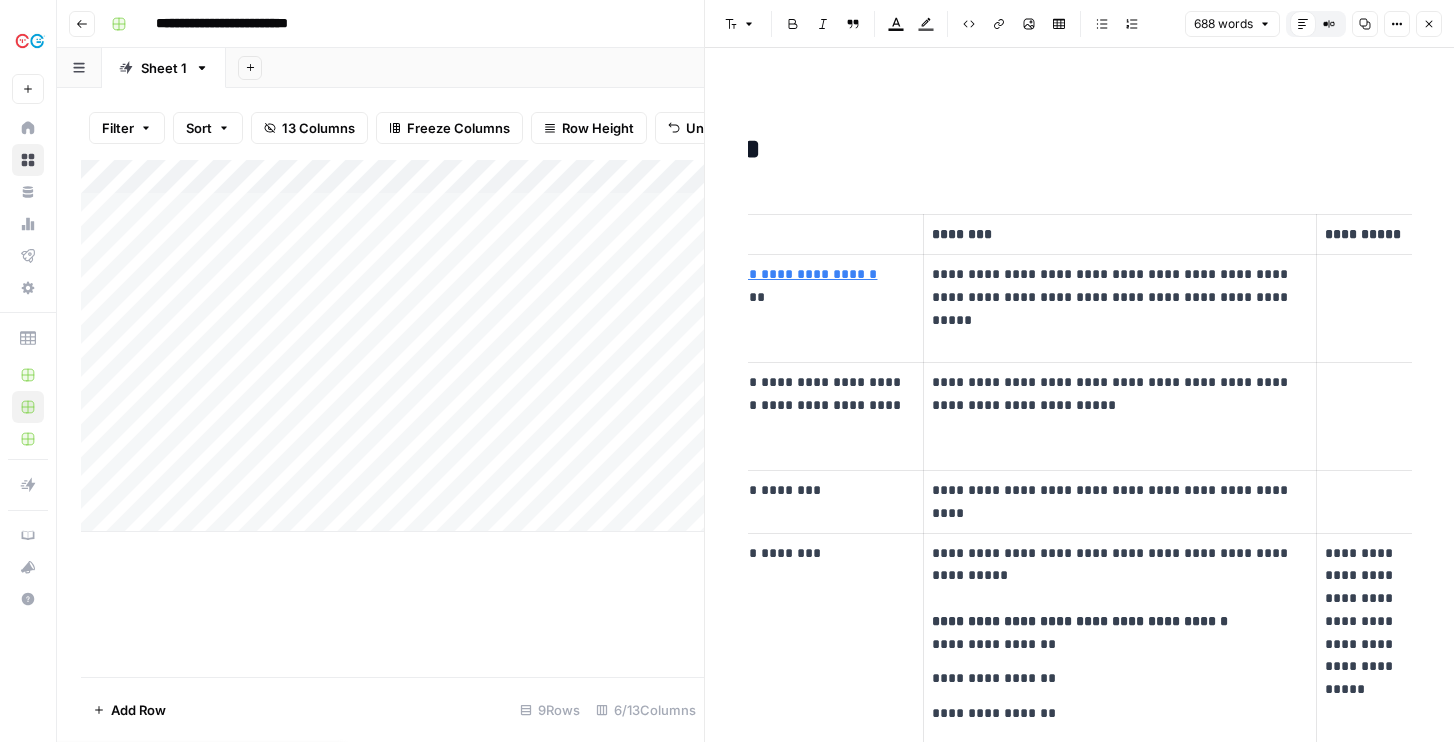 scroll, scrollTop: 0, scrollLeft: 406, axis: horizontal 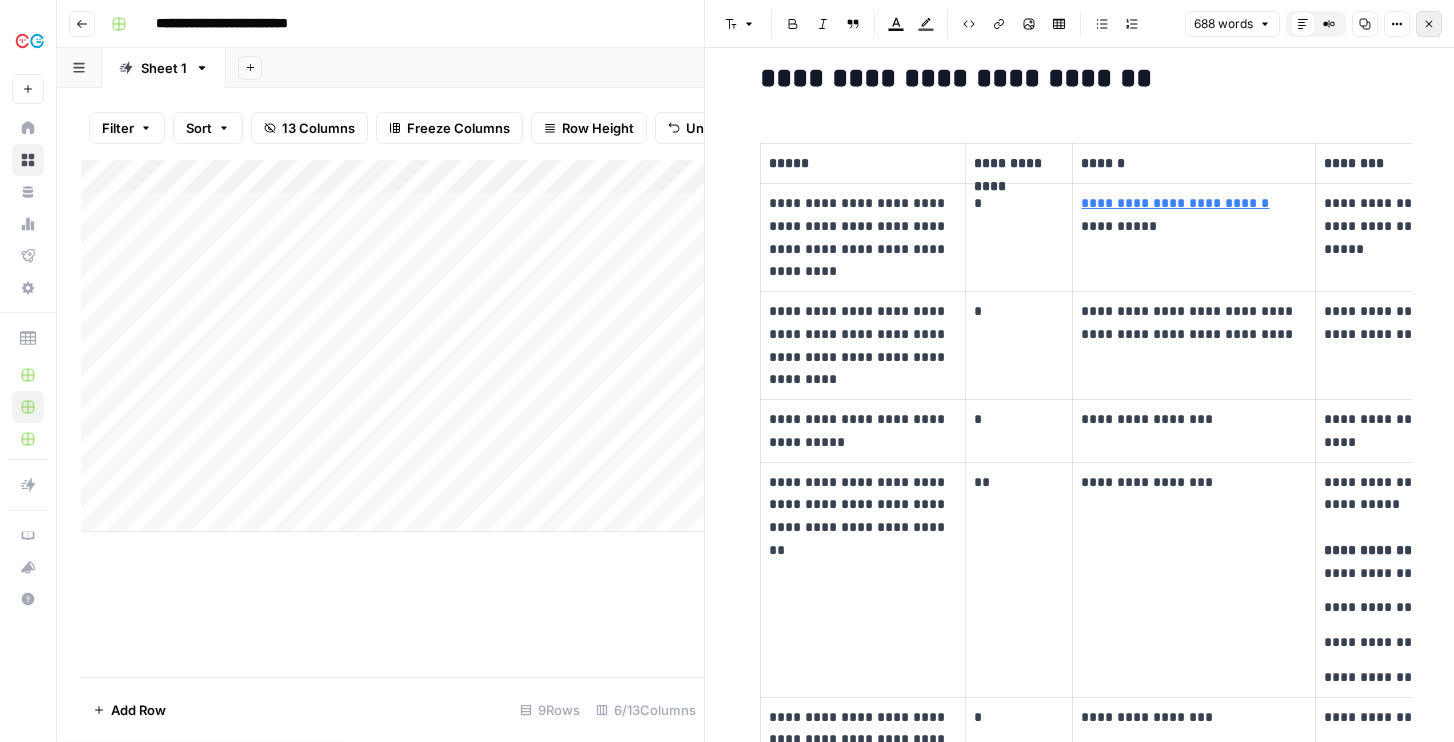 click 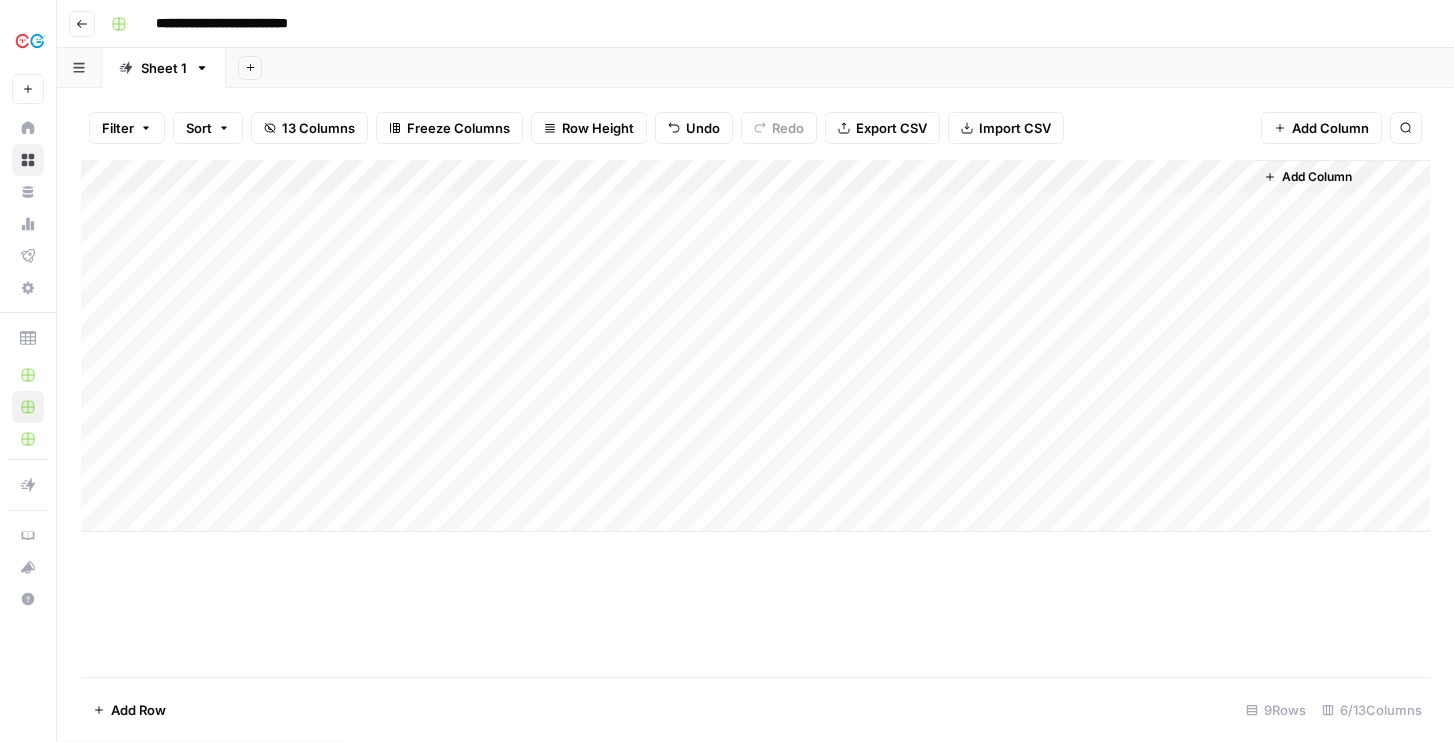 click on "Add Column" at bounding box center (755, 346) 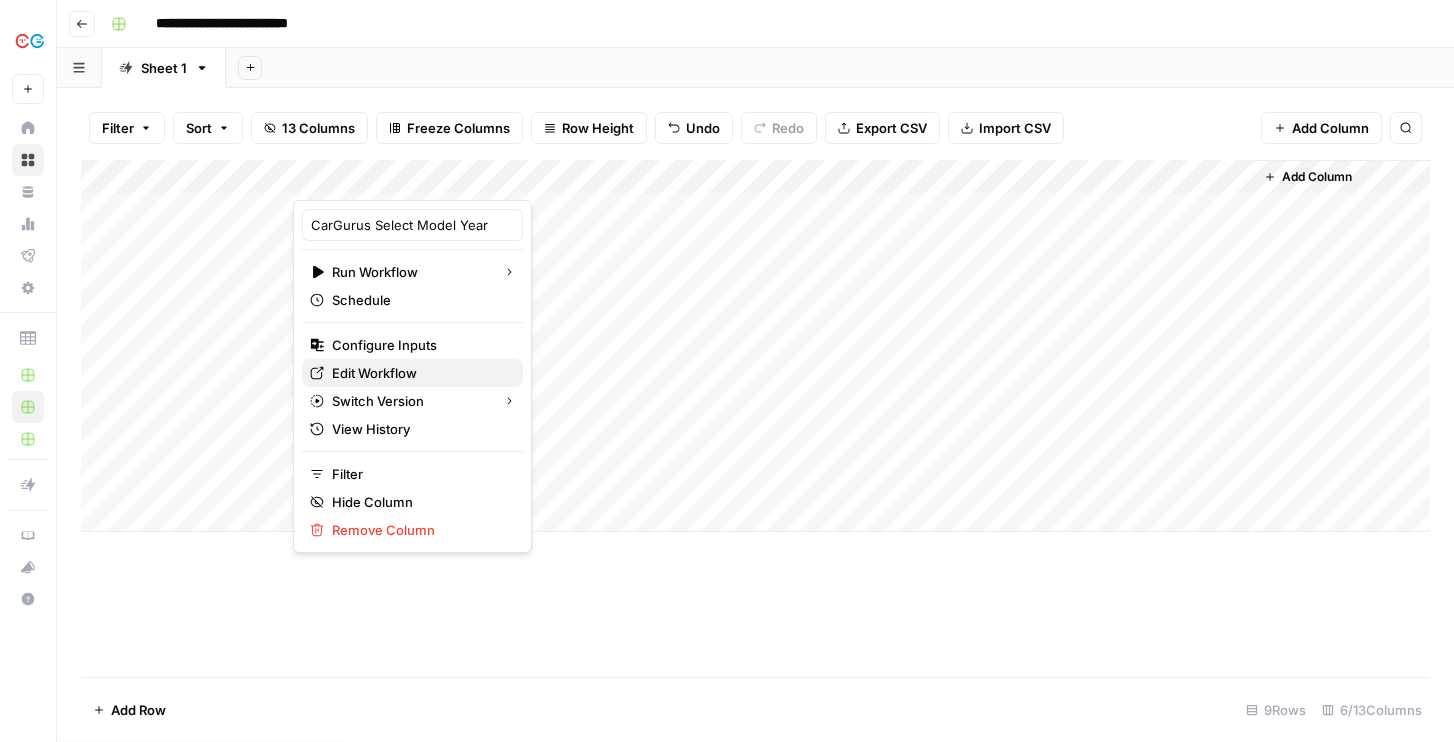 click on "Edit Workflow" at bounding box center (374, 373) 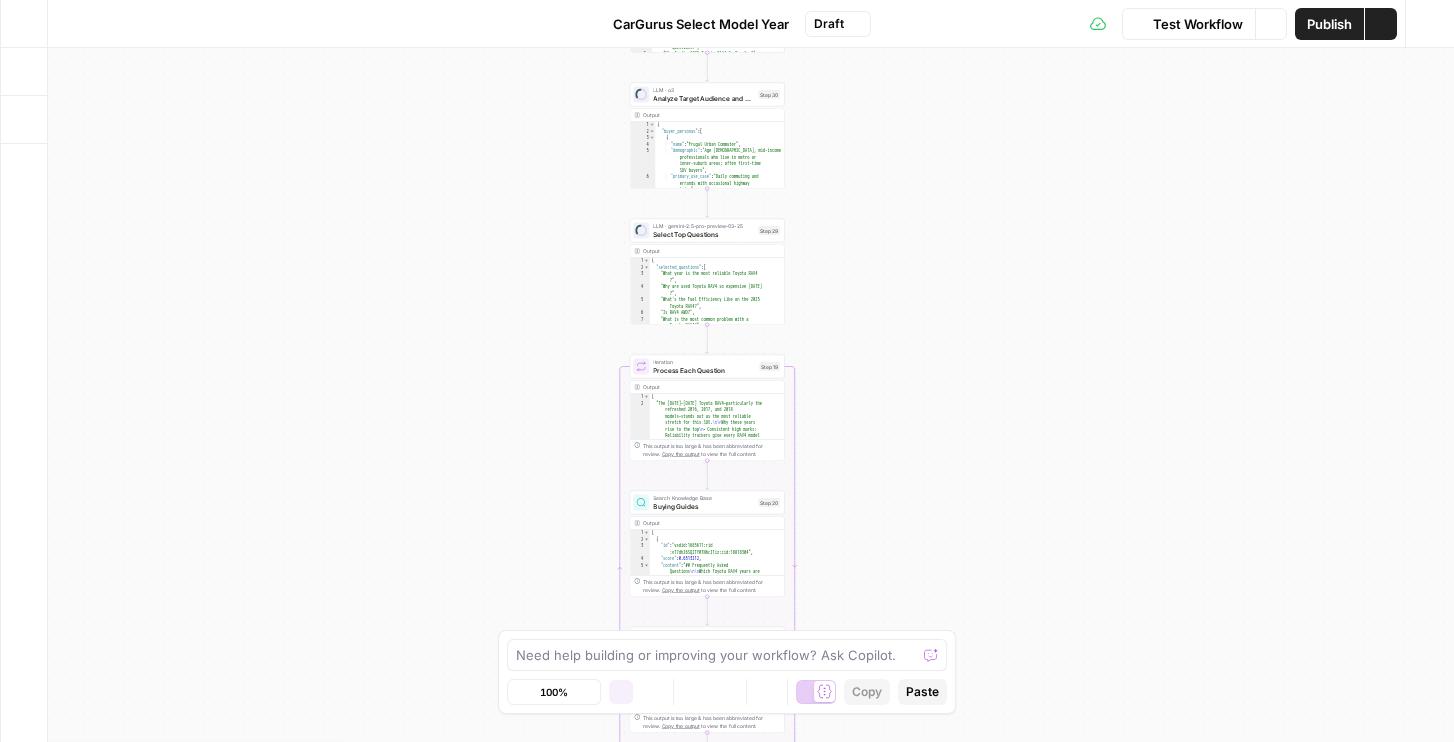 scroll, scrollTop: 0, scrollLeft: 0, axis: both 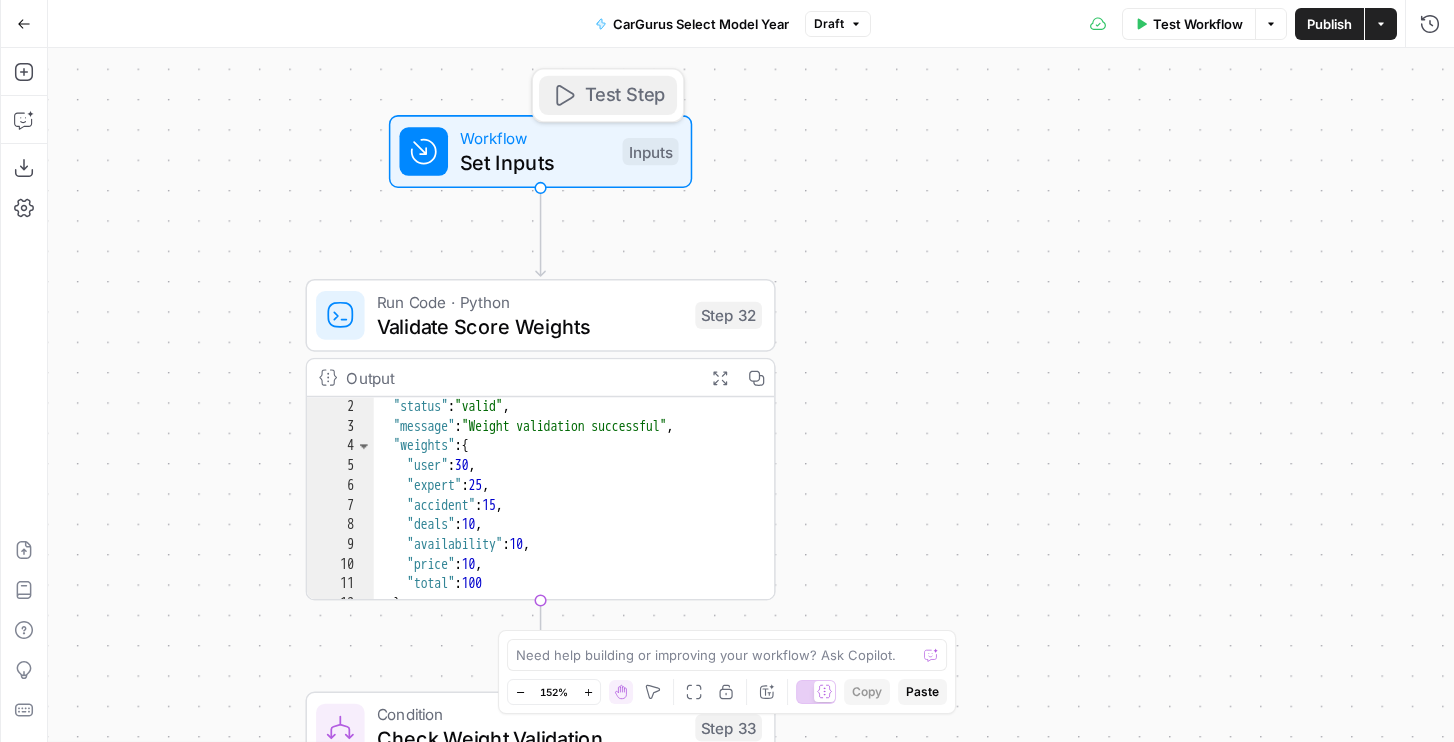 click on "Test Step" at bounding box center [625, 95] 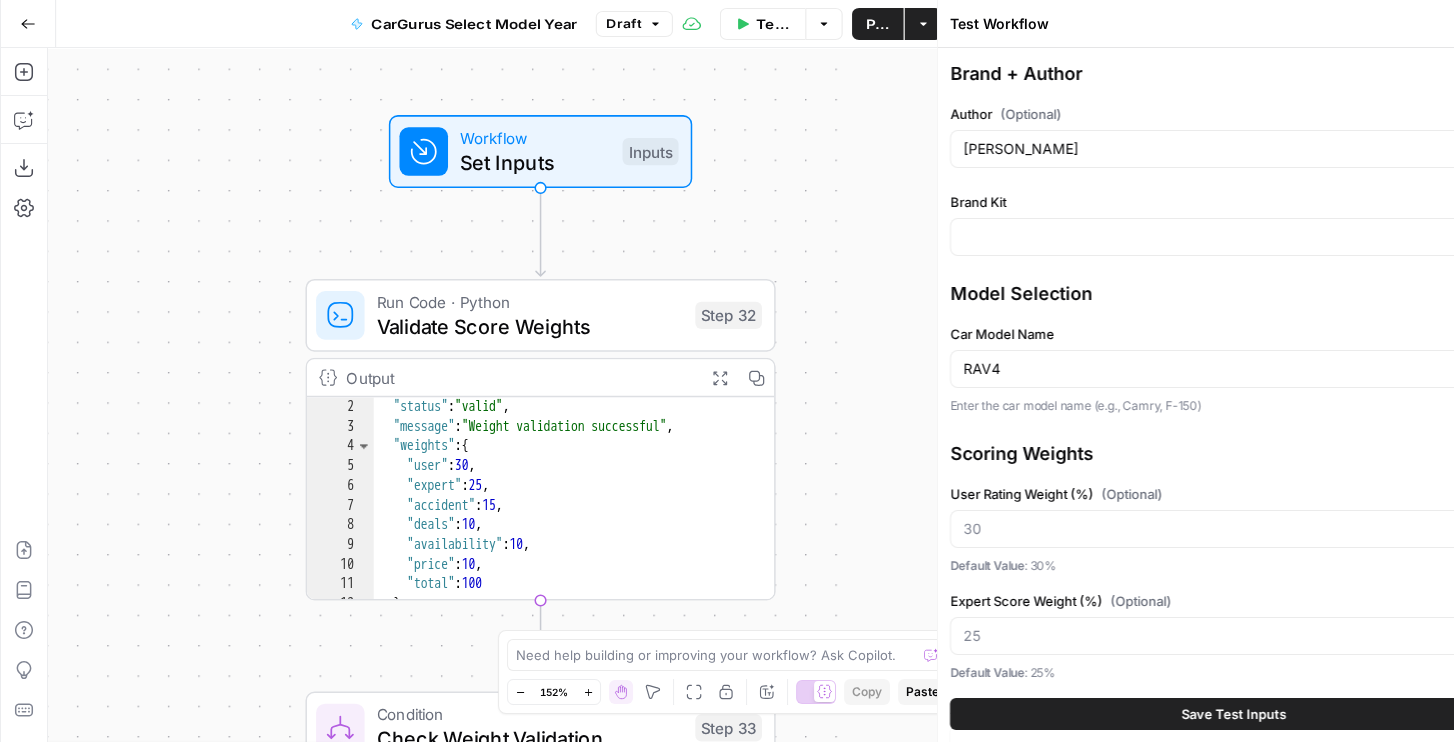 type on "CarGurus" 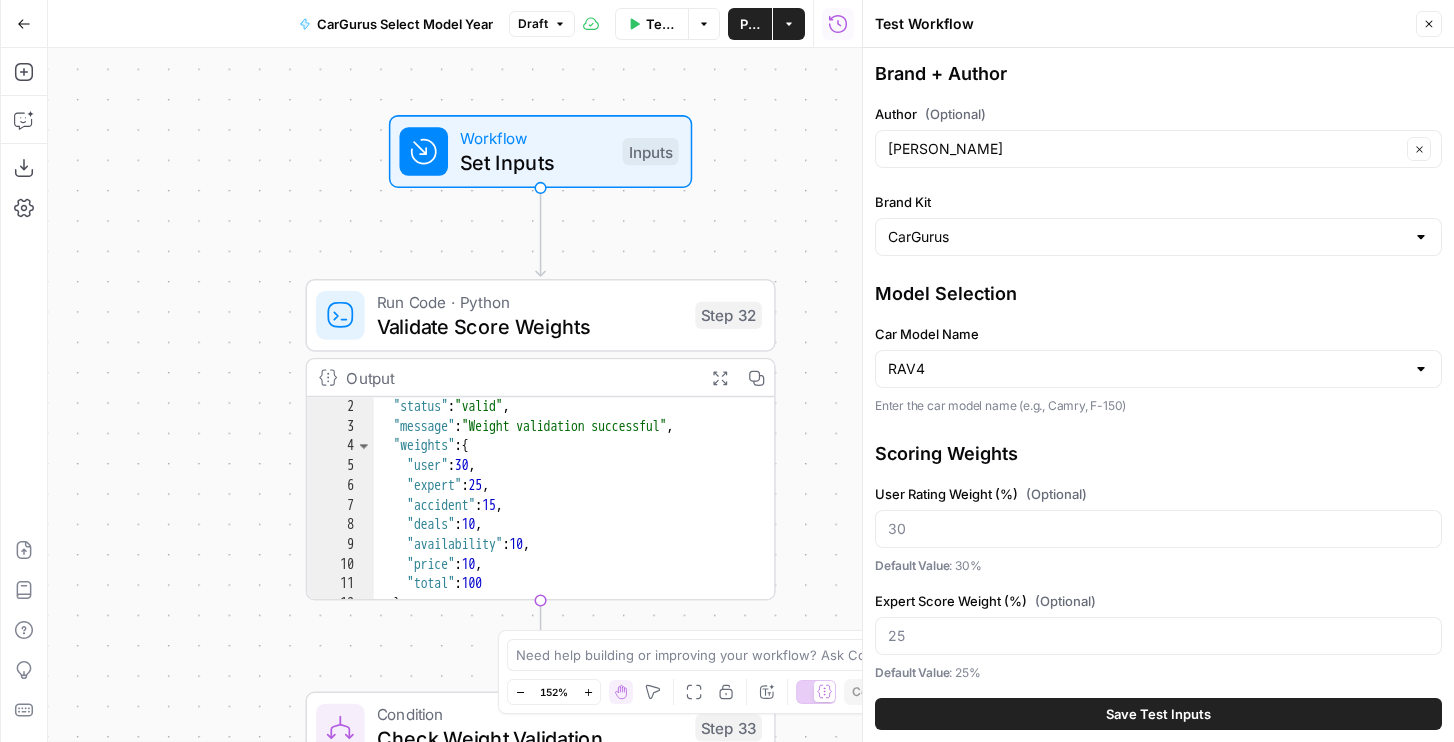 scroll, scrollTop: 359, scrollLeft: 0, axis: vertical 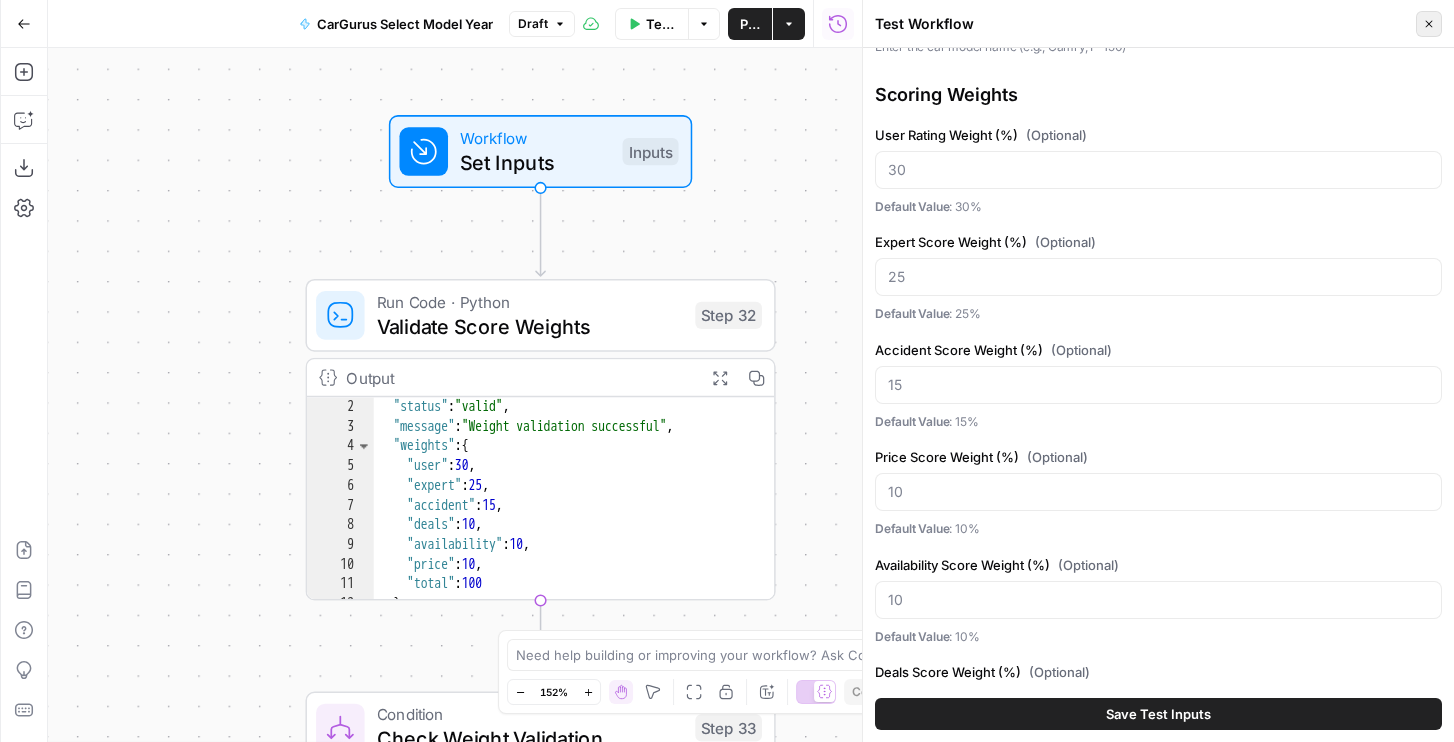 click 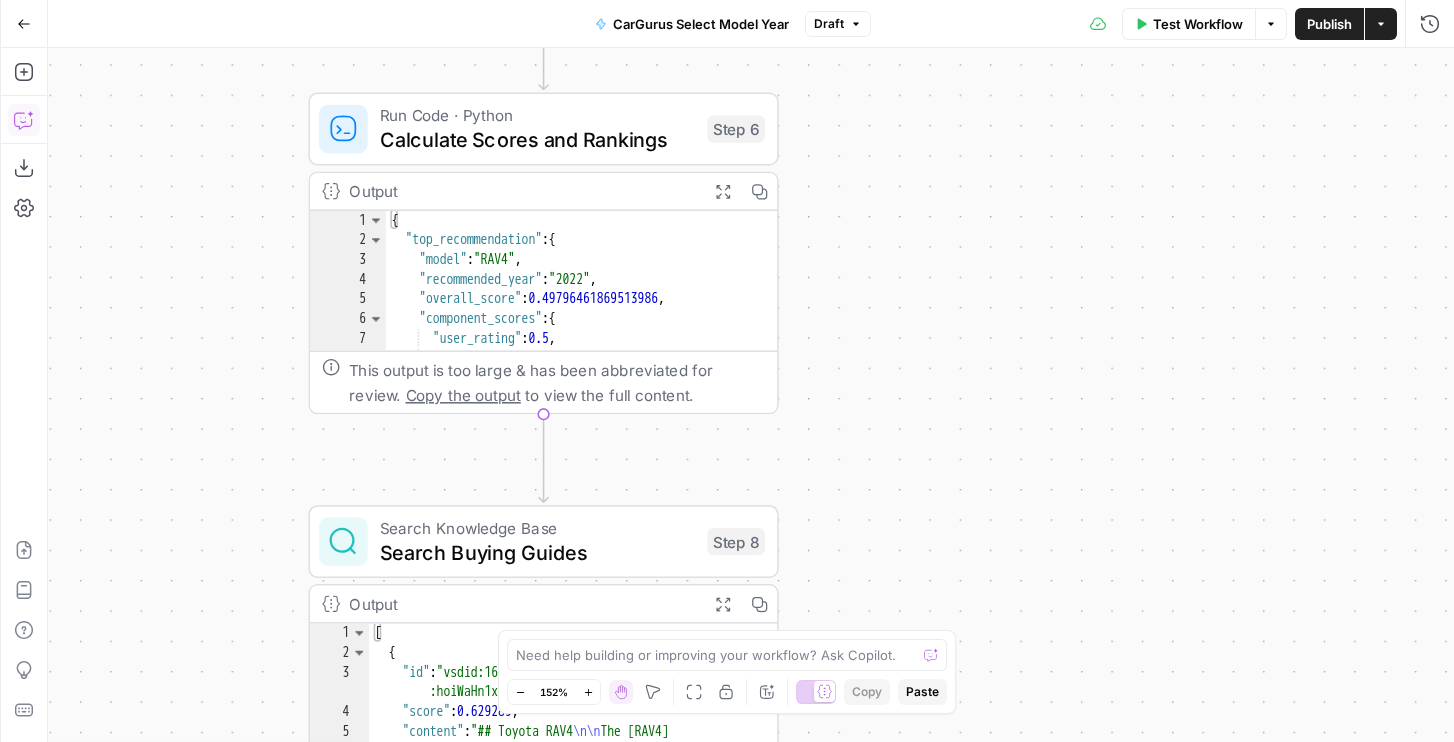 click on "Copilot" at bounding box center (24, 120) 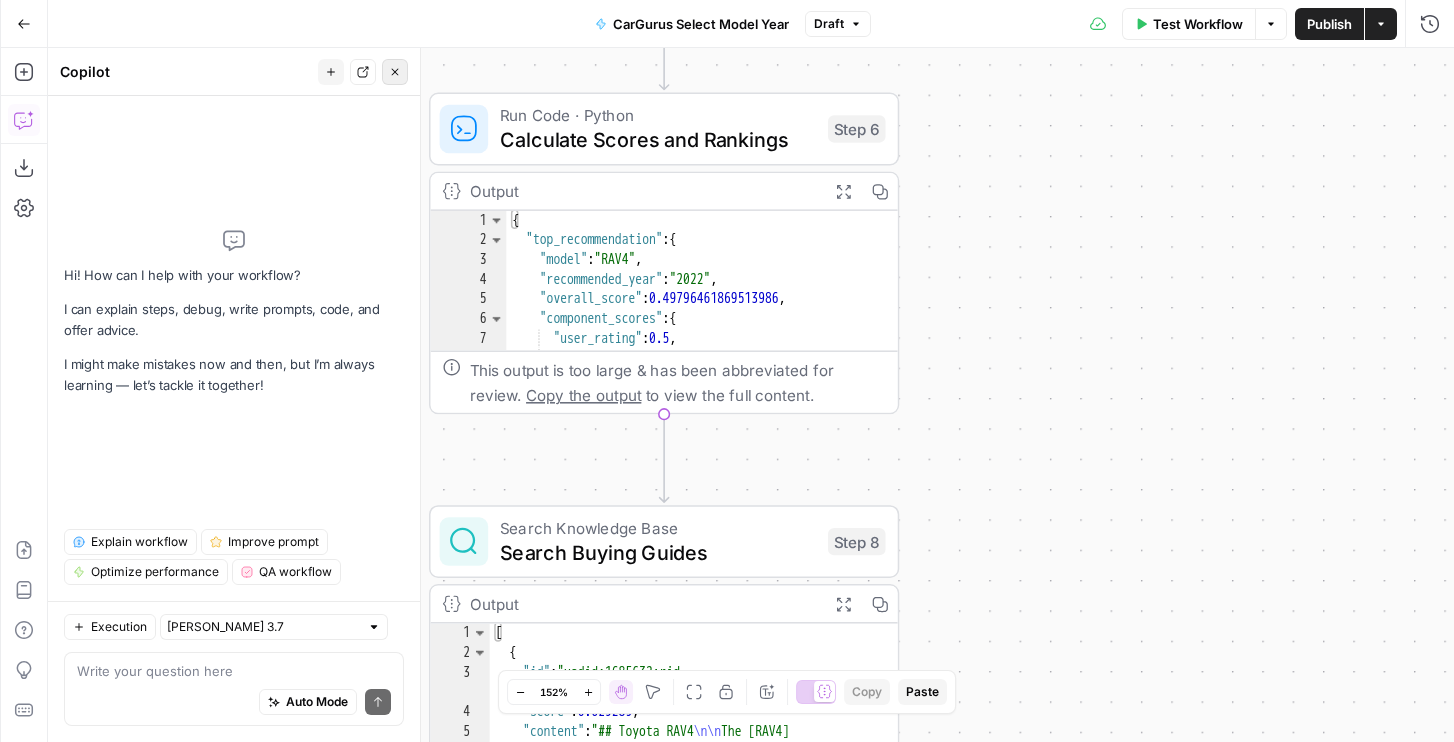 click 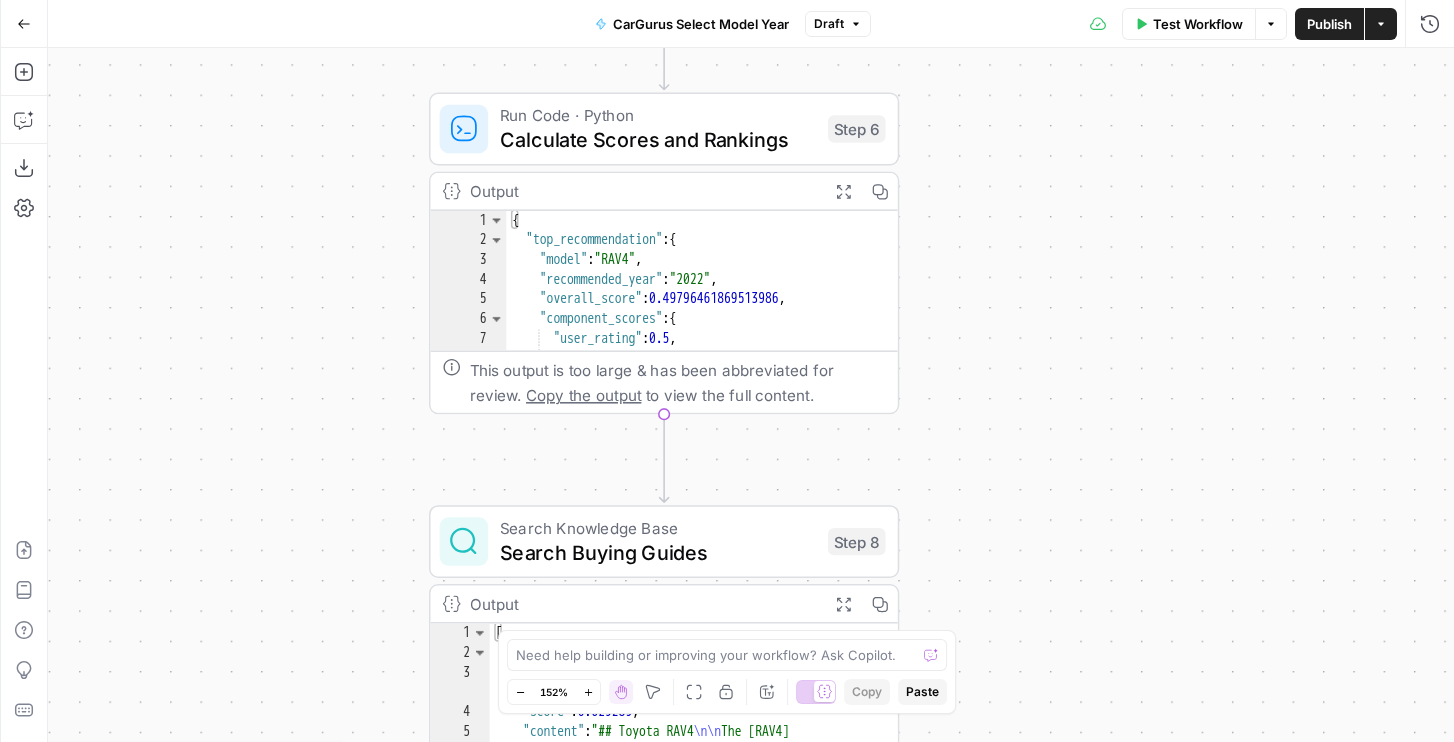 type on "**********" 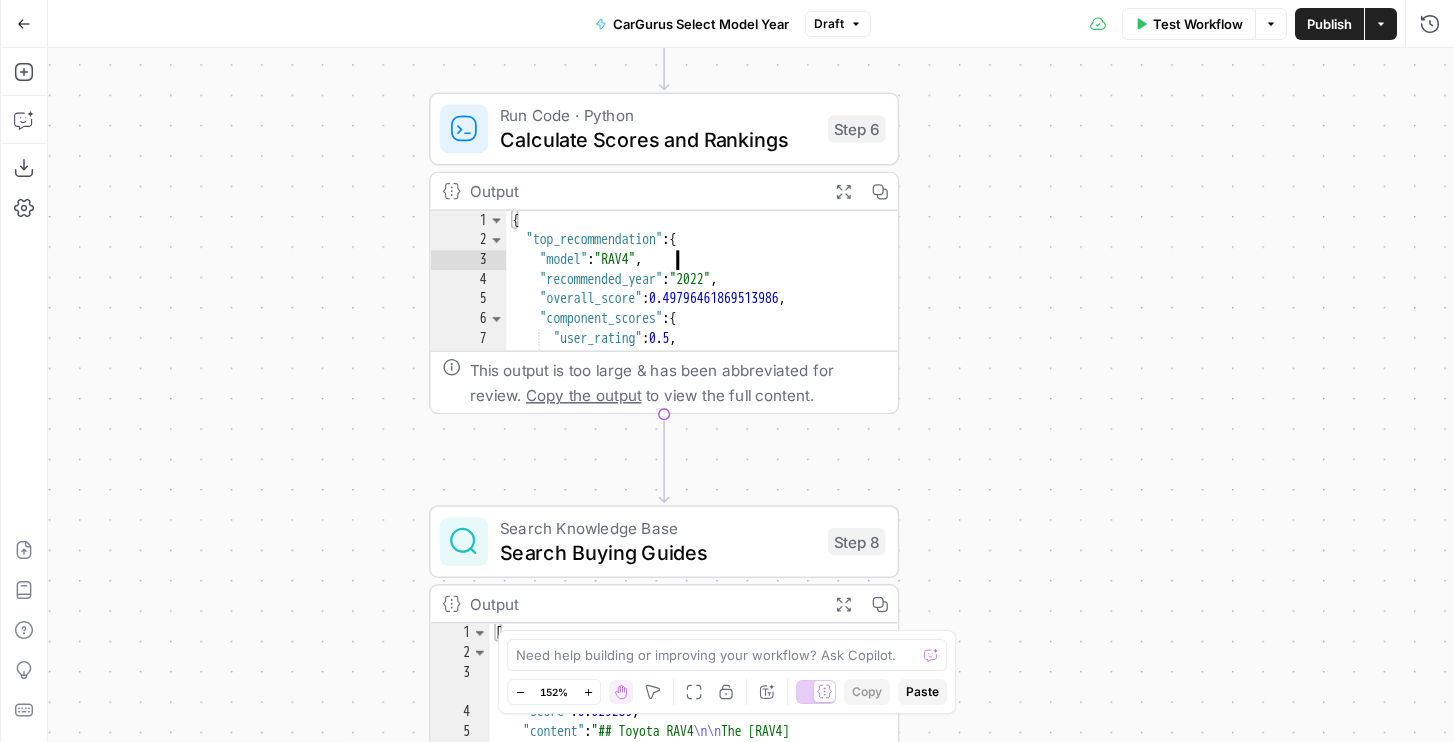 click on "{    "top_recommendation" :  {      "model" :  "RAV4" ,      "recommended_year" :  "2022" ,      "overall_score" :  0.49796461869513986 ,      "component_scores" :  {         "user_rating" :  0.5 ,         "expert_score" :  0.5 ,         "listing_quality" :  0.5458640801403071 ," at bounding box center [702, 302] 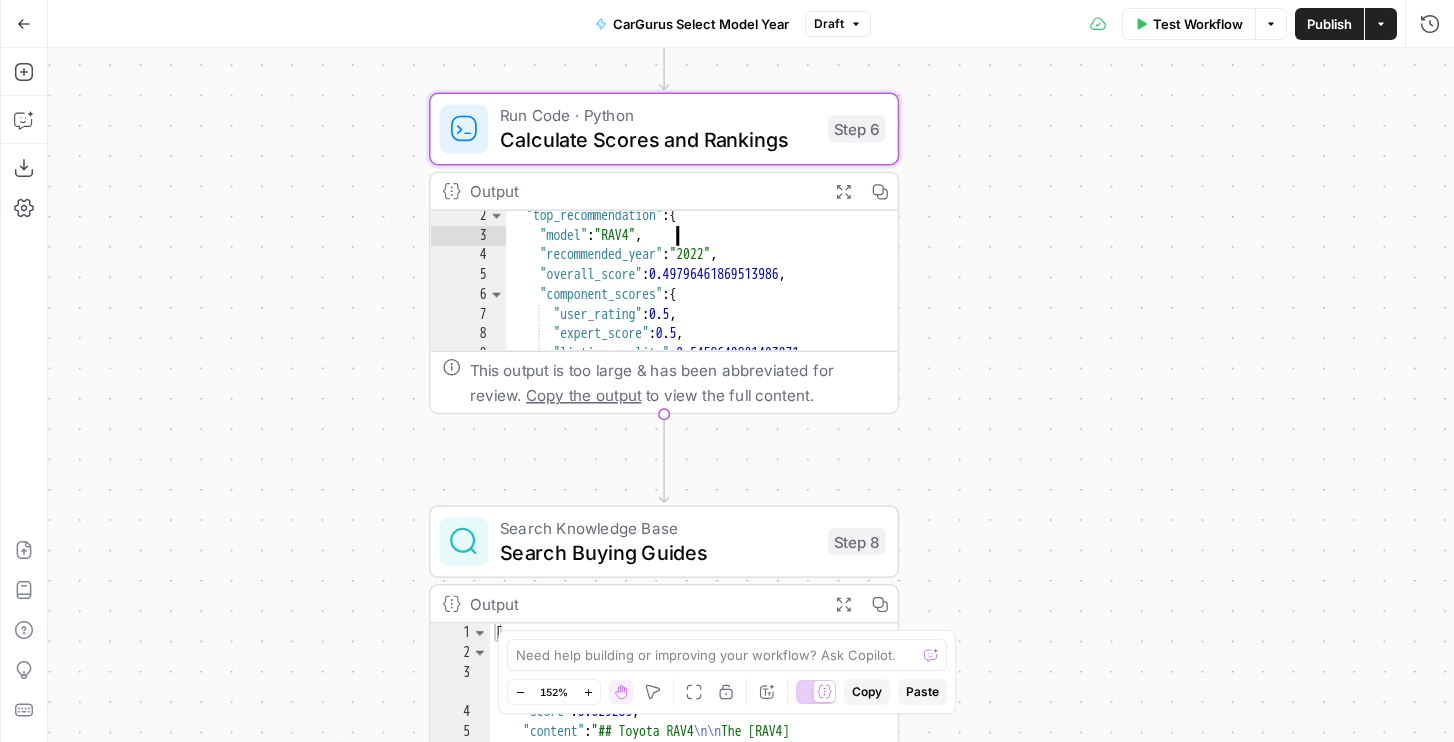 scroll, scrollTop: 15, scrollLeft: 0, axis: vertical 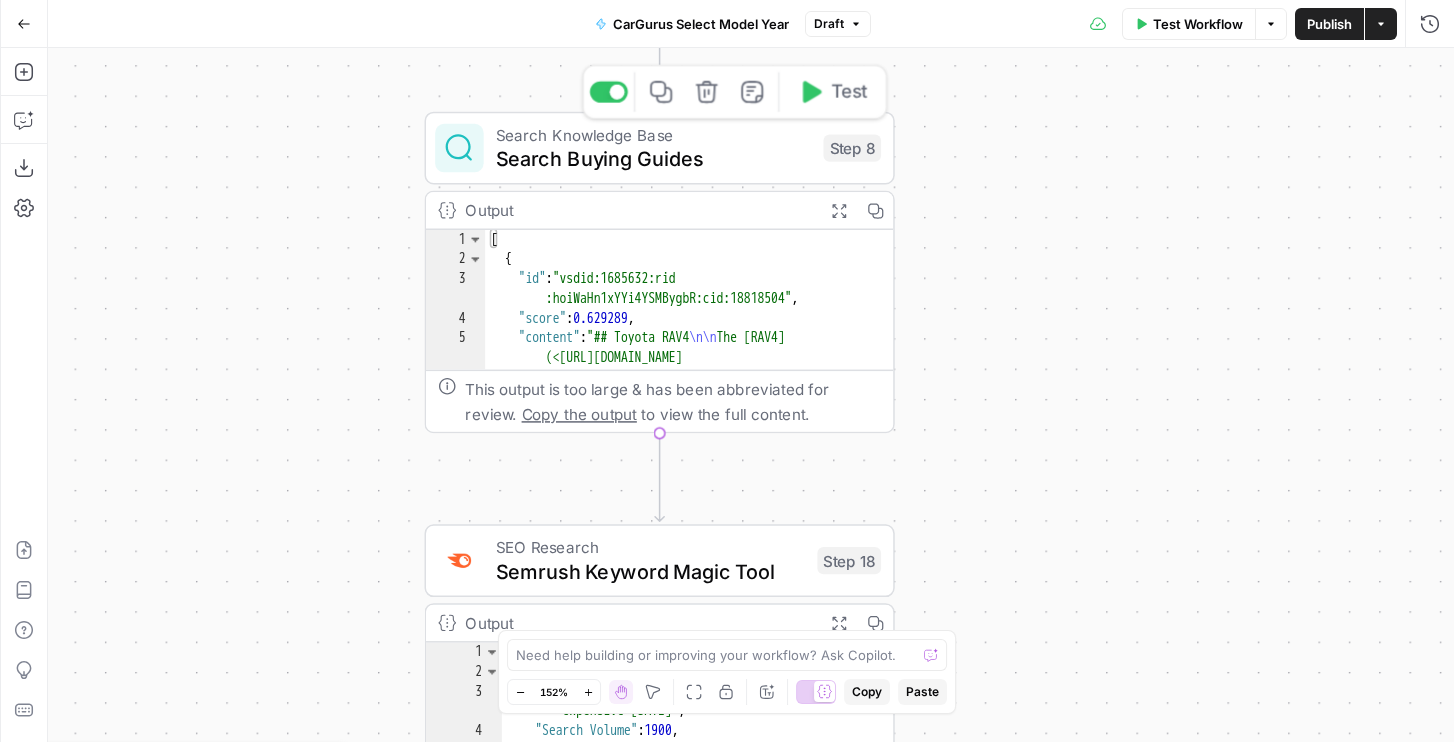 click on "Search Buying Guides" at bounding box center (654, 159) 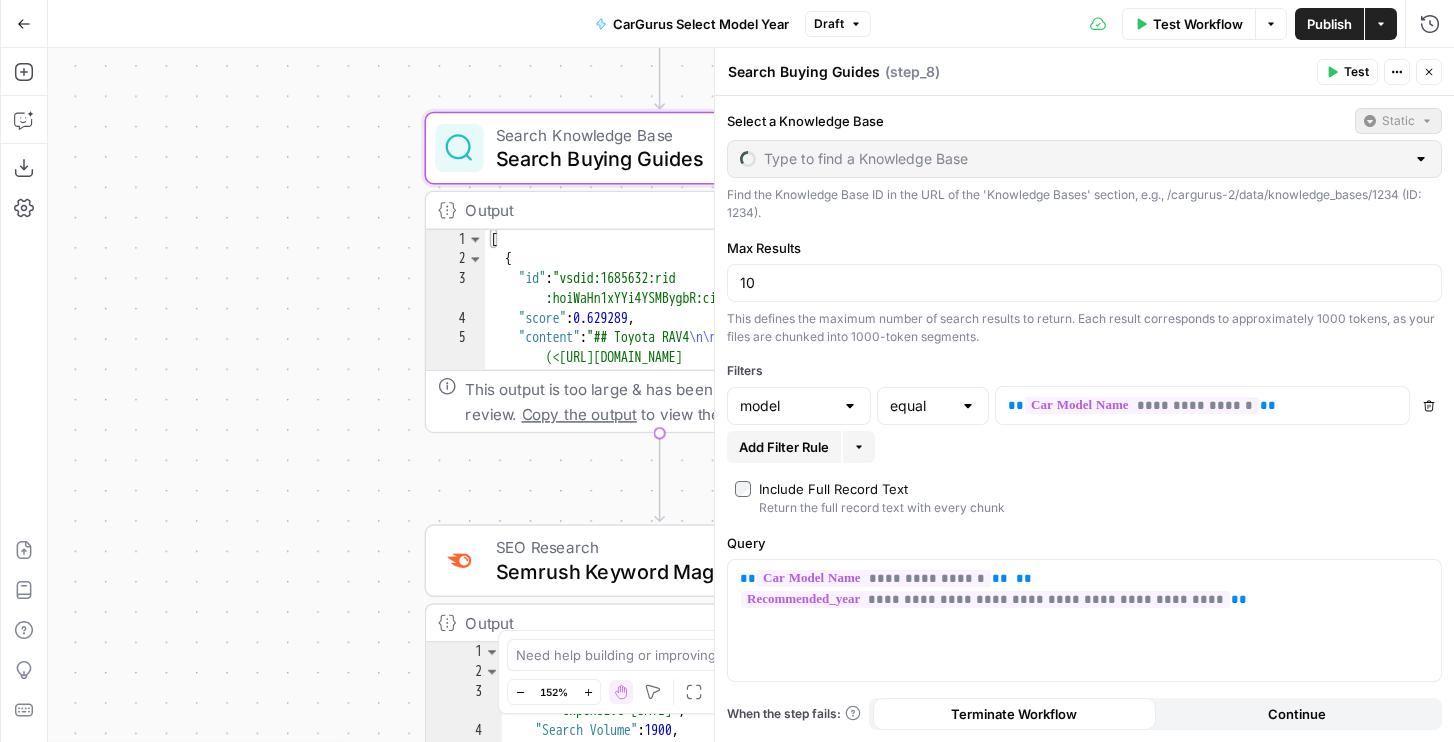 type on "Buying Guides Metadata" 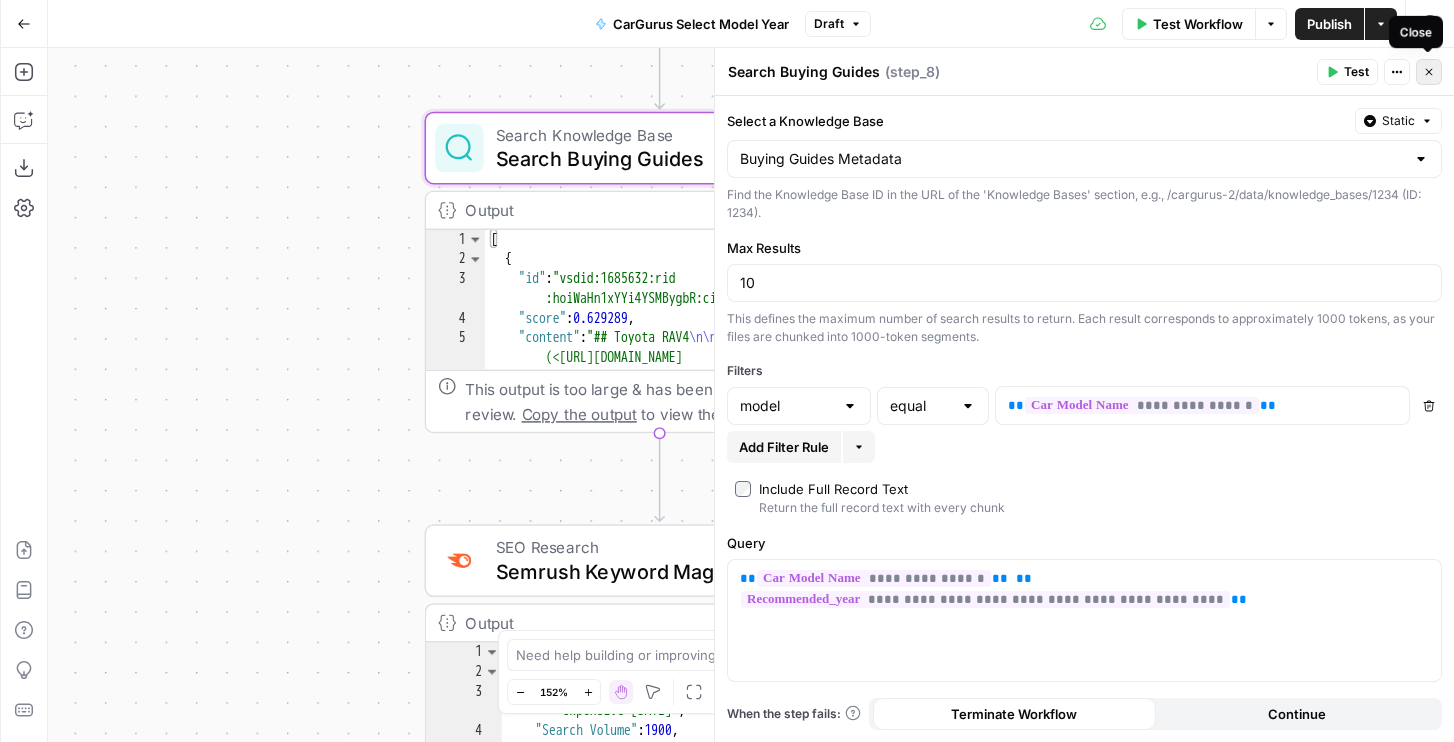 click on "Close" at bounding box center [1429, 72] 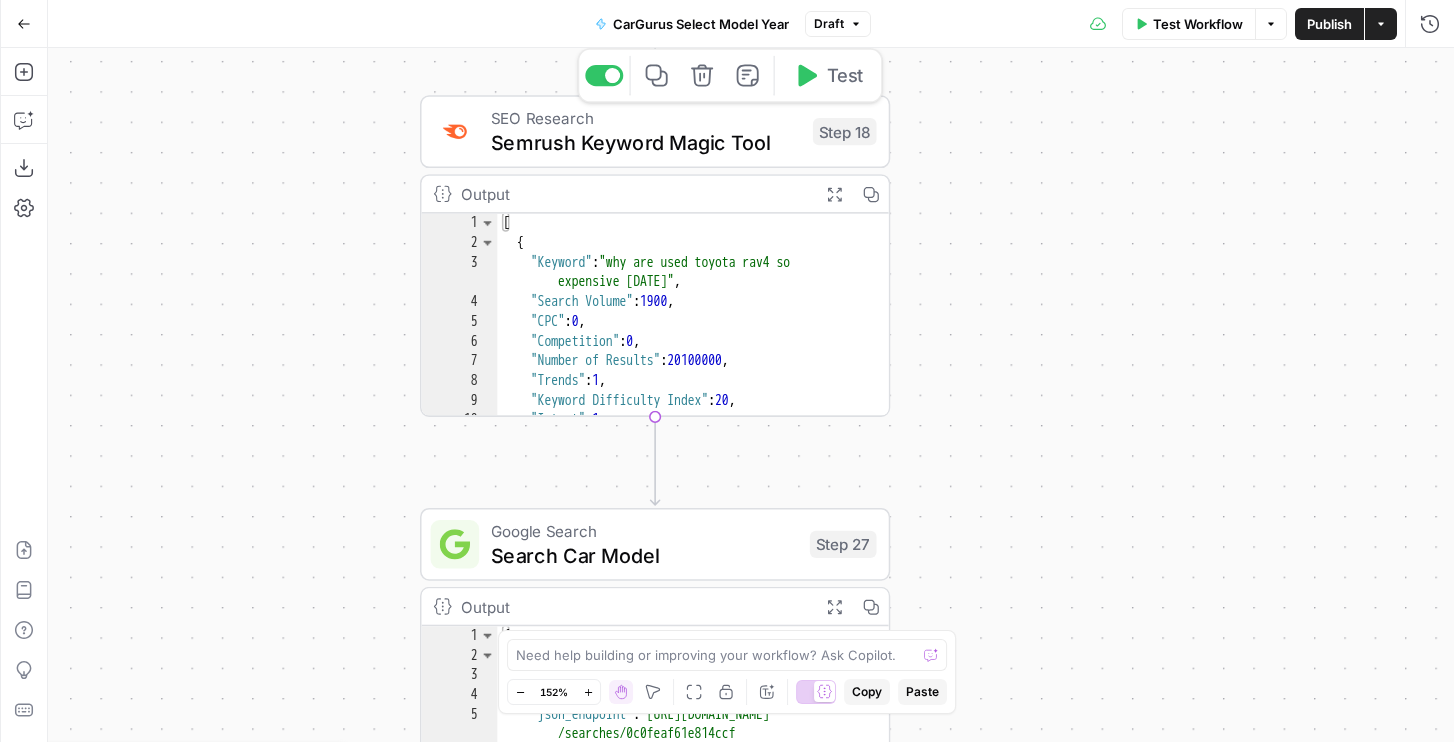 click on "SEO Research" at bounding box center (645, 118) 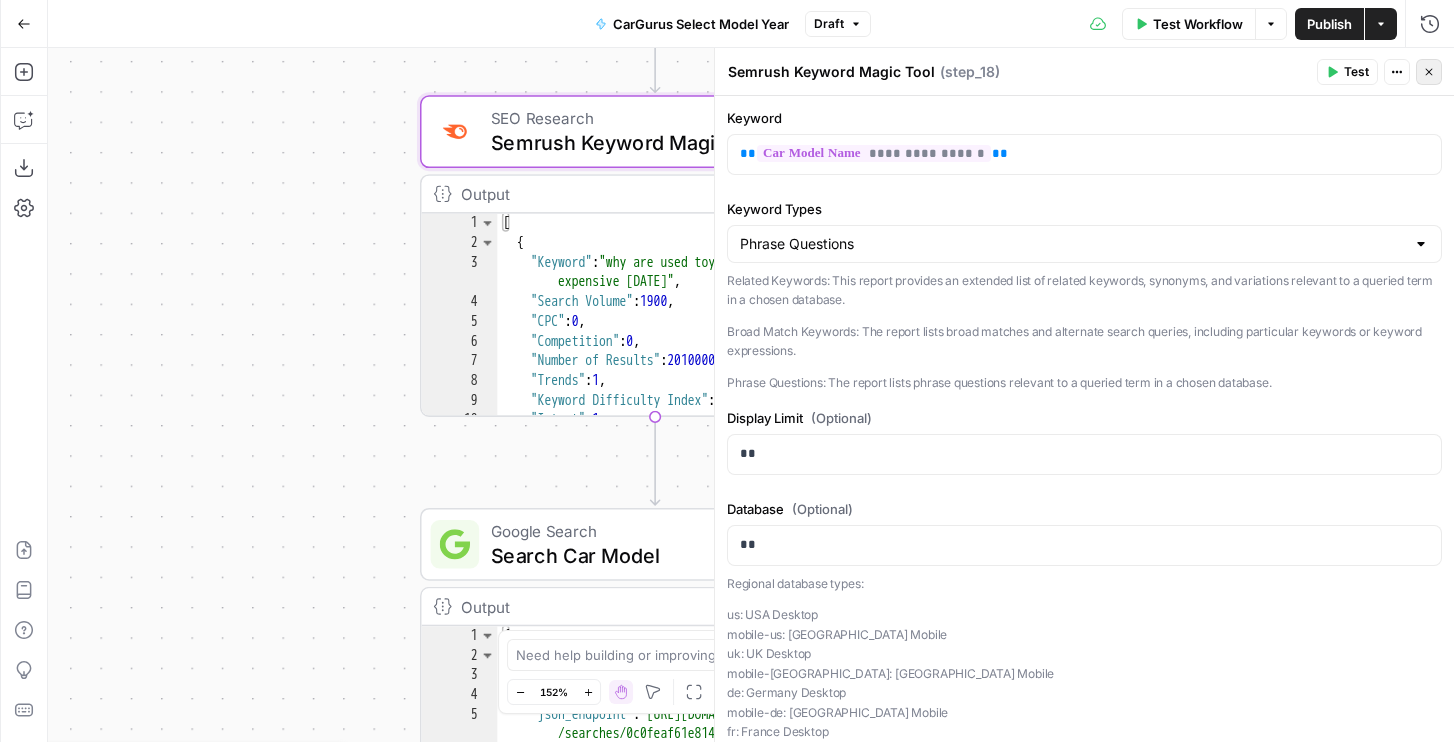 click 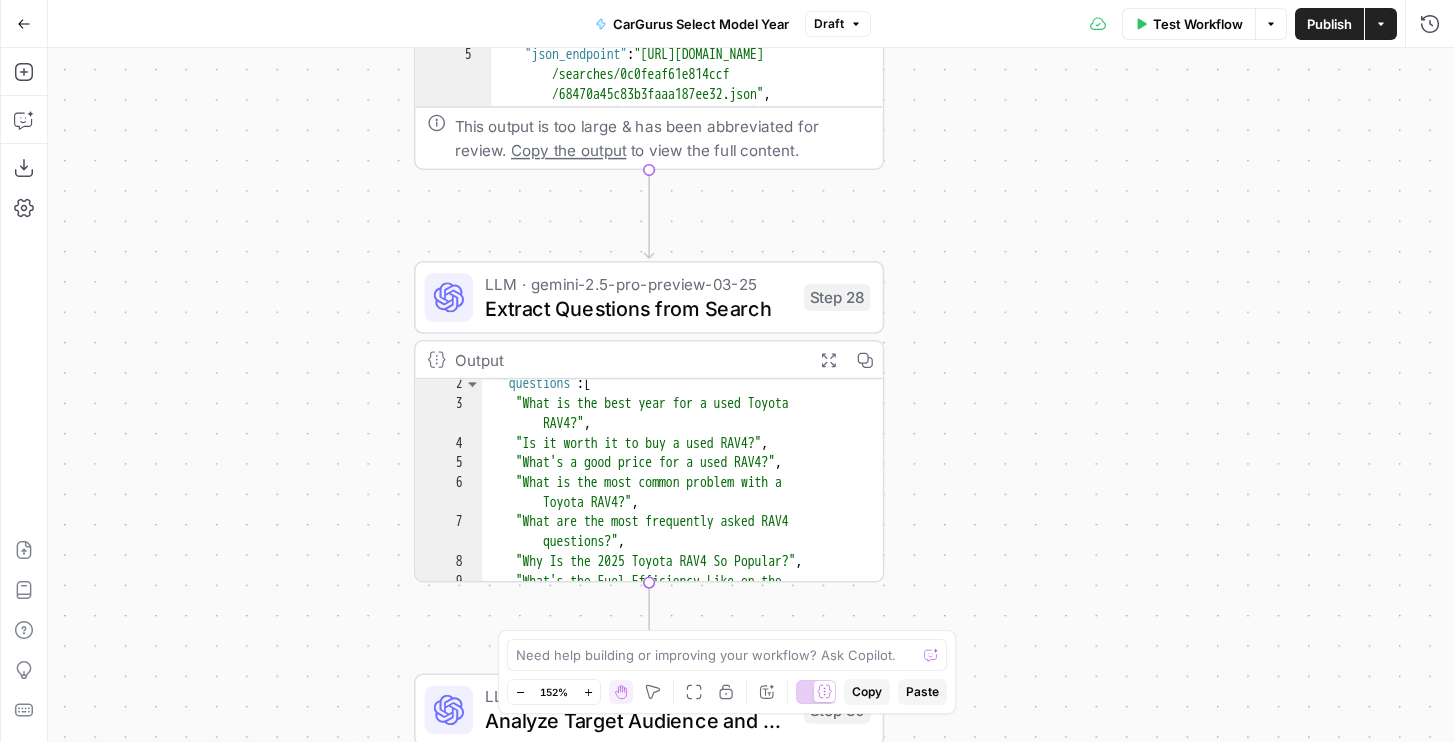 scroll, scrollTop: 16, scrollLeft: 0, axis: vertical 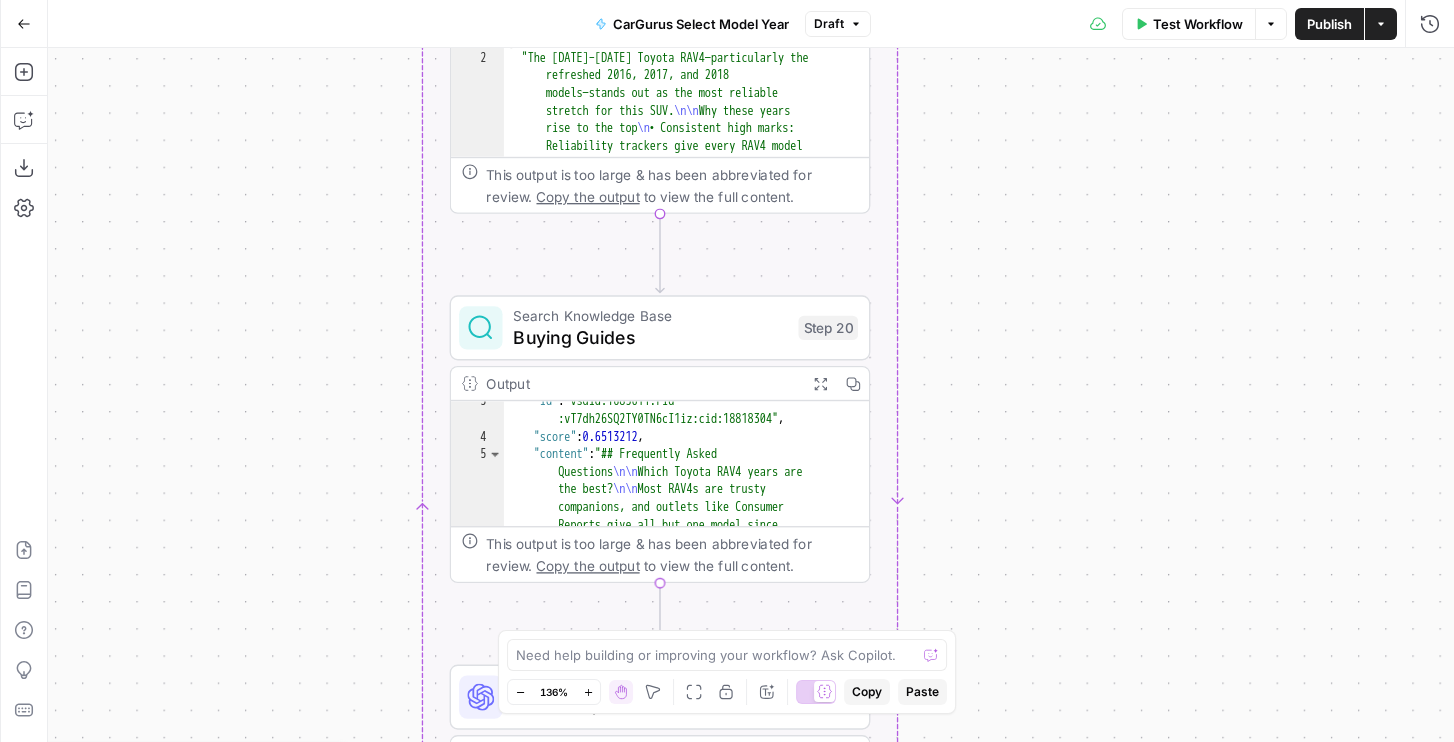 click on "Buying Guides" at bounding box center (650, 337) 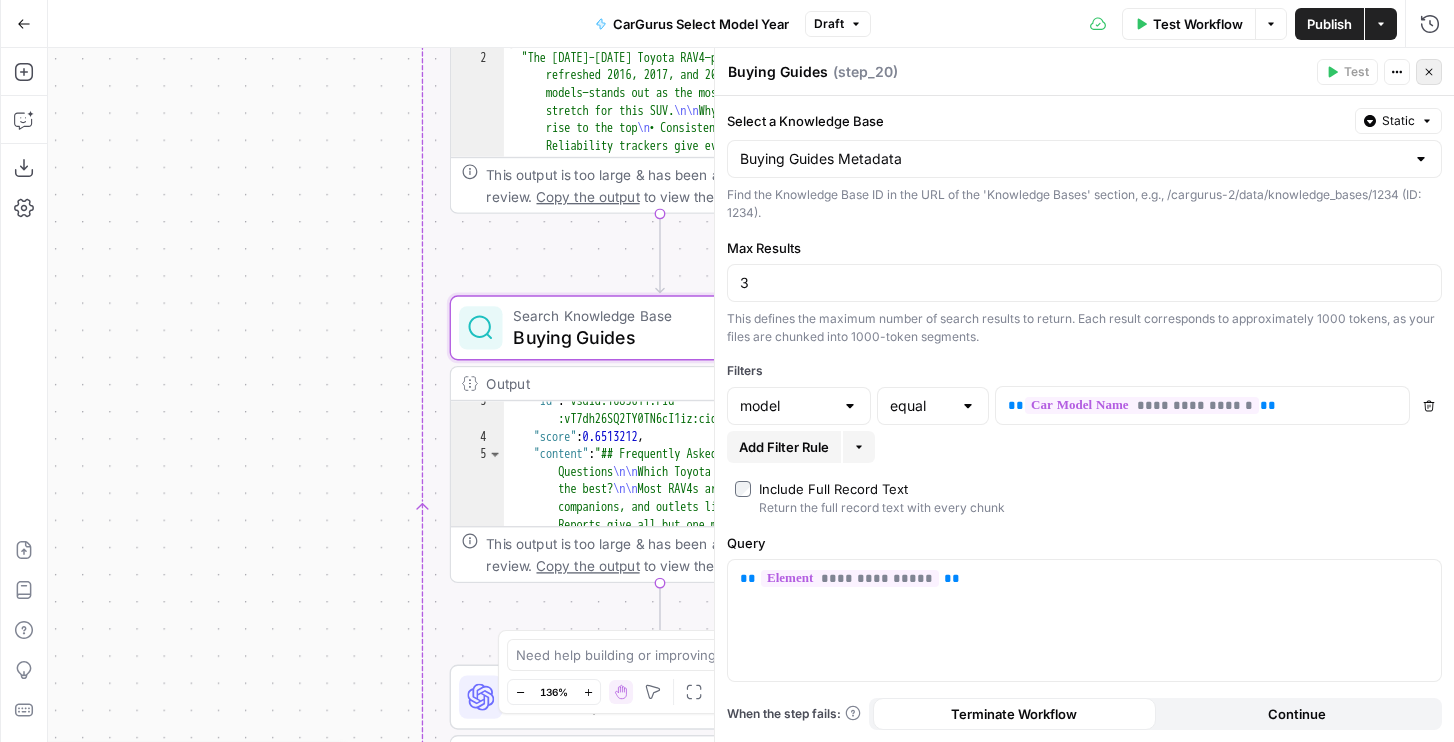 click 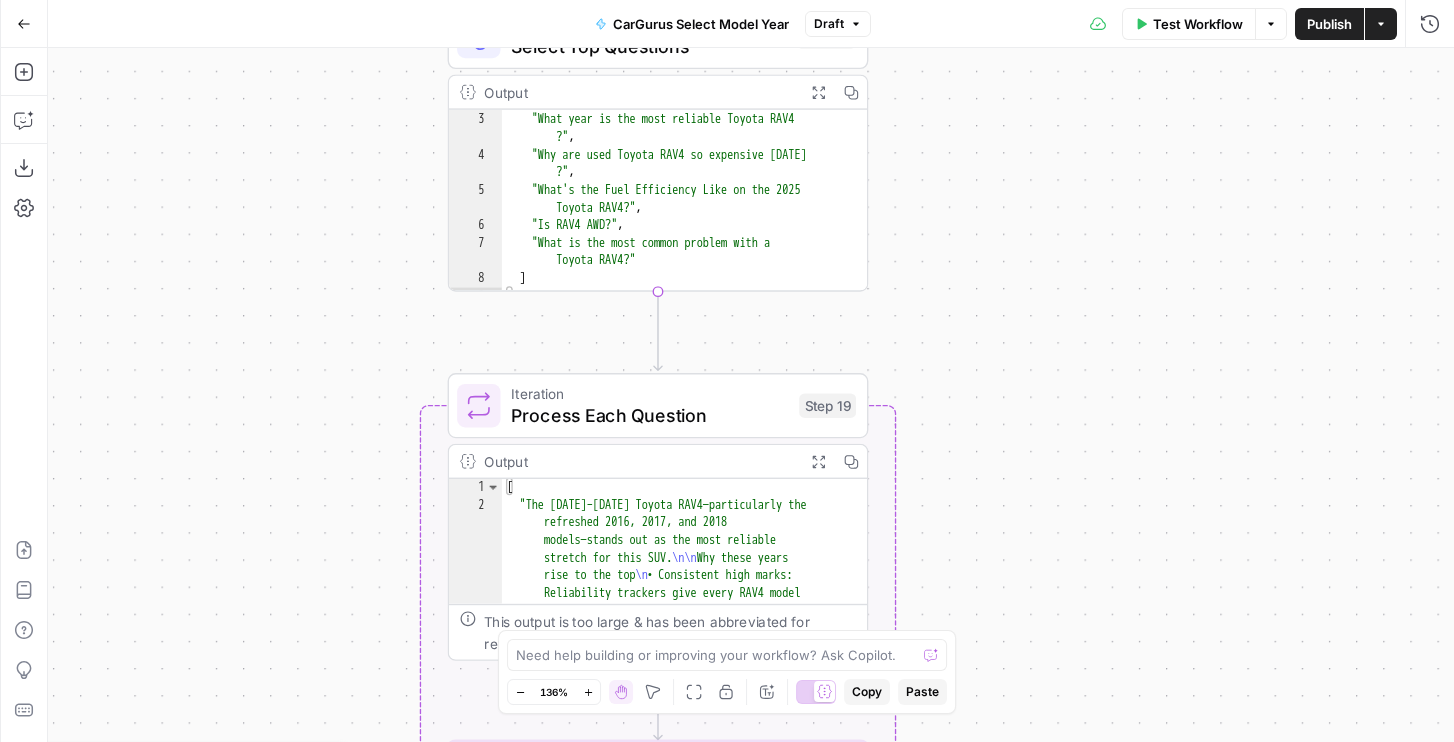 scroll, scrollTop: 0, scrollLeft: 0, axis: both 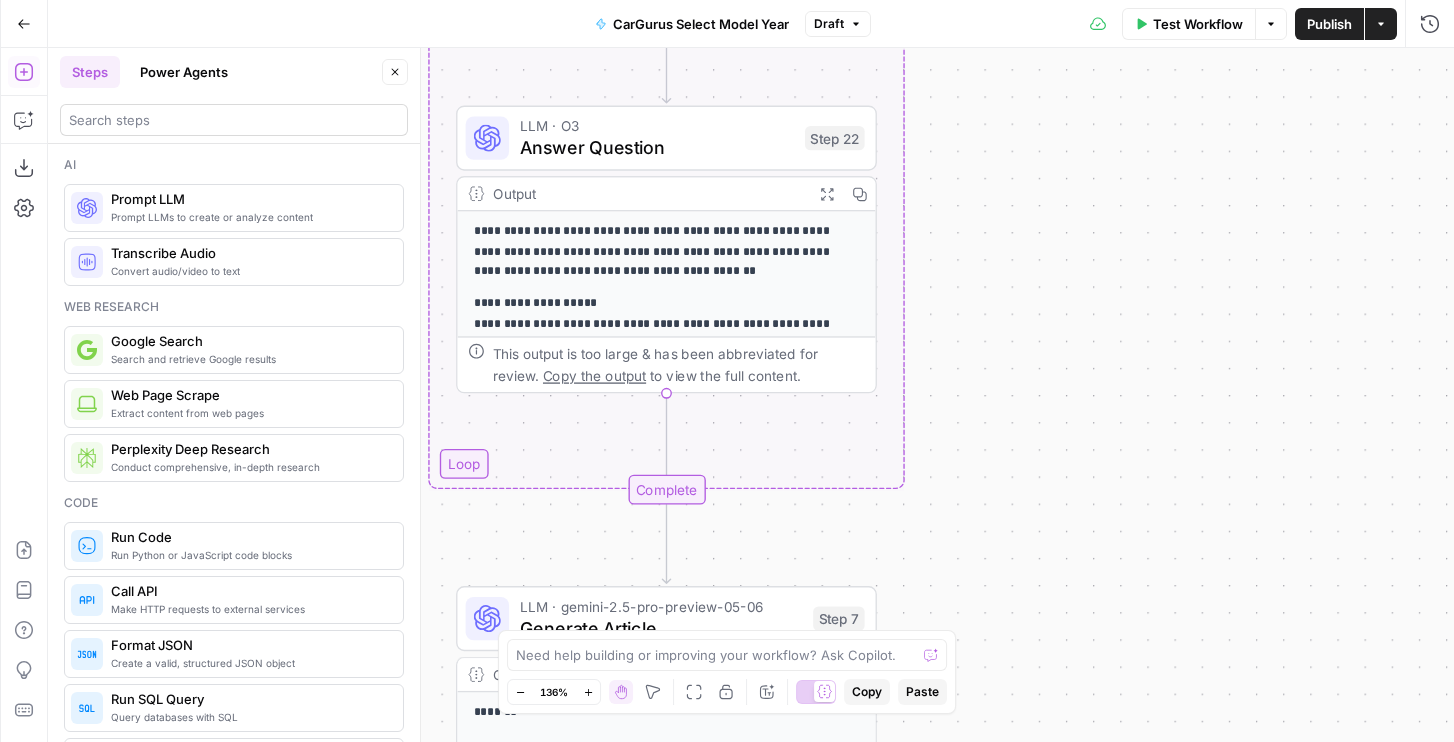 click at bounding box center [234, 120] 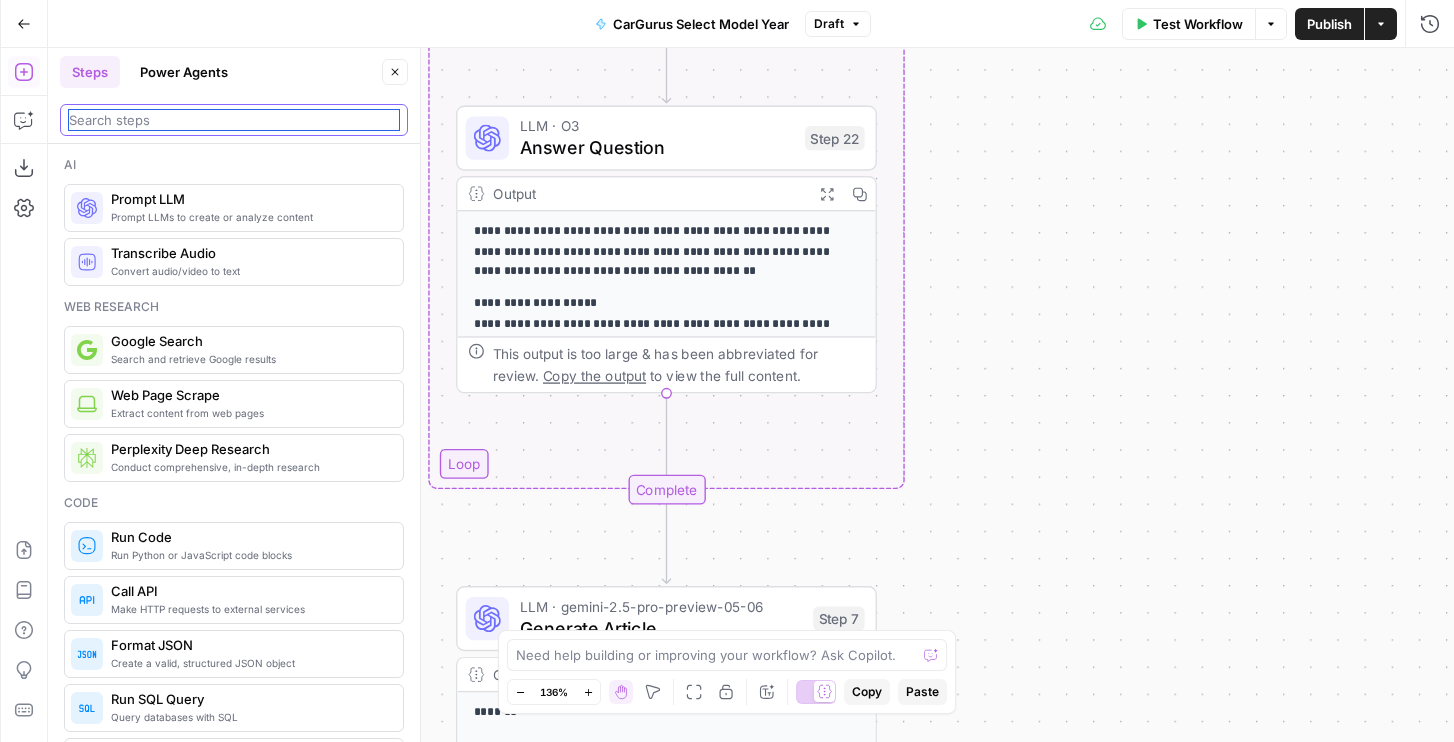 click at bounding box center (234, 120) 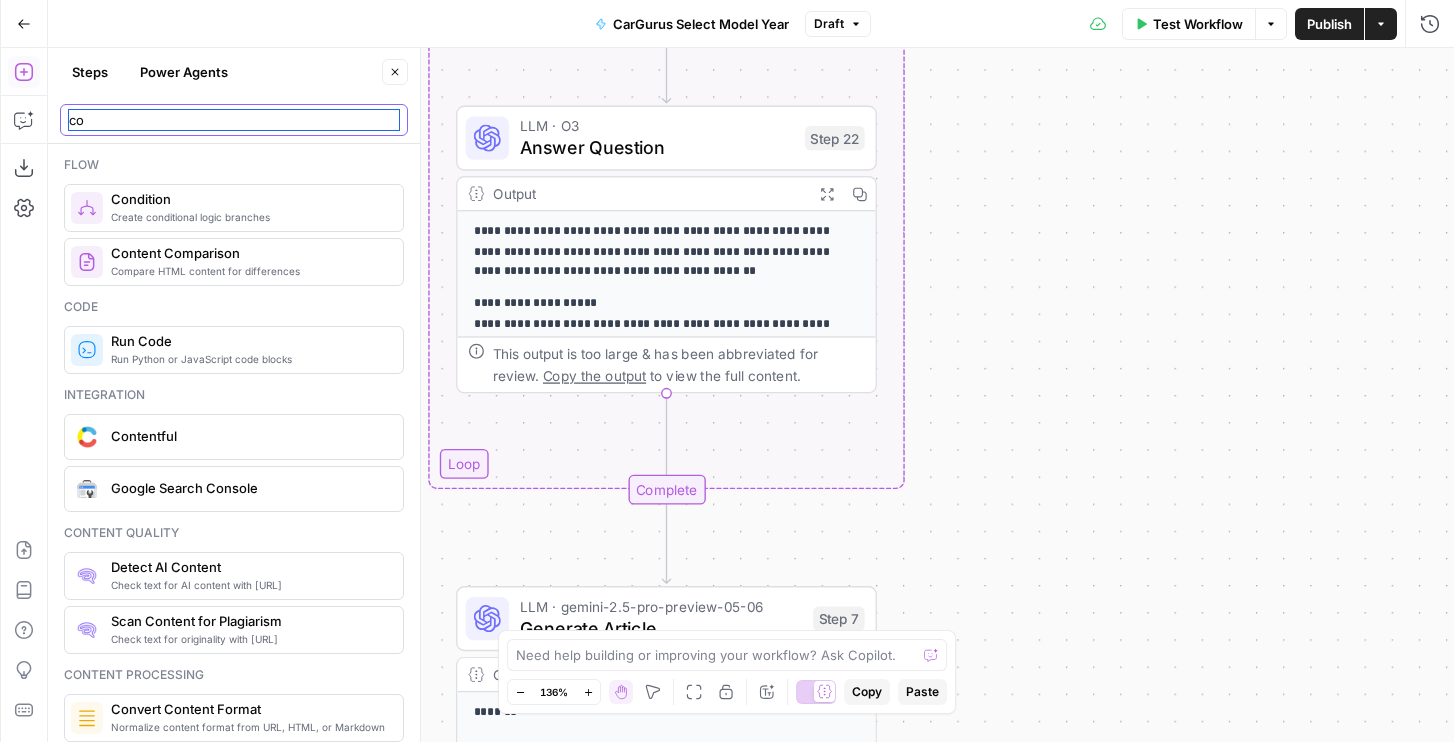 type on "co" 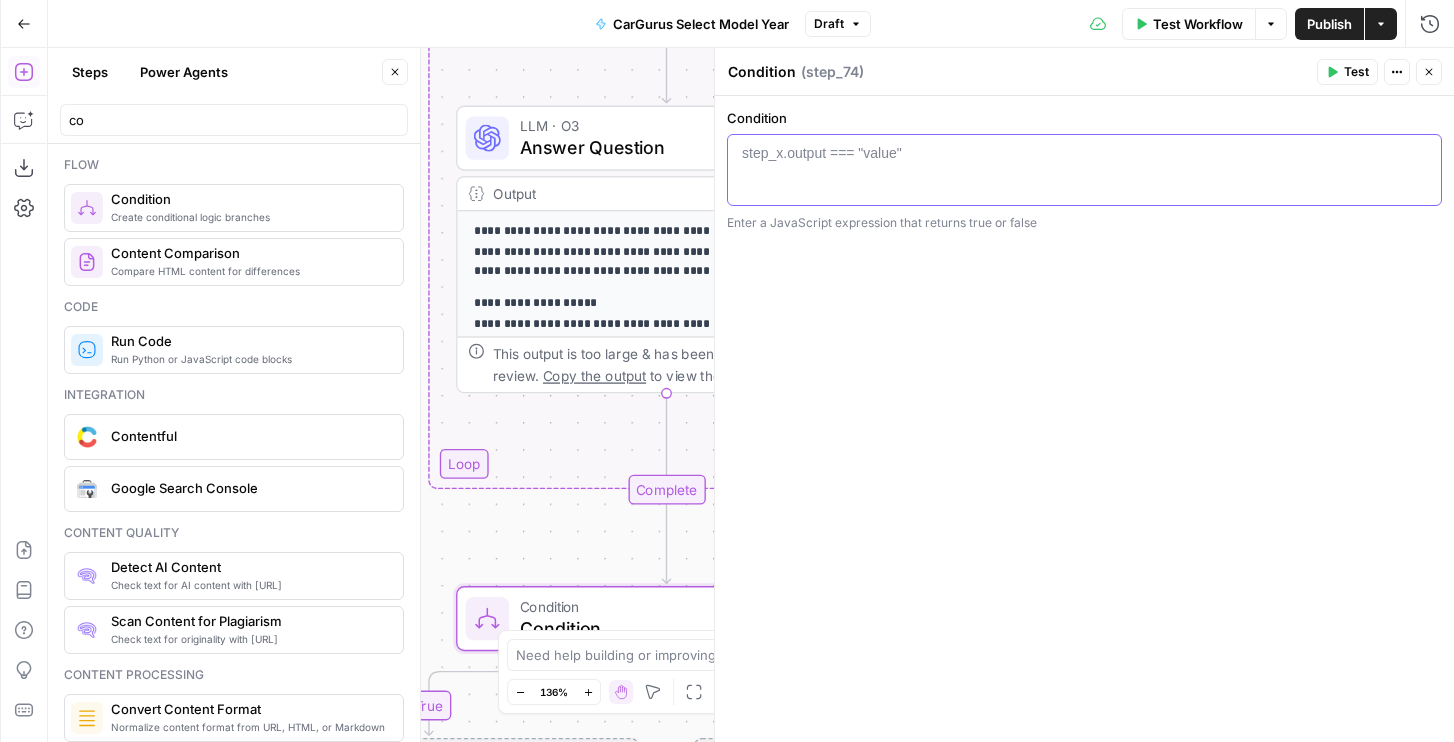 type 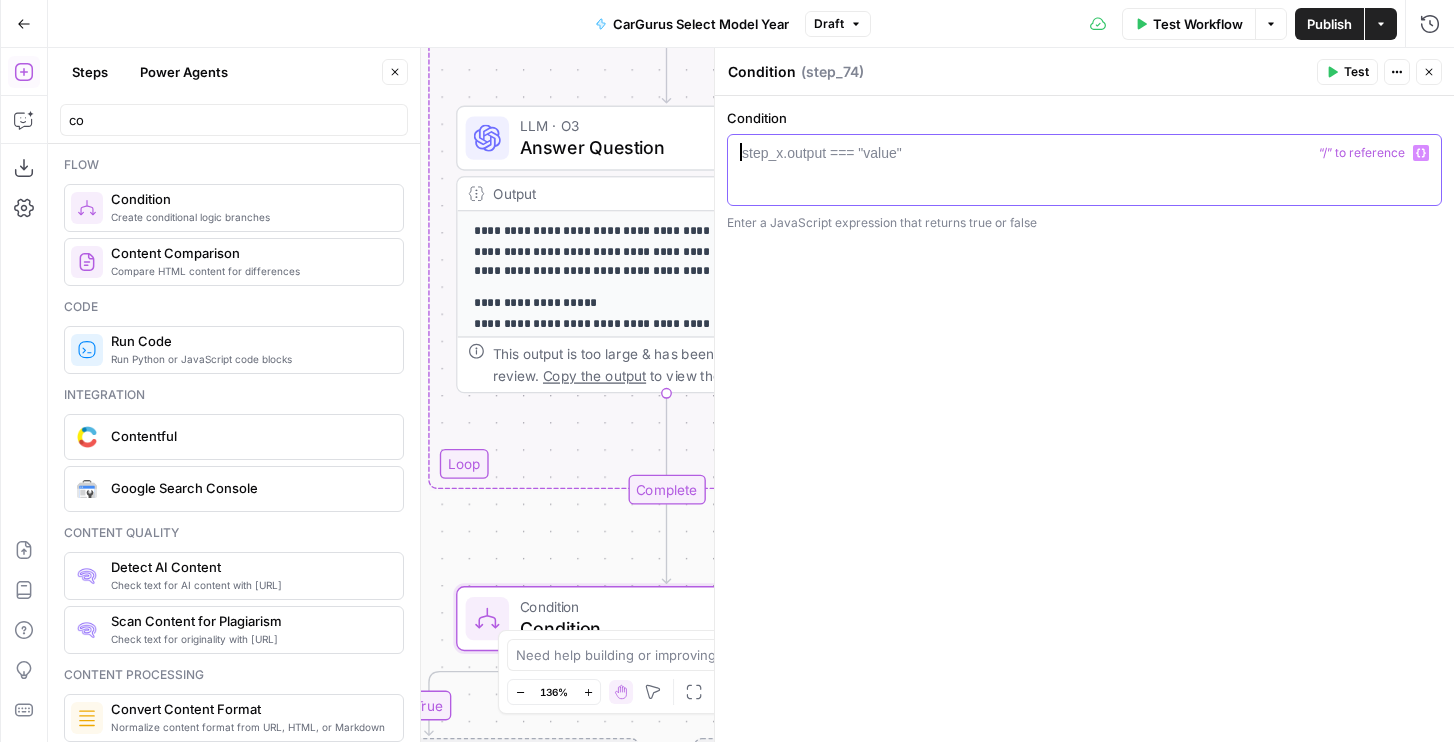 click at bounding box center [1084, 188] 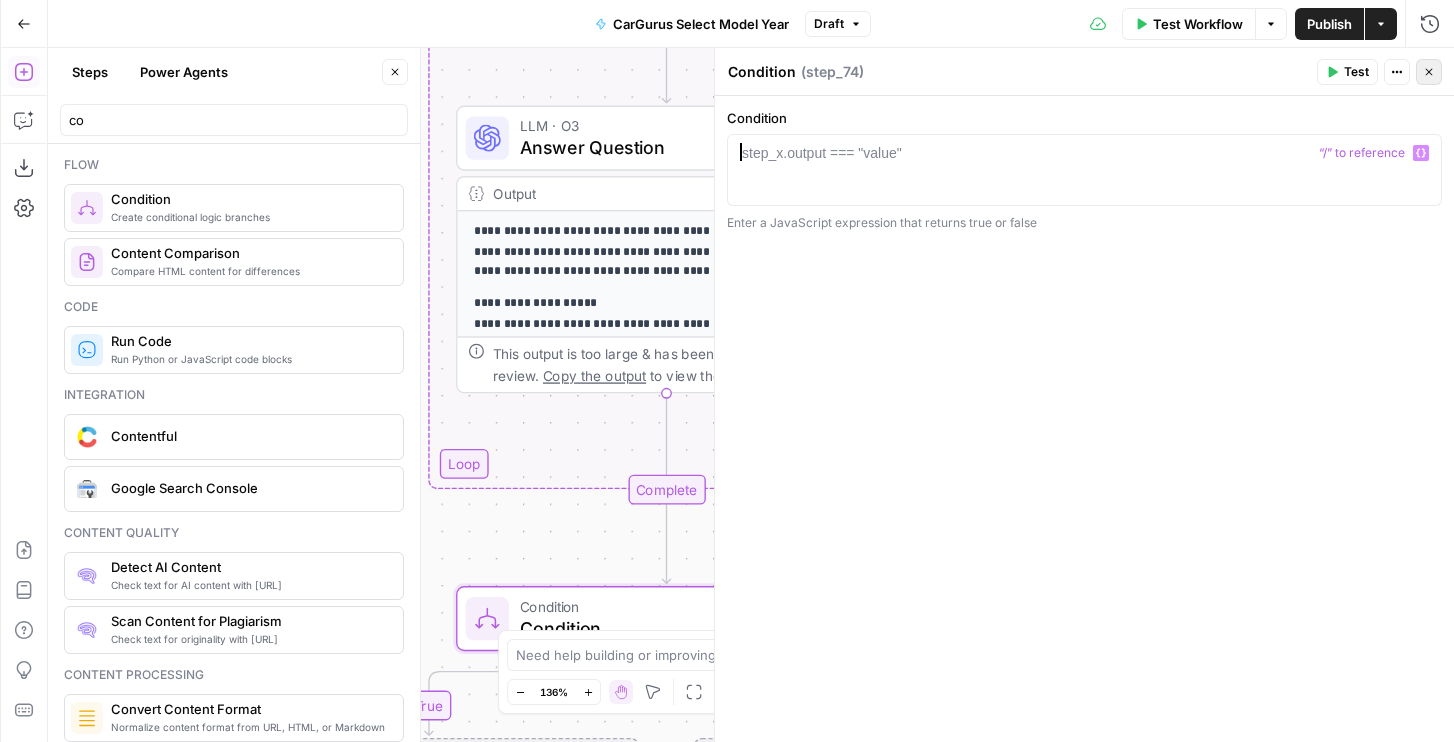 click on "Close" at bounding box center [1429, 72] 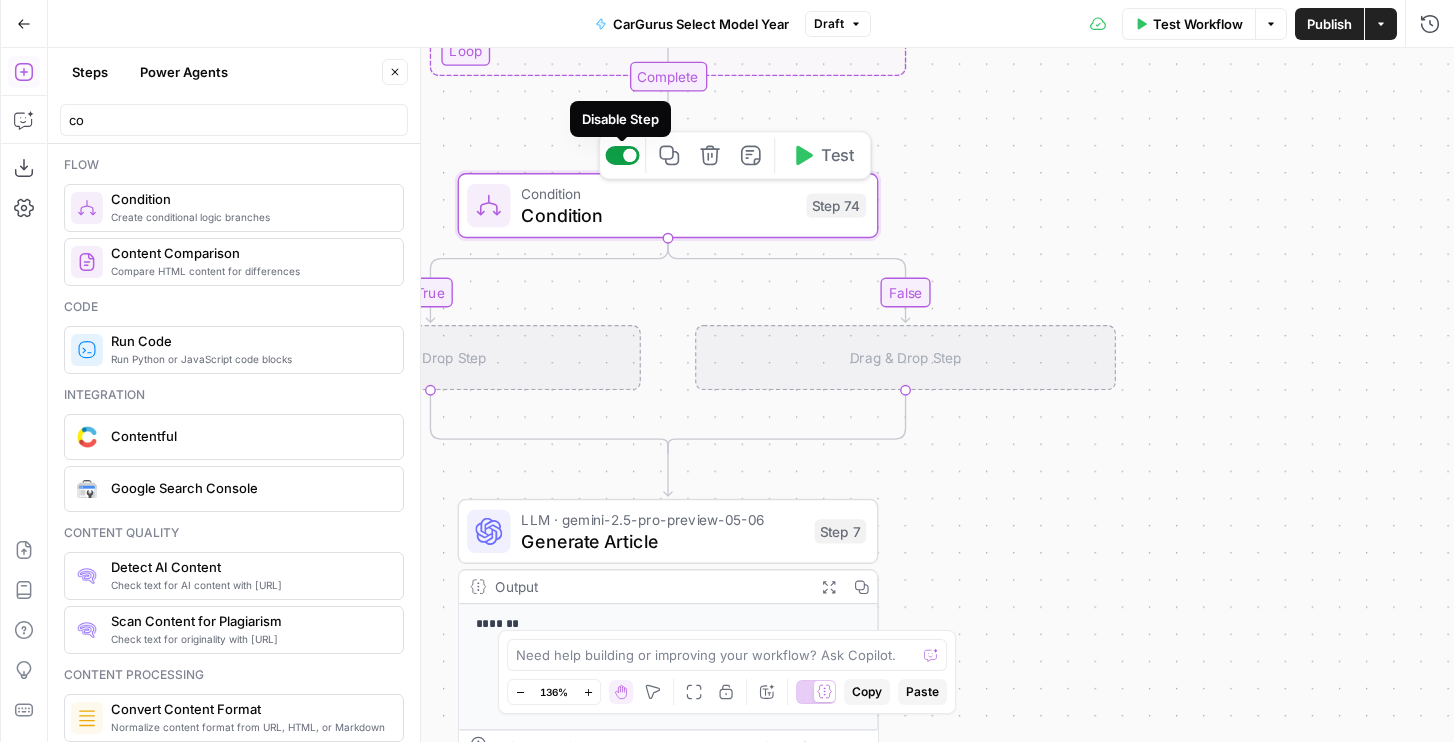 click at bounding box center (630, 156) 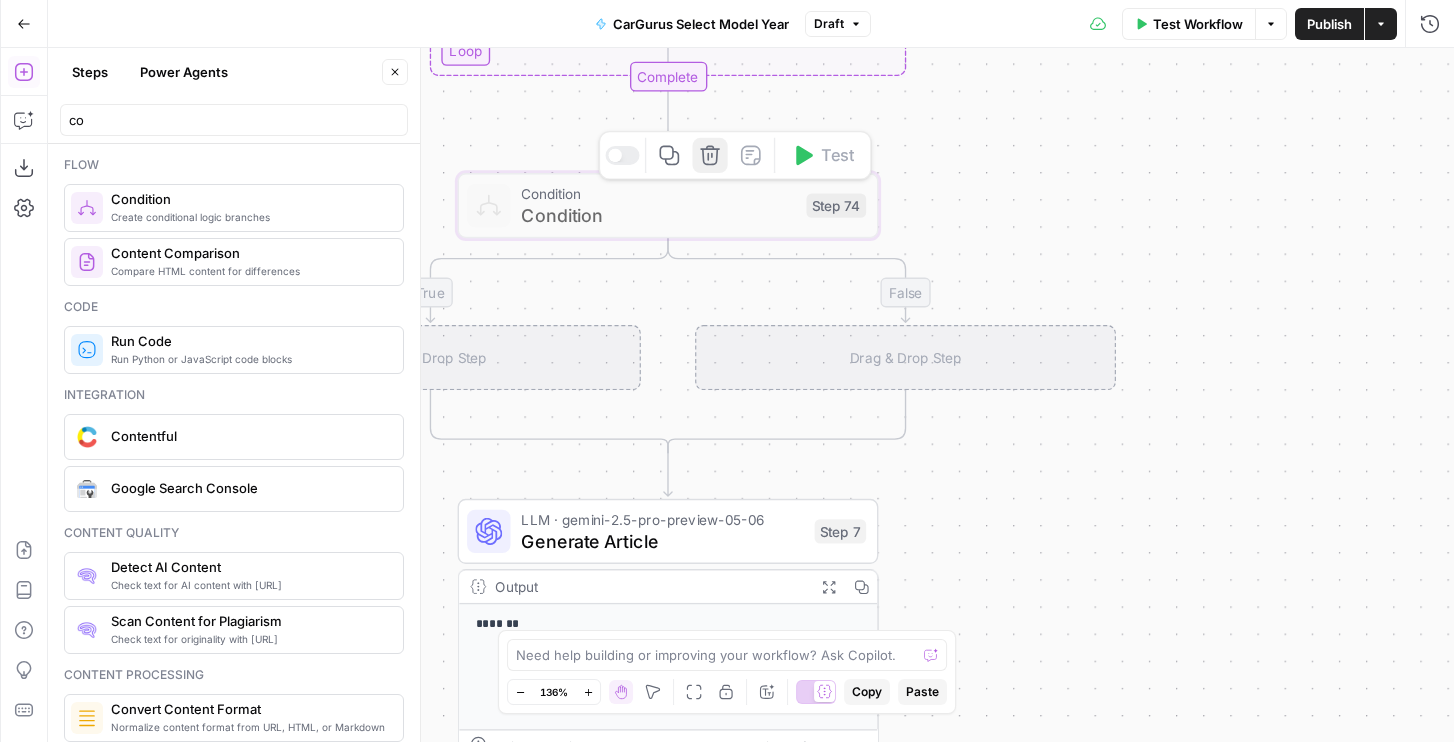 click 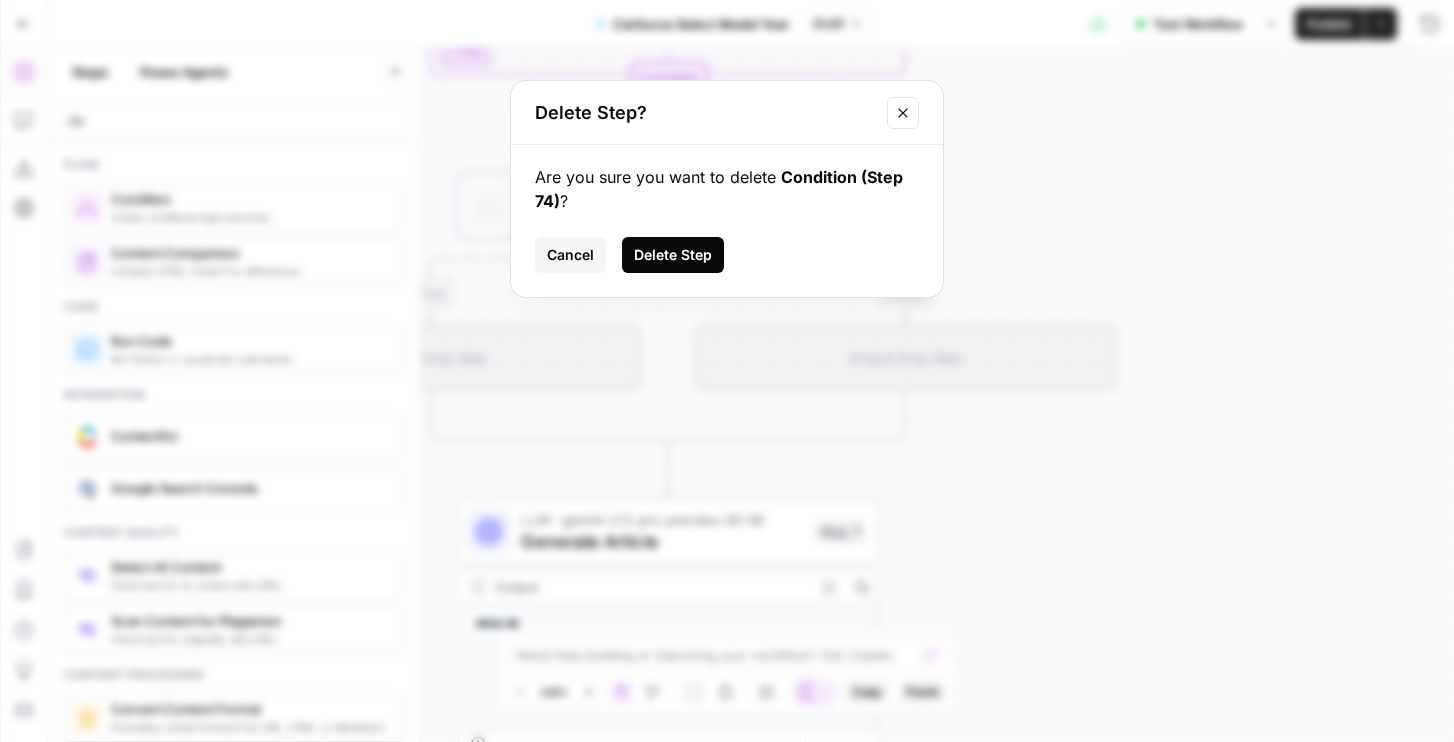click on "Delete Step" at bounding box center [673, 255] 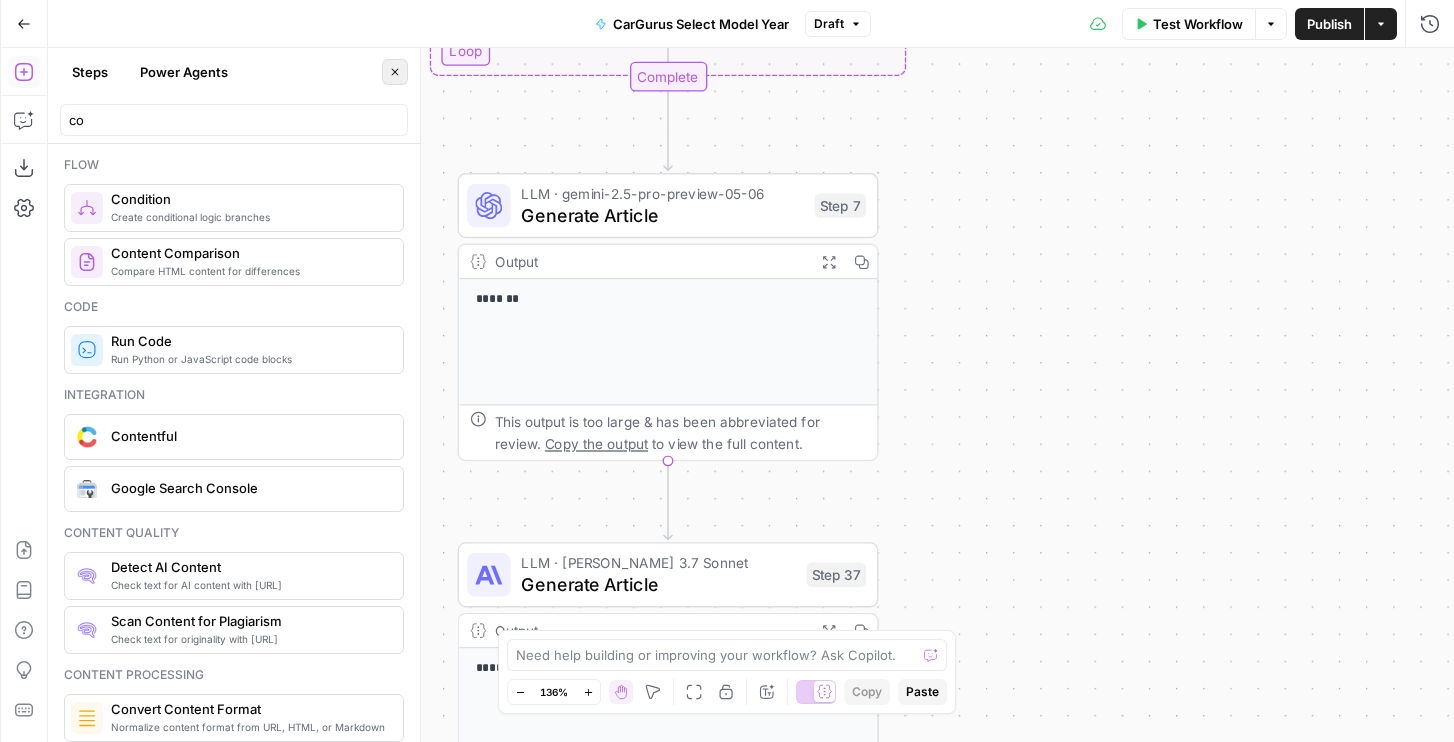 click 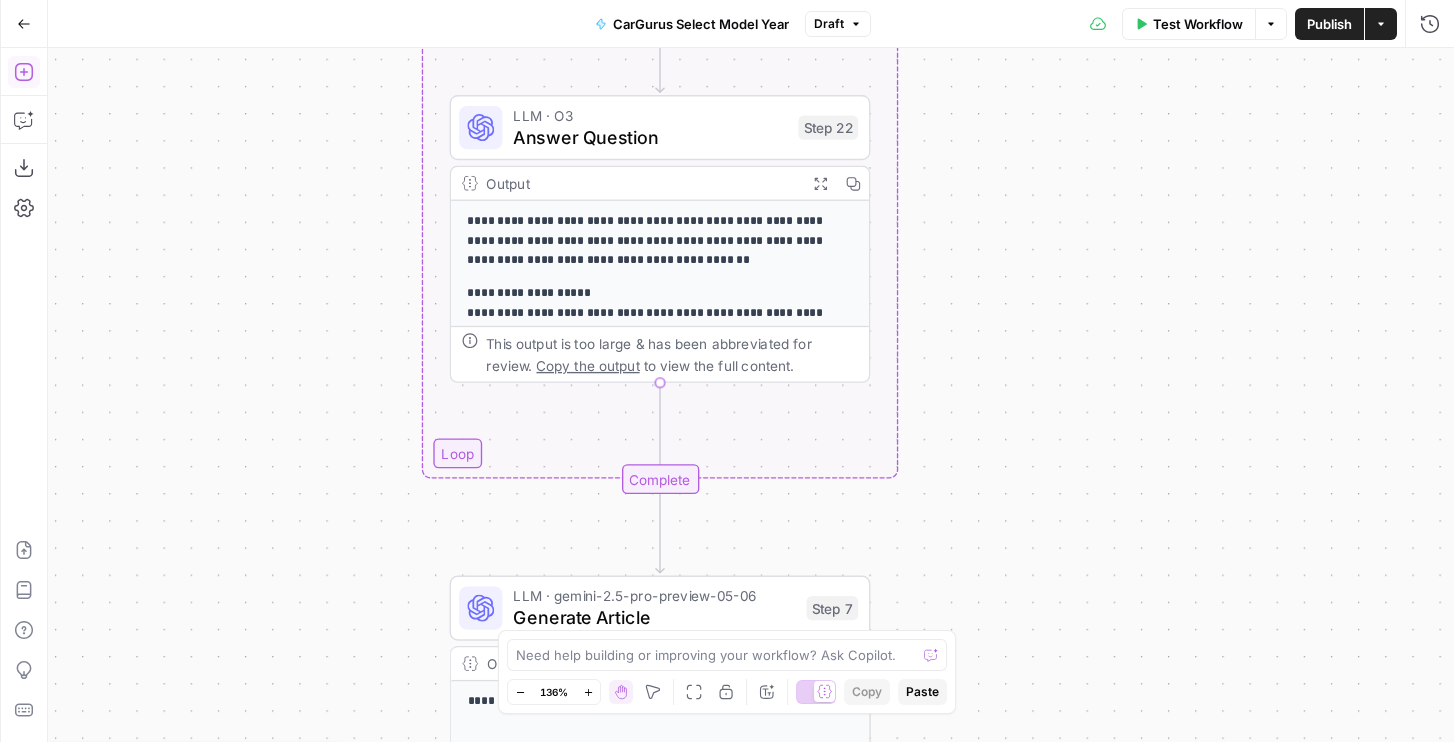 click 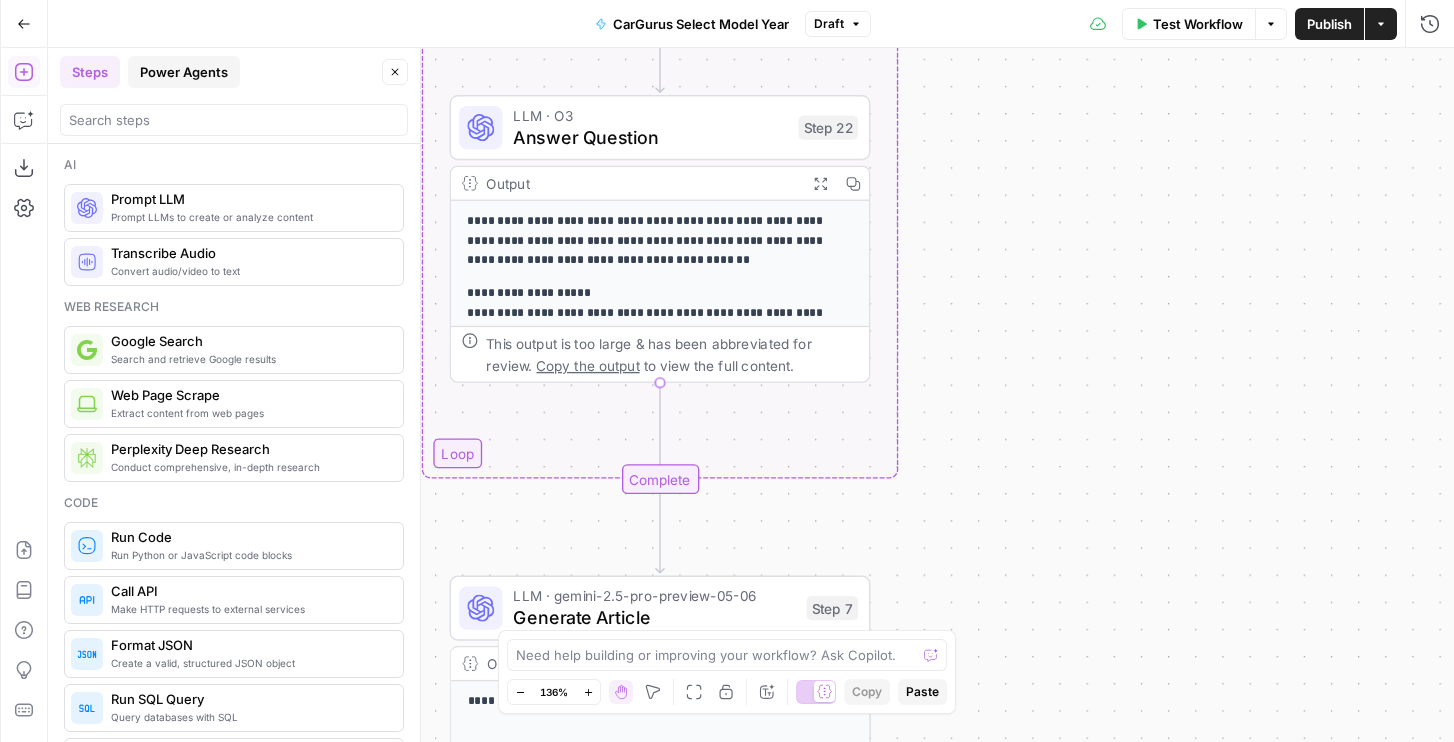 click on "Power Agents" at bounding box center (184, 72) 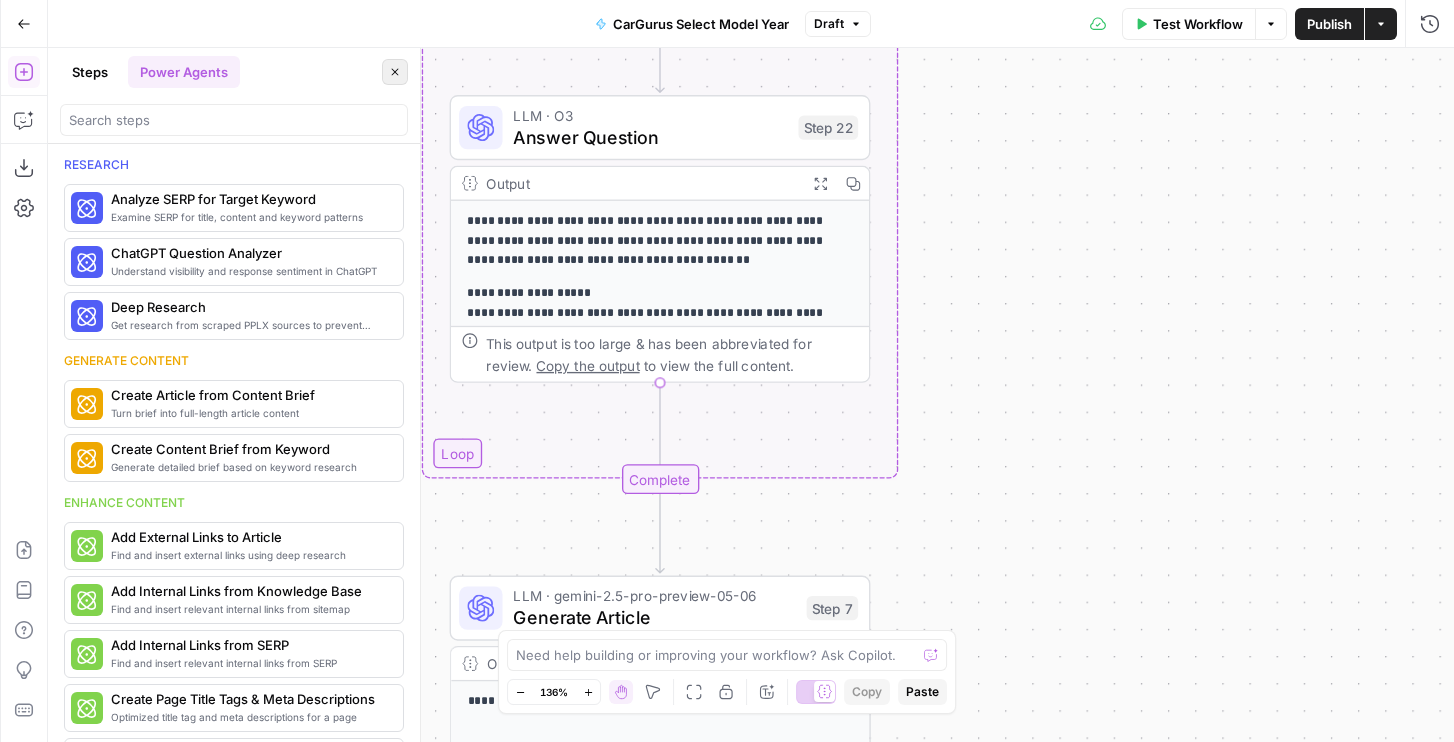 click 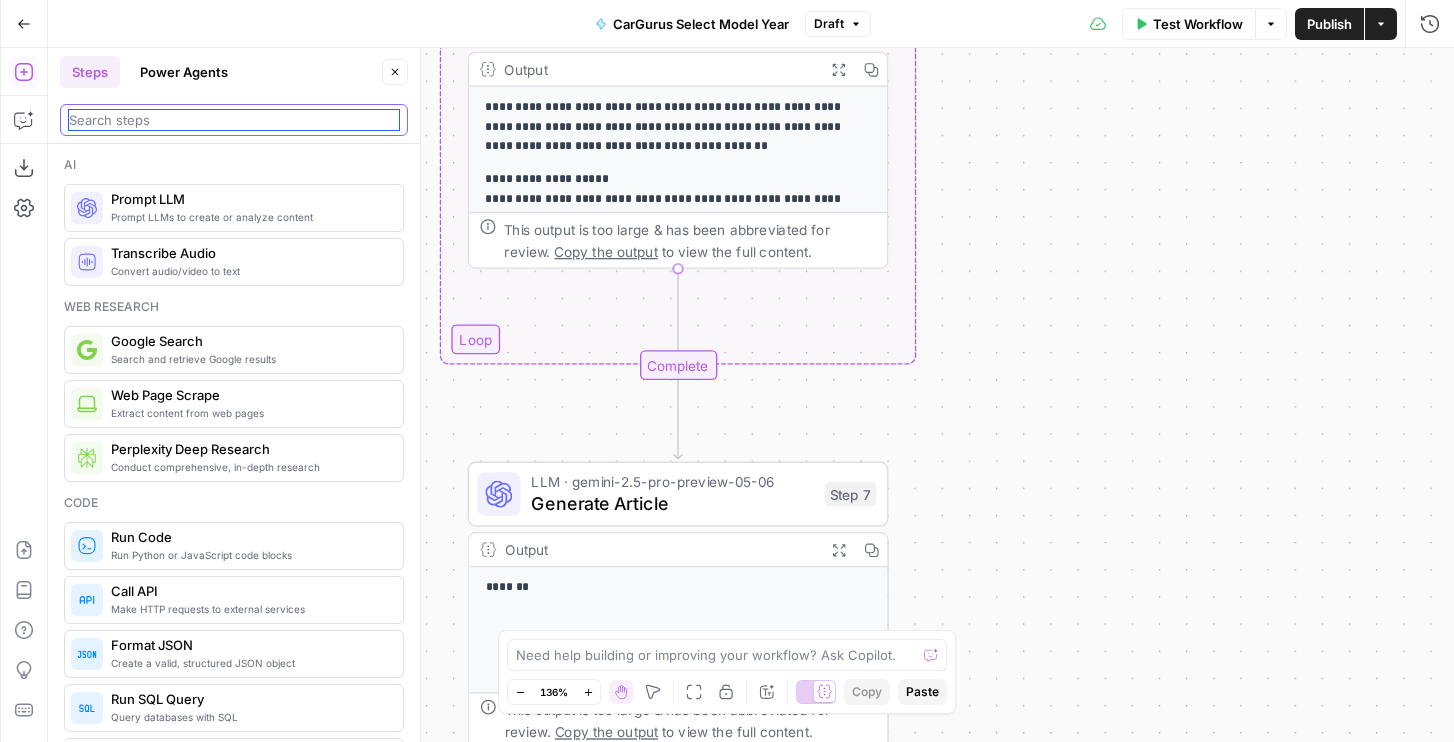 click at bounding box center [234, 120] 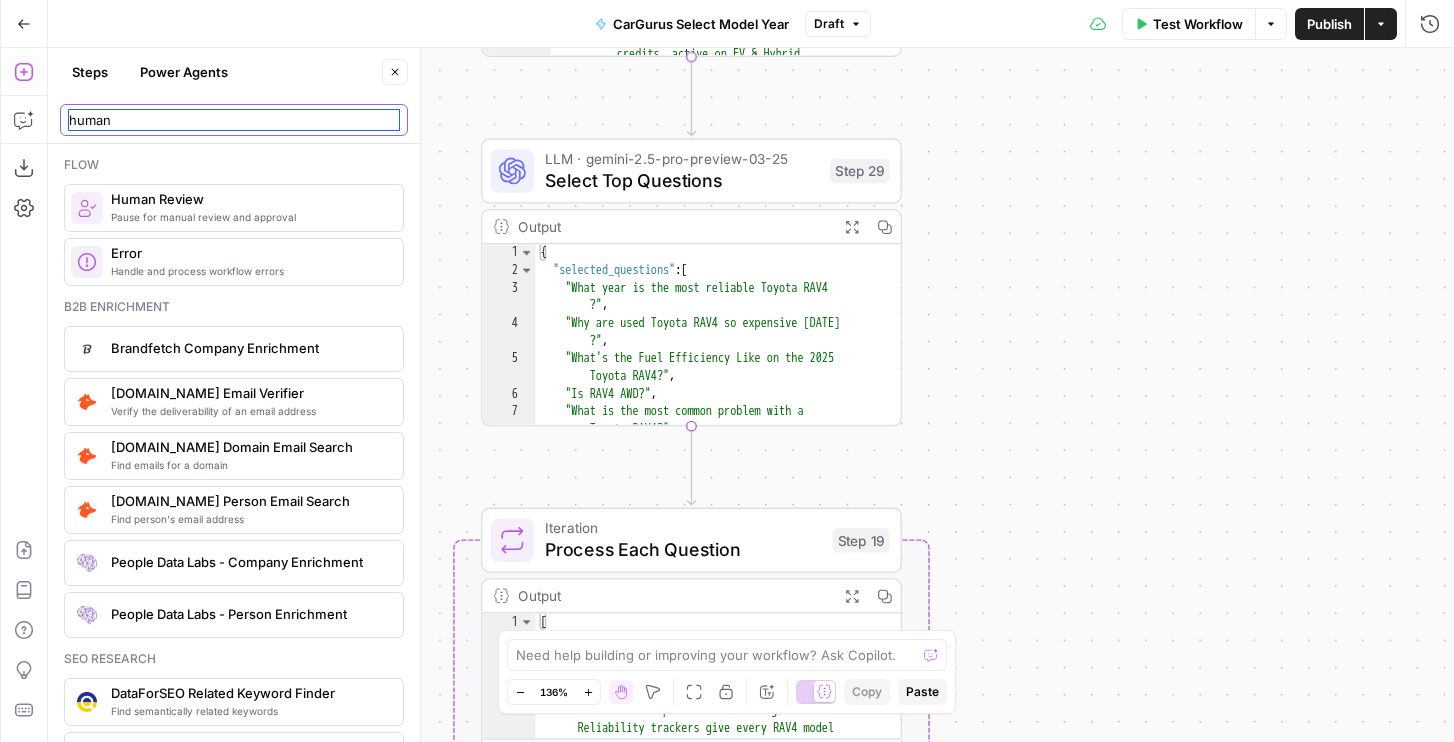 type on "human" 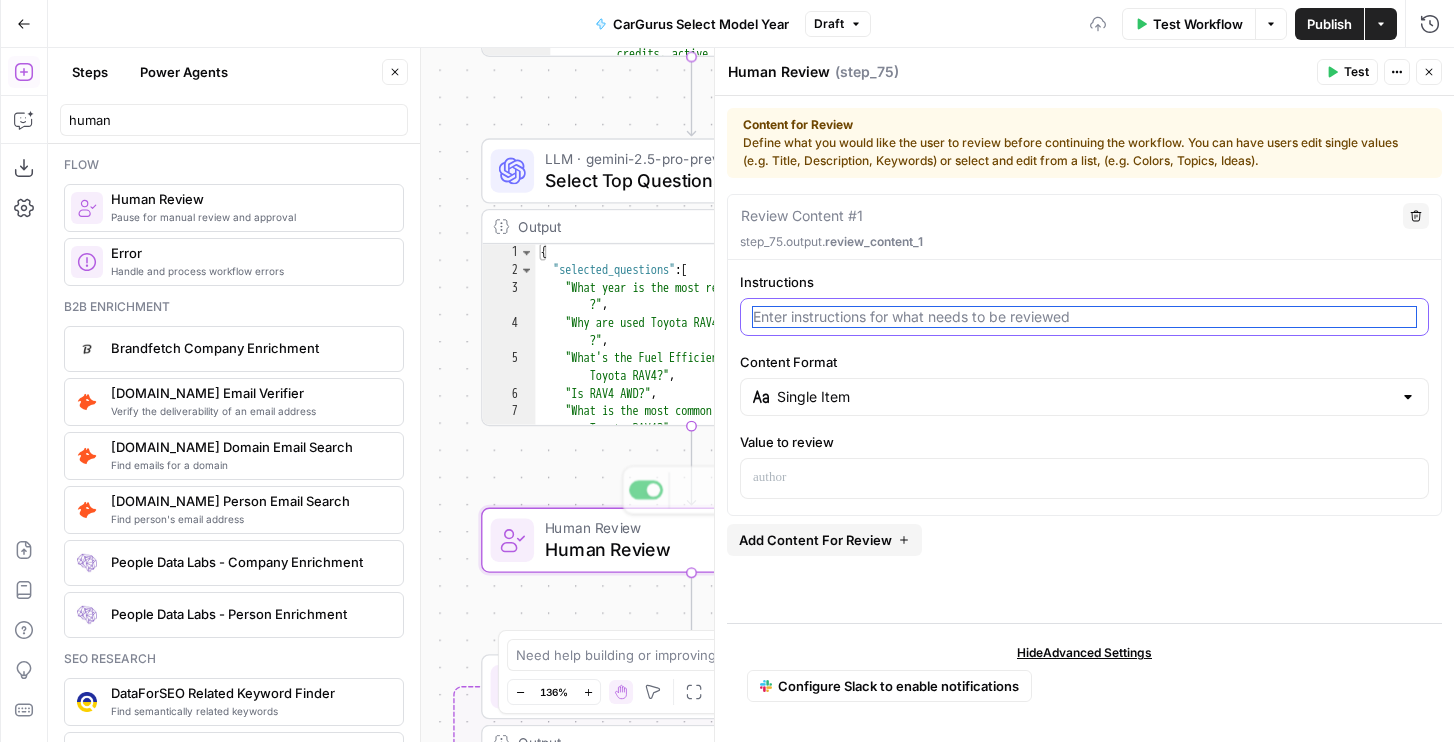 click on "Instructions" at bounding box center (1084, 317) 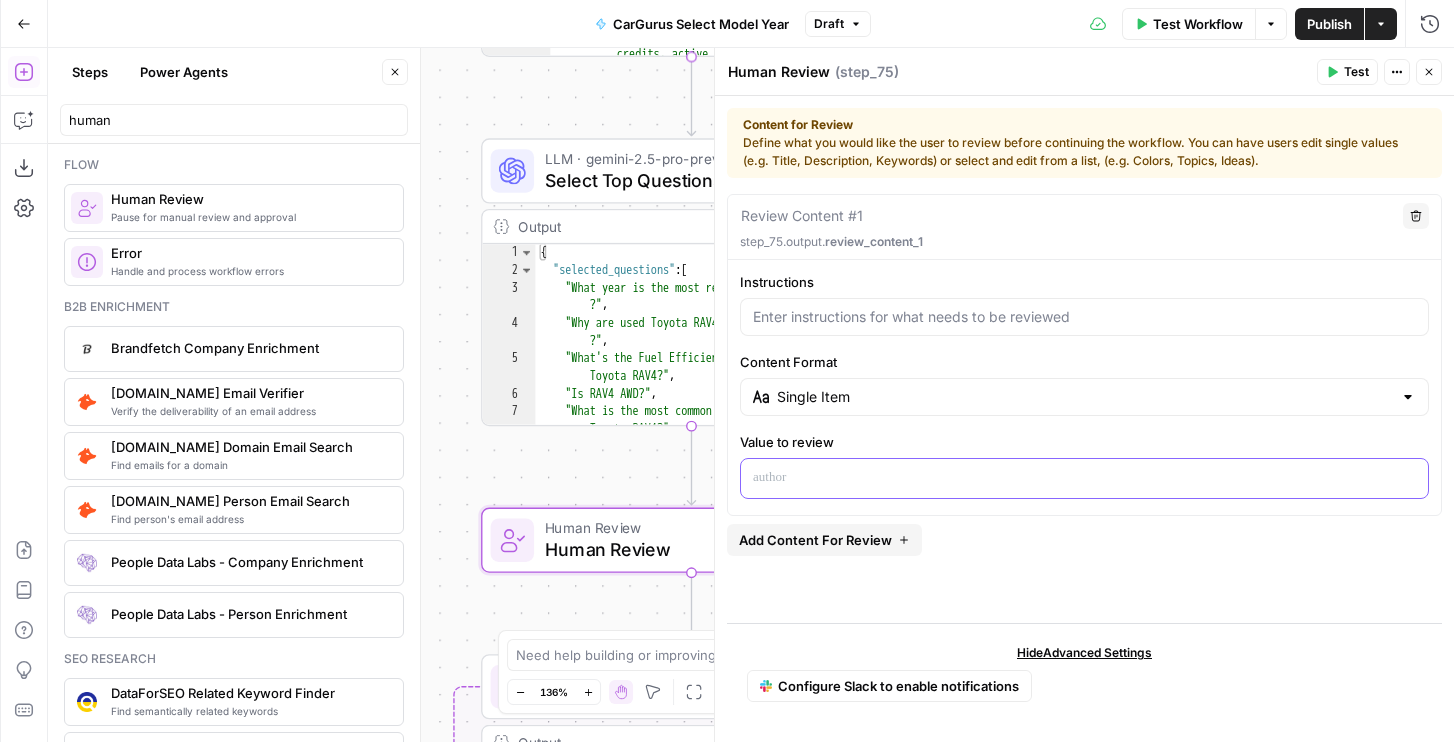 click at bounding box center (1084, 478) 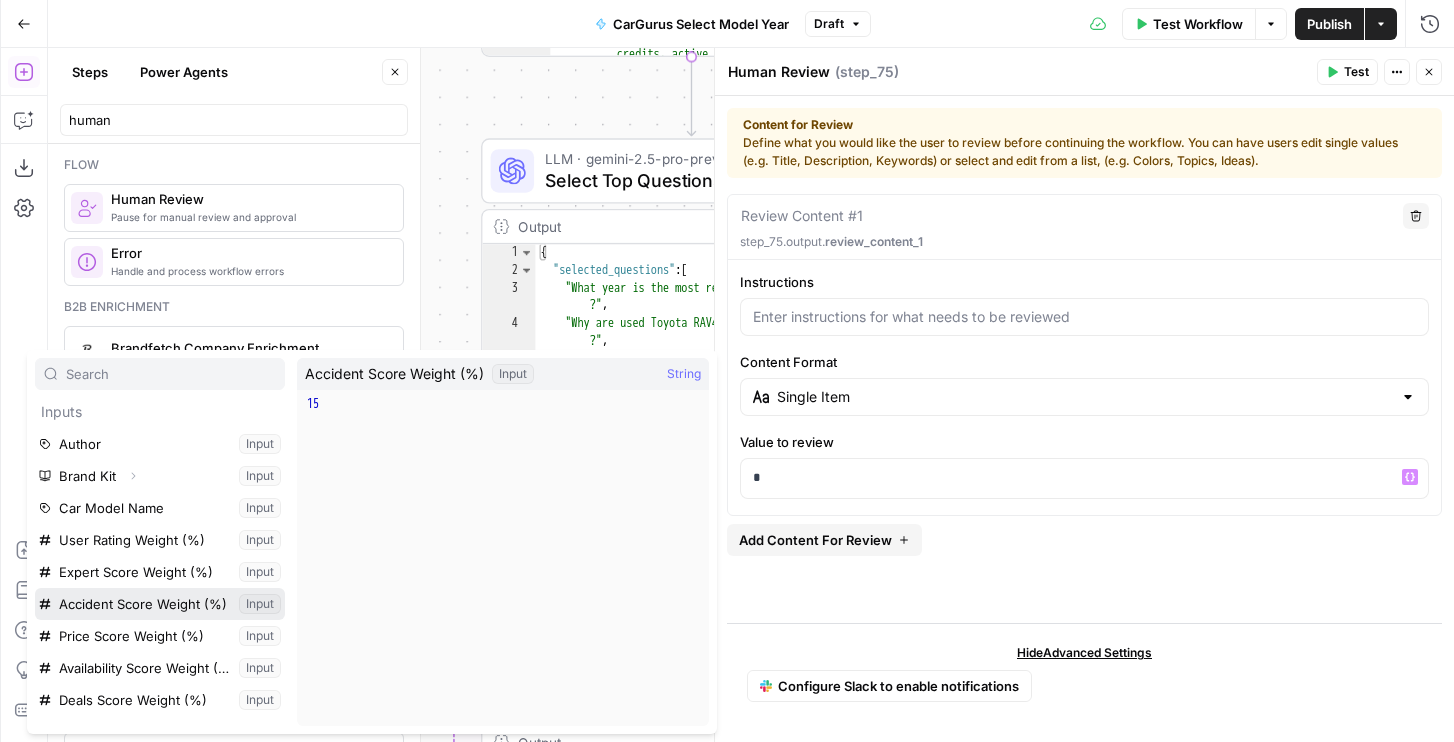 scroll, scrollTop: 374, scrollLeft: 0, axis: vertical 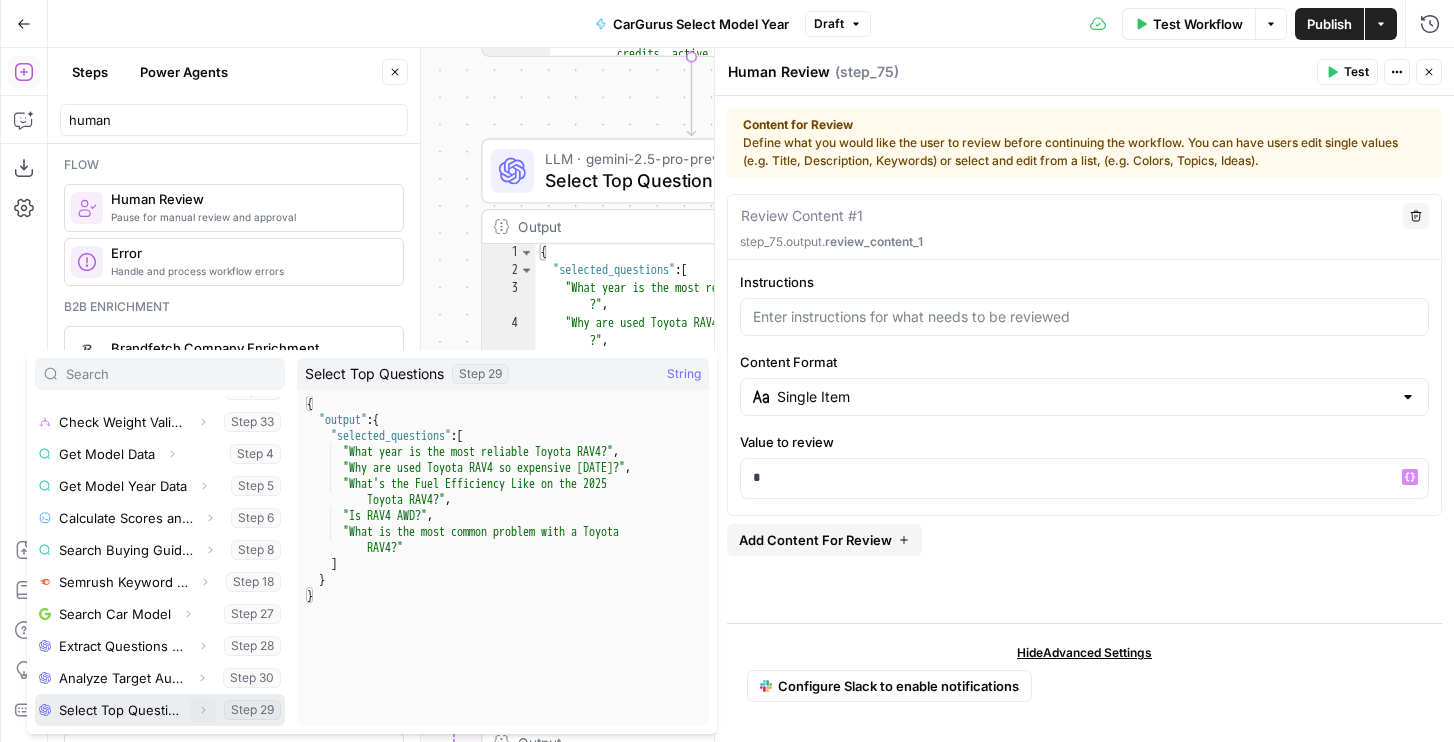 click 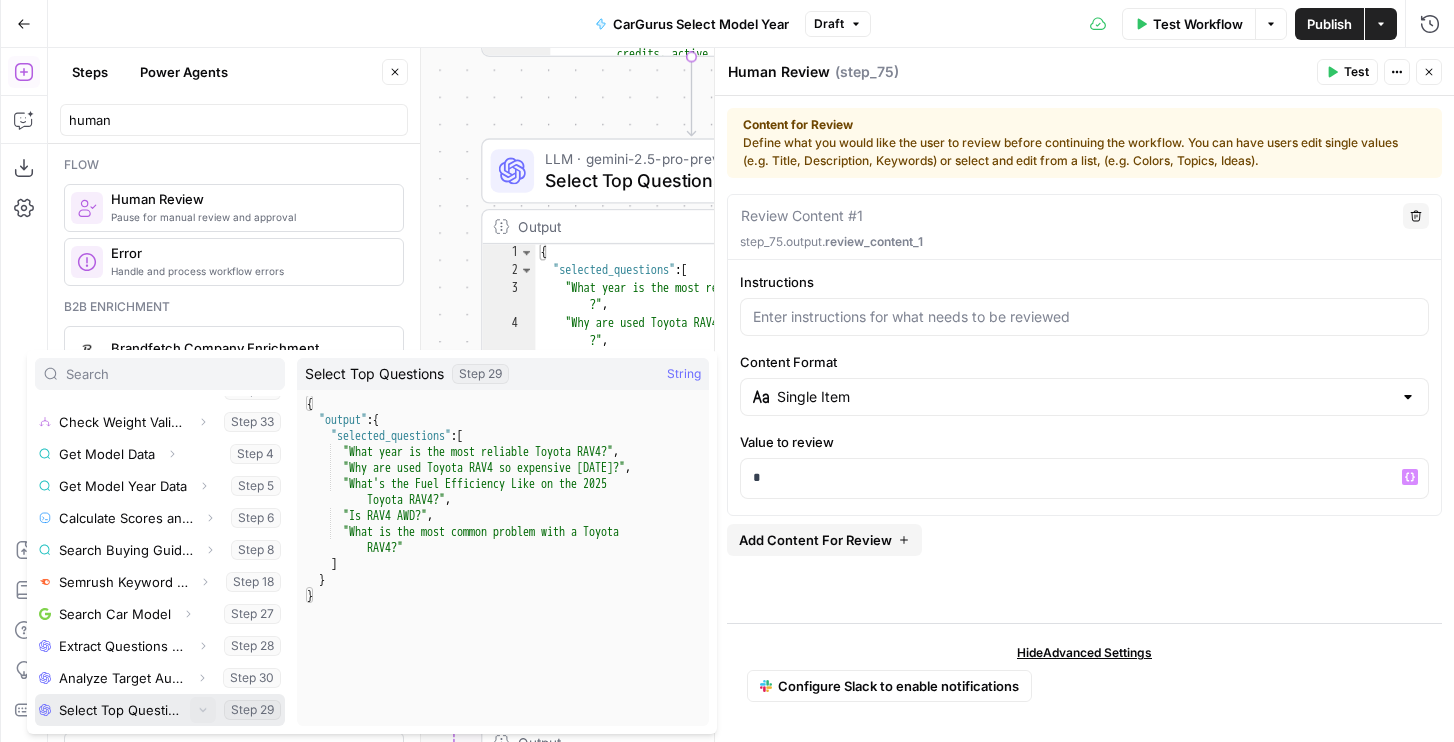 scroll, scrollTop: 406, scrollLeft: 0, axis: vertical 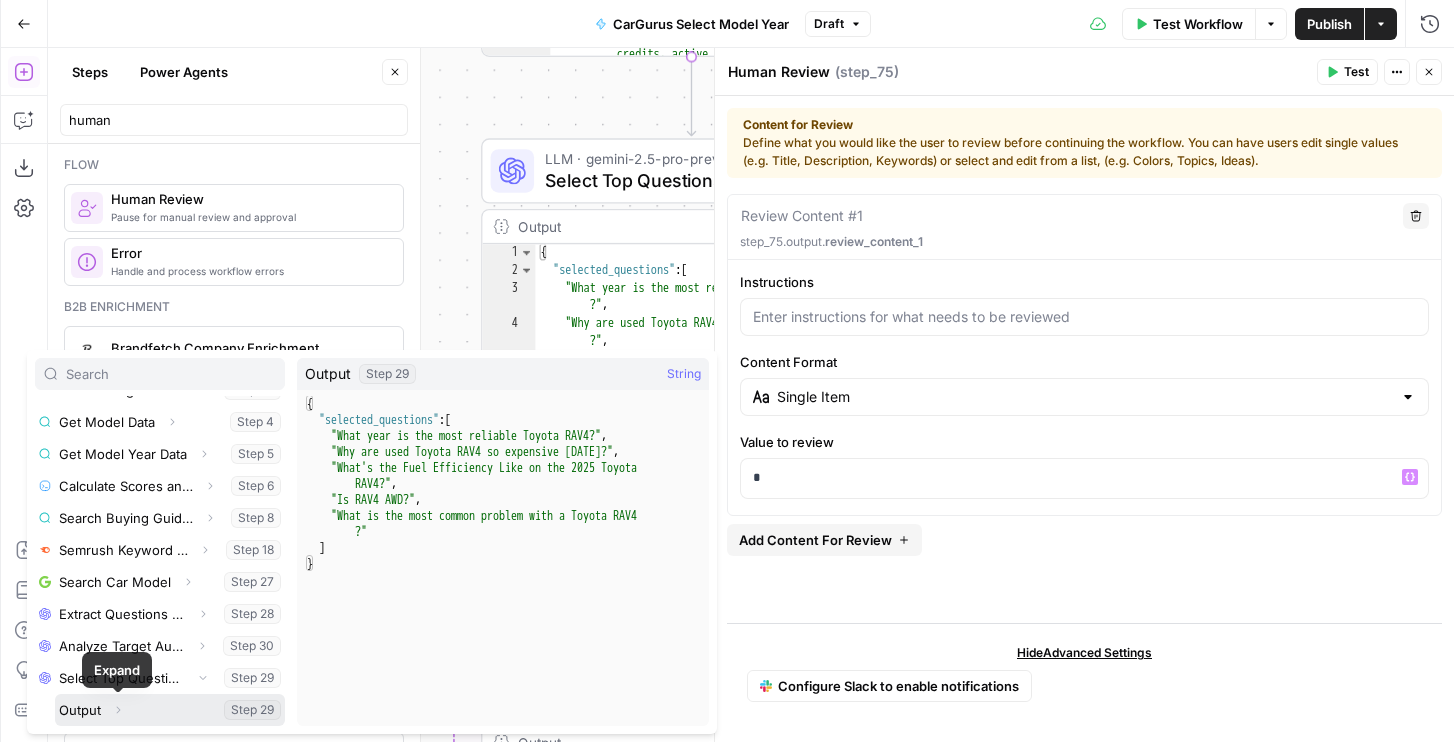 click at bounding box center [170, 710] 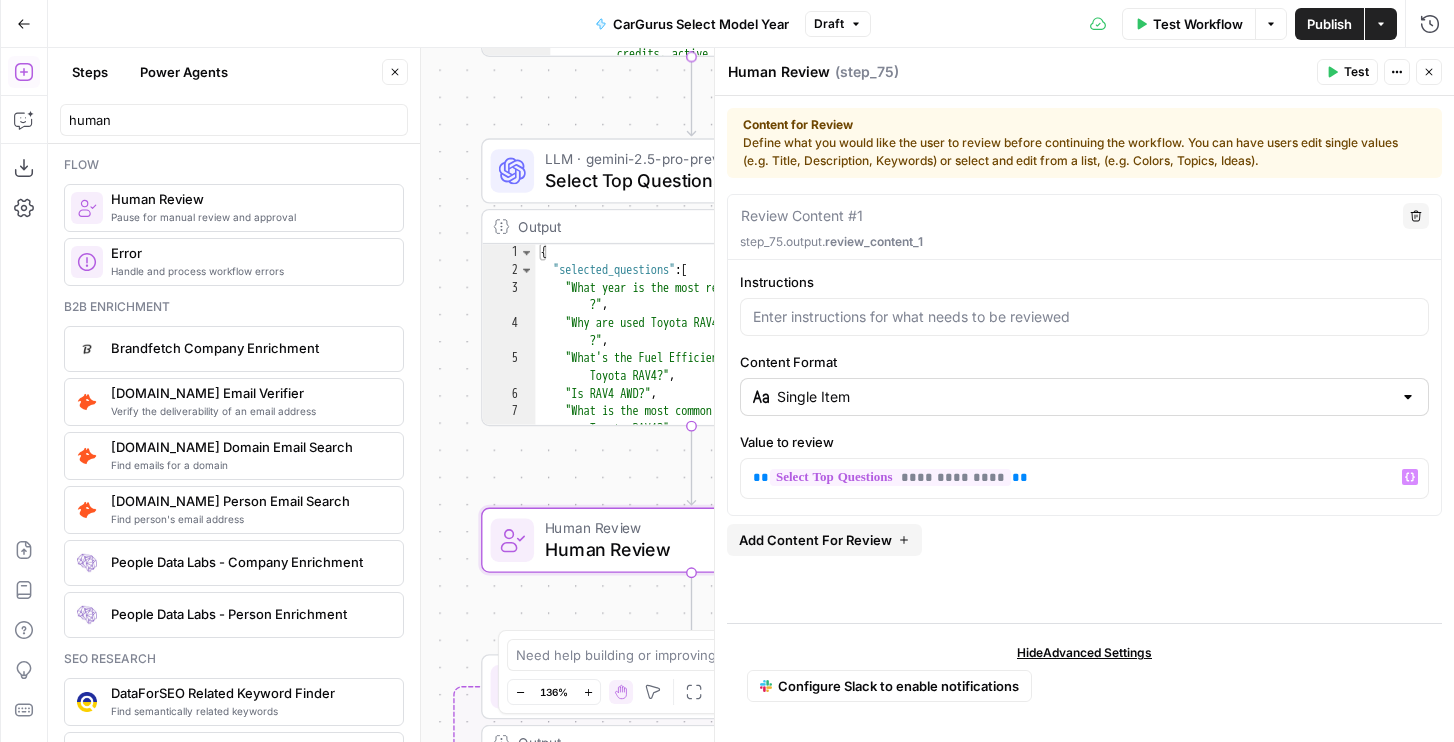 click on "Single Item" at bounding box center [1084, 397] 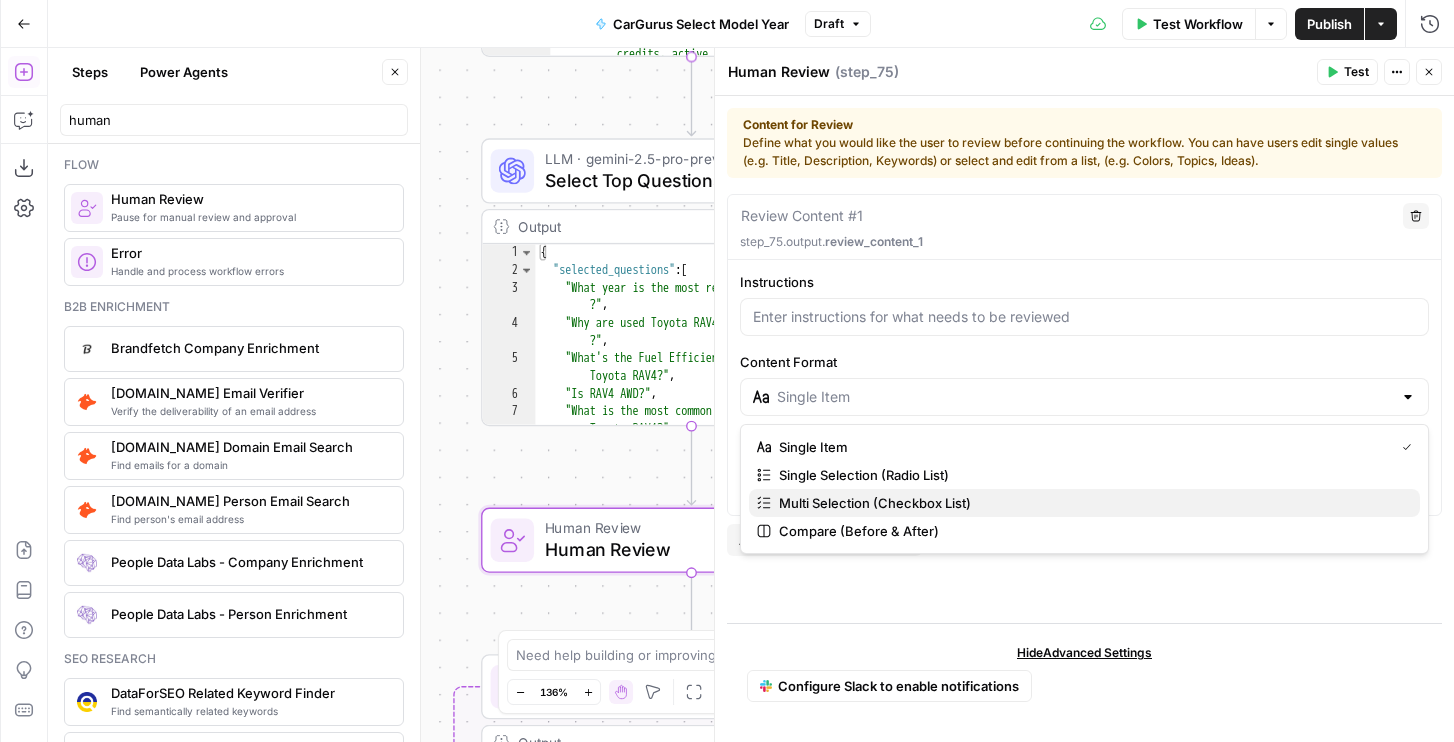 click on "Multi Selection (Checkbox List)" at bounding box center [875, 503] 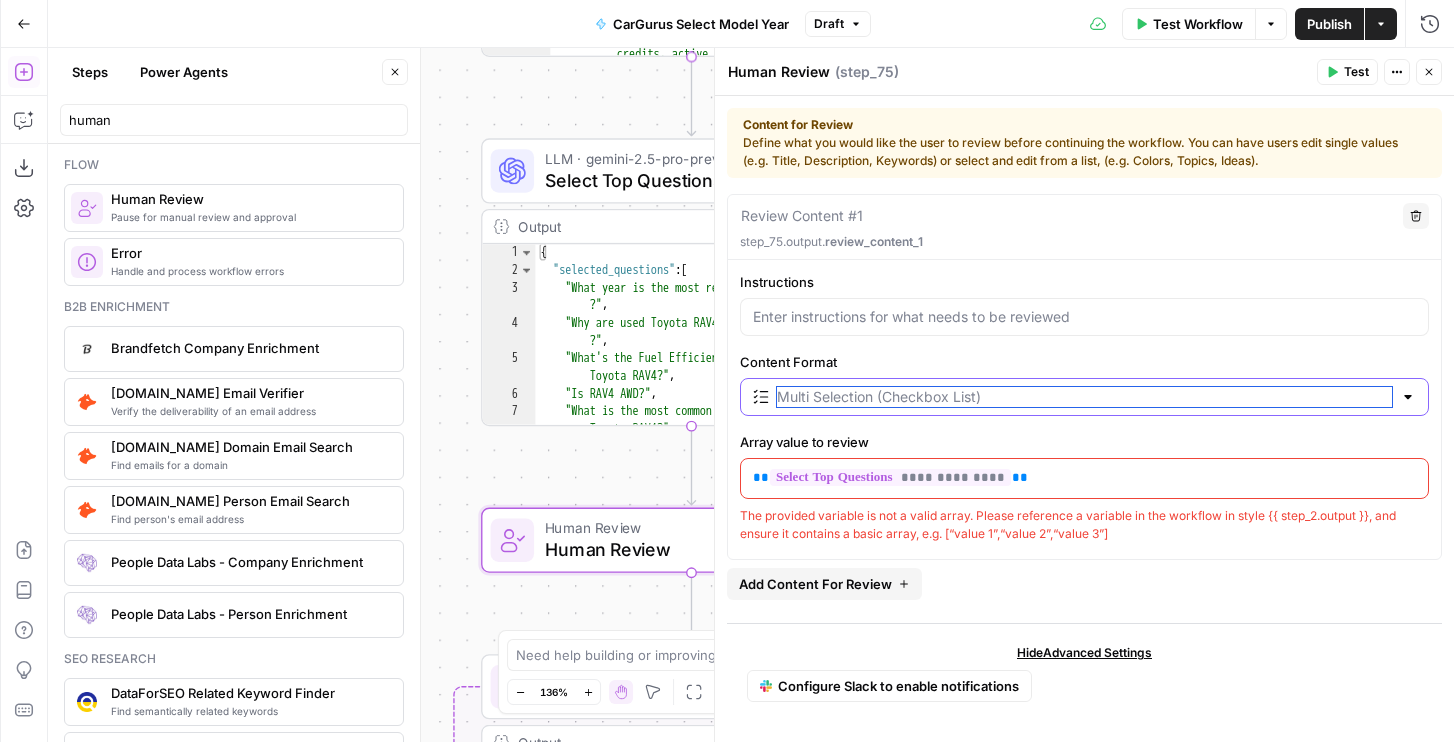 click on "Content Format" at bounding box center (1084, 397) 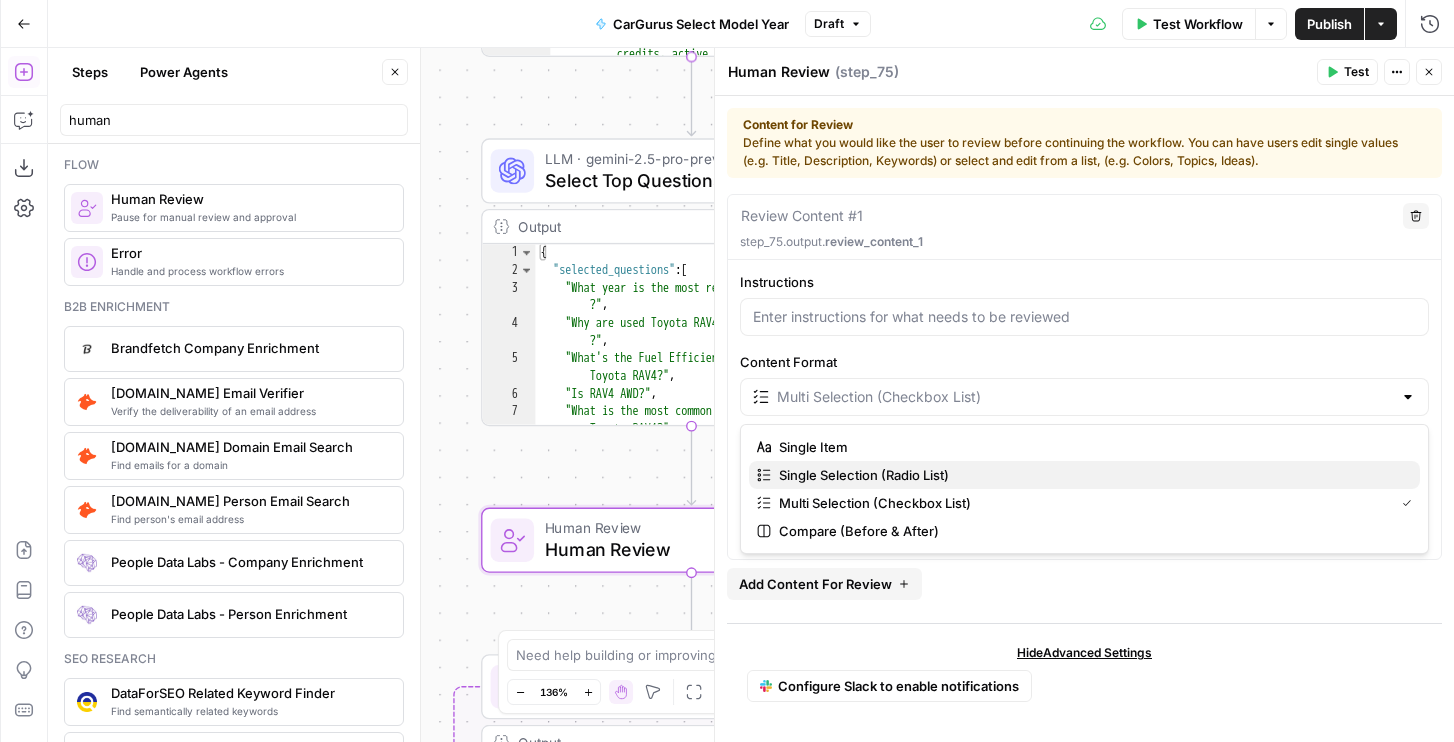 click on "Single Selection (Radio List)" at bounding box center (864, 475) 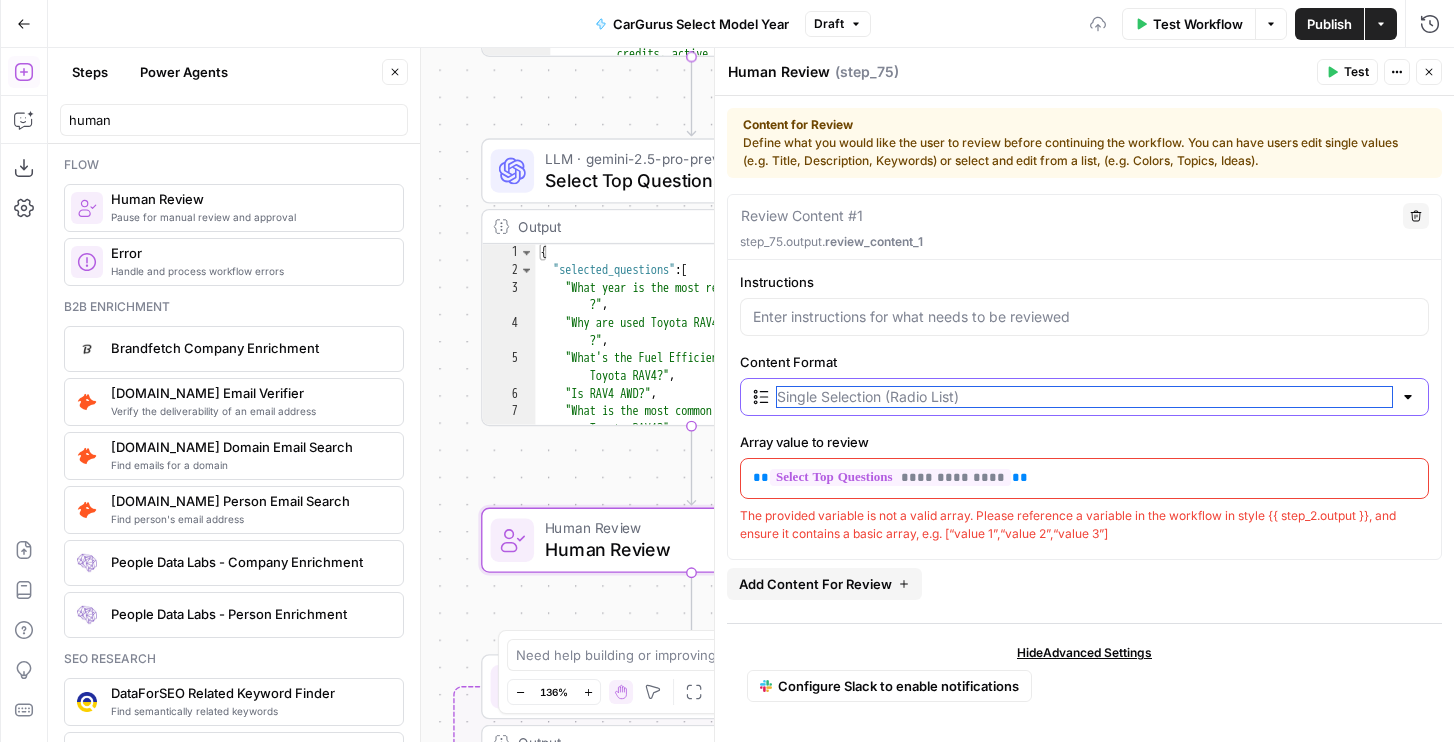 click on "Content Format" at bounding box center (1084, 397) 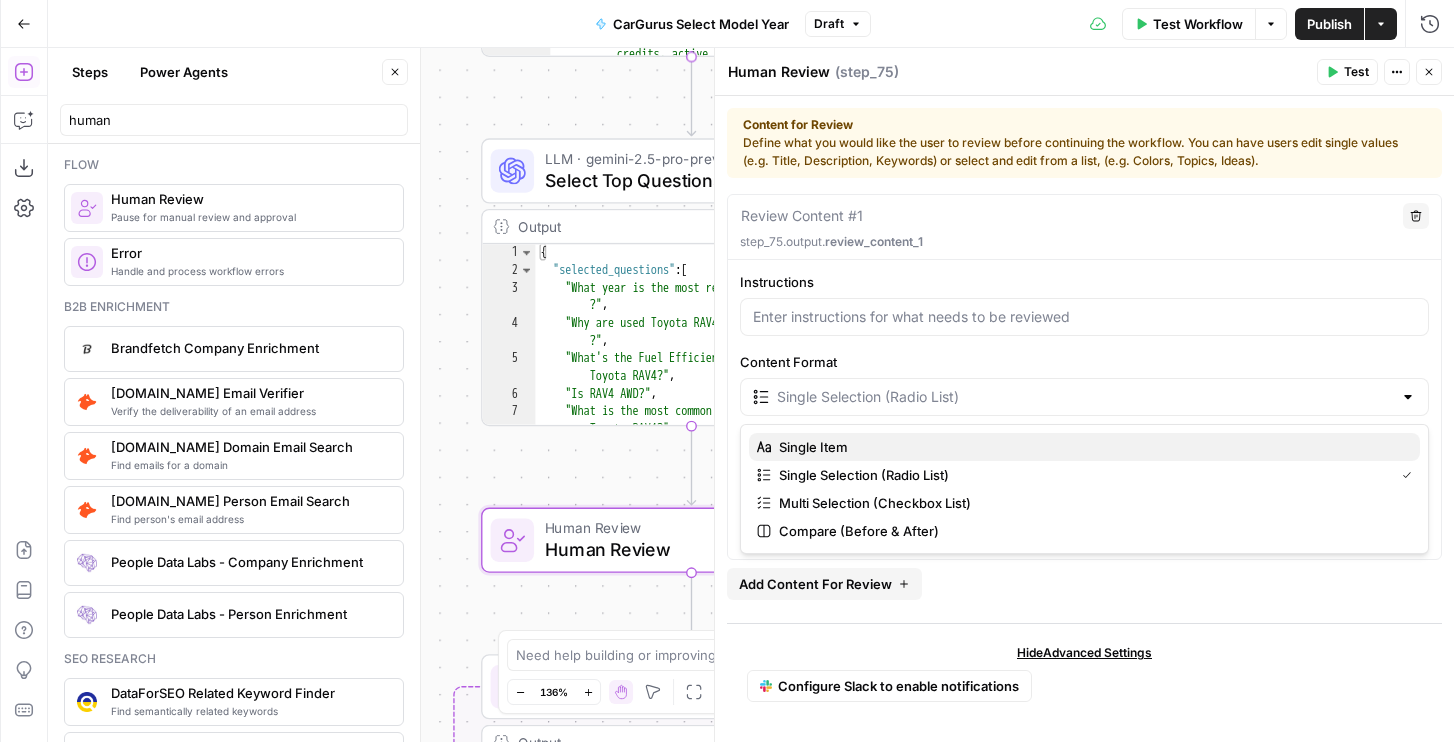 click on "Single Item" at bounding box center (1084, 447) 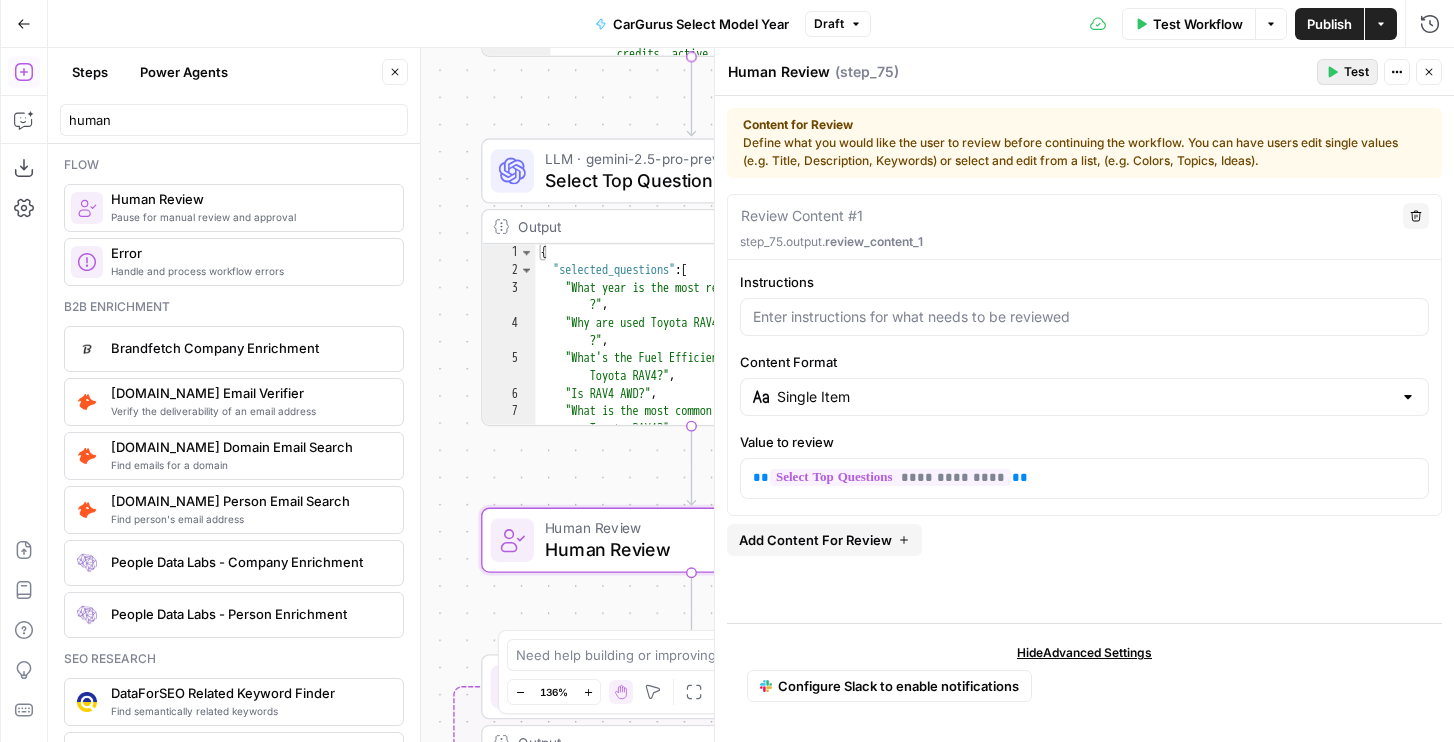 click on "Test" at bounding box center (1347, 72) 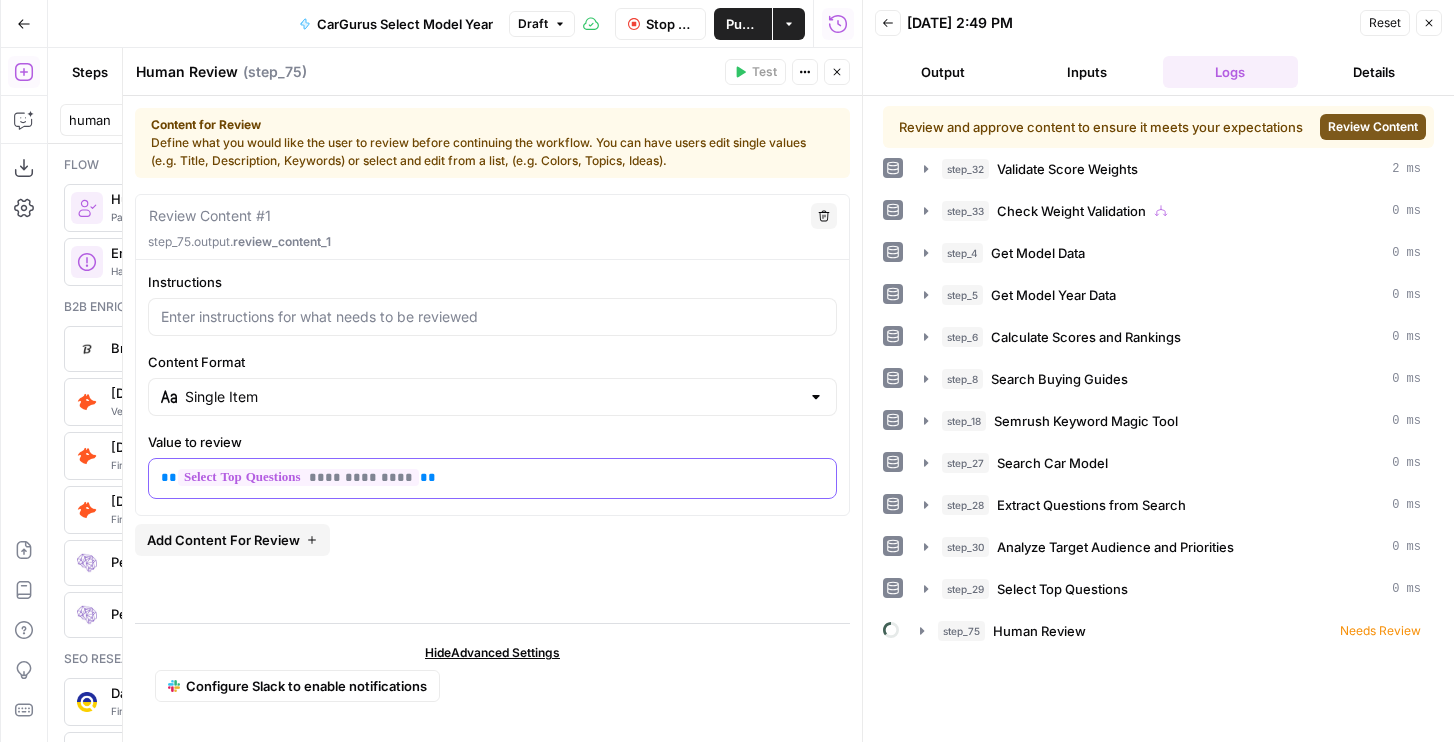 click on "**********" at bounding box center (492, 477) 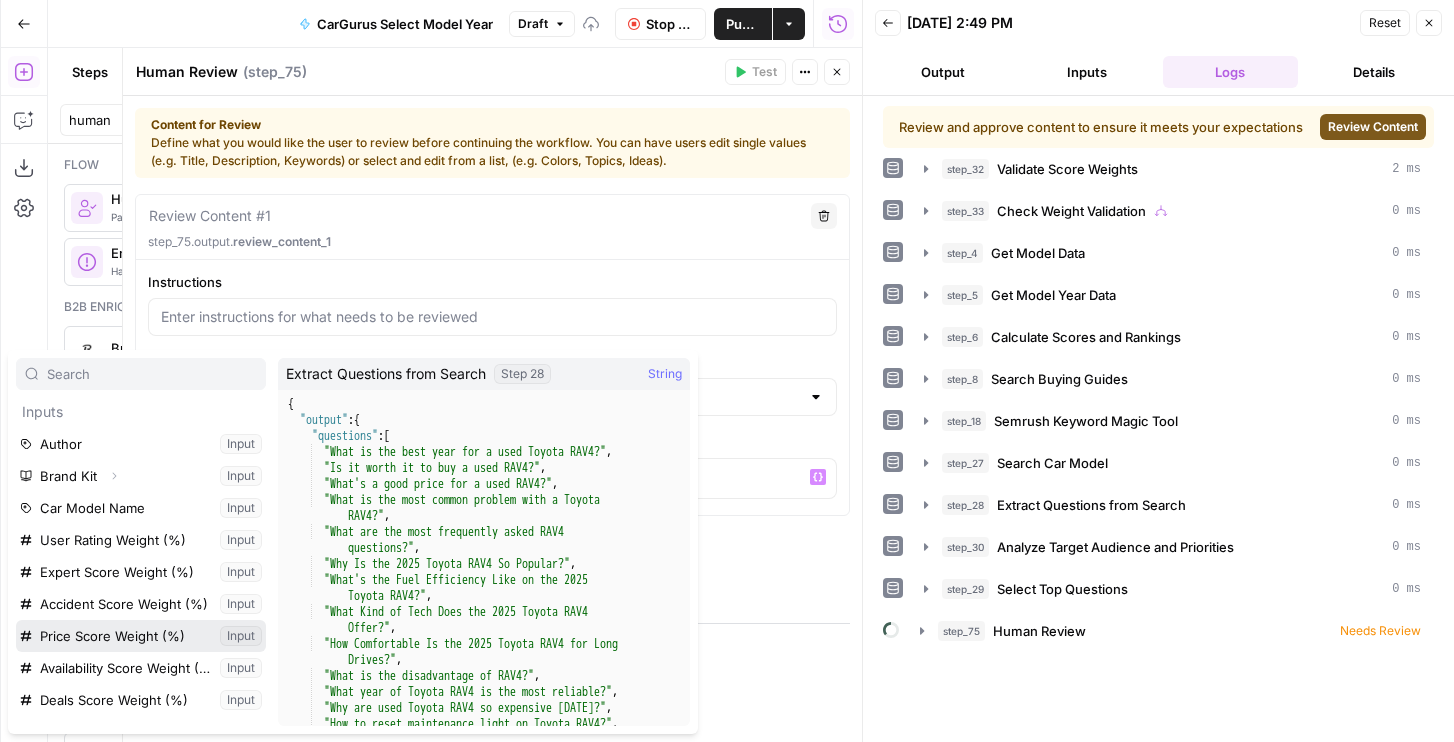 scroll, scrollTop: 374, scrollLeft: 0, axis: vertical 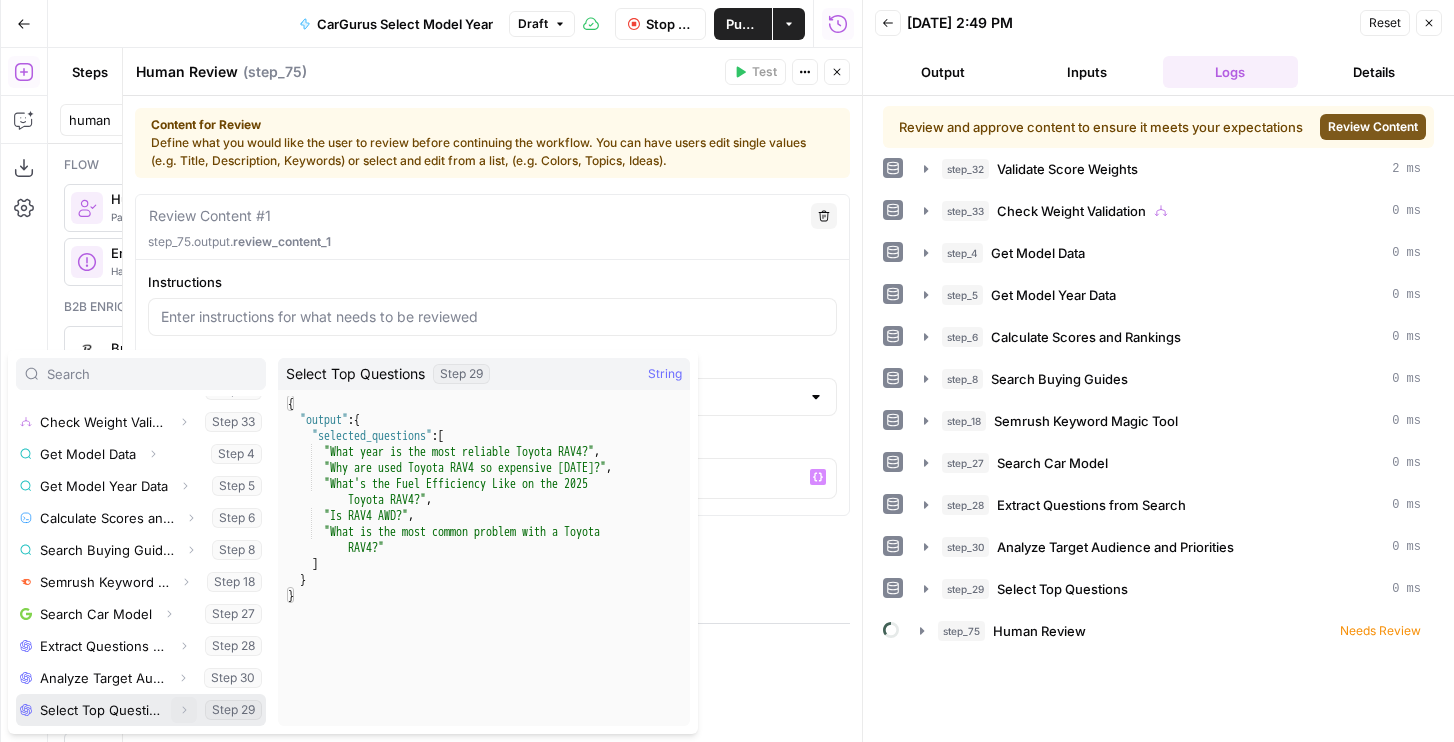 click 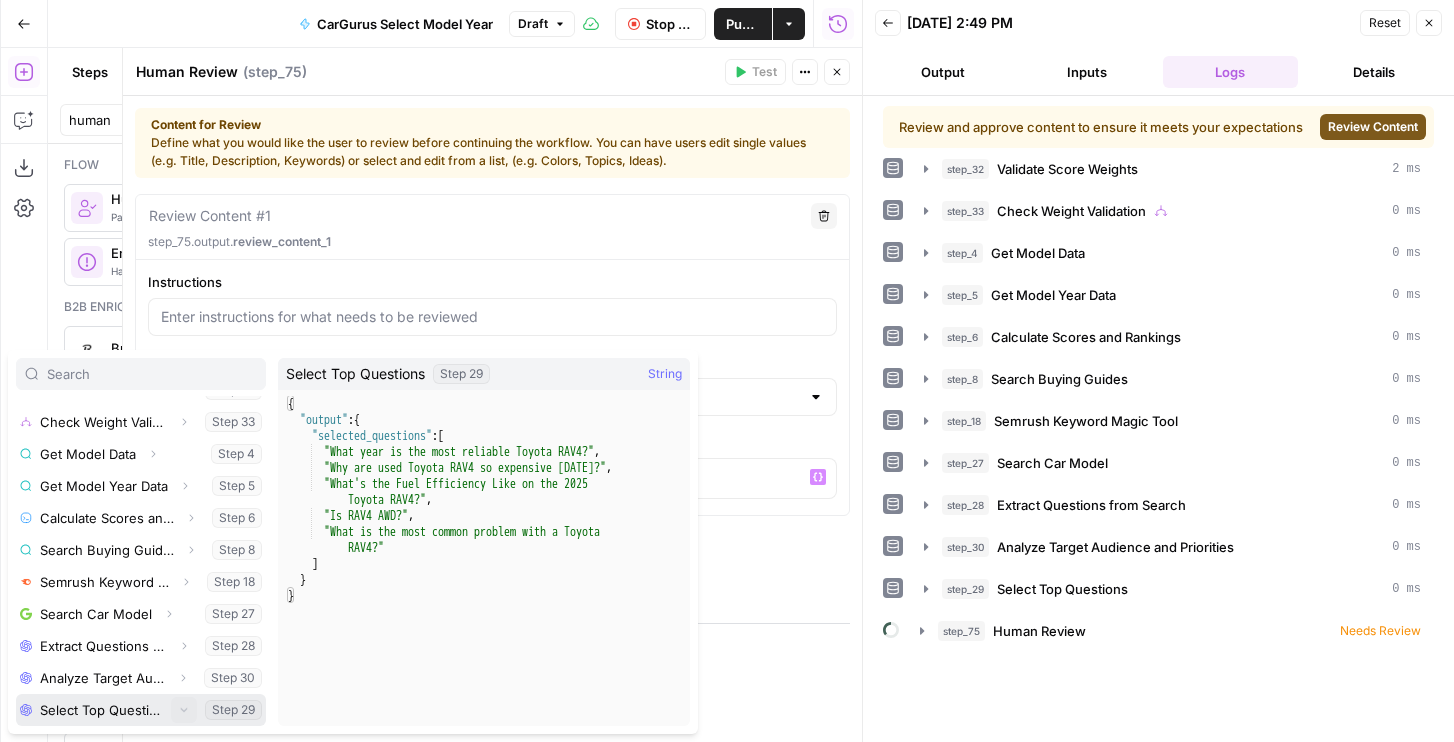 scroll, scrollTop: 406, scrollLeft: 0, axis: vertical 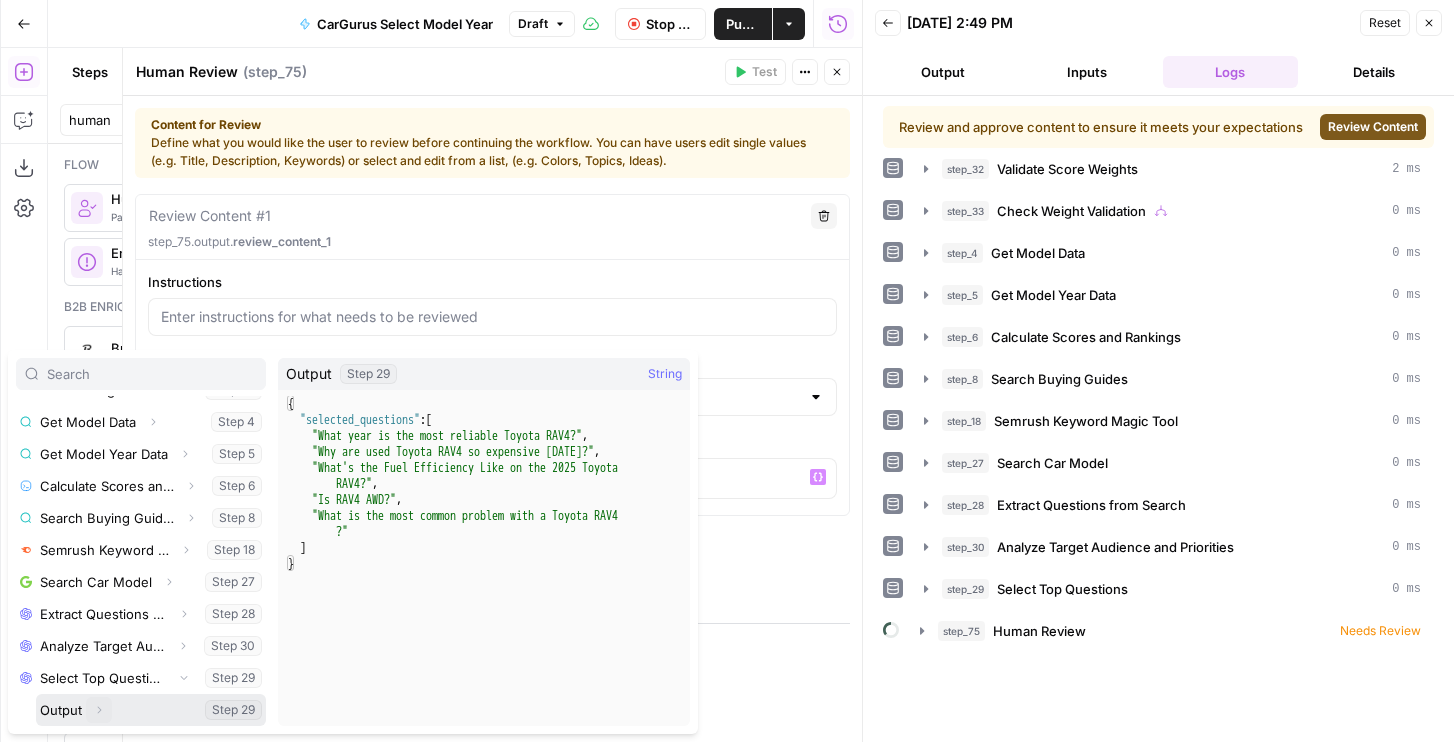 click 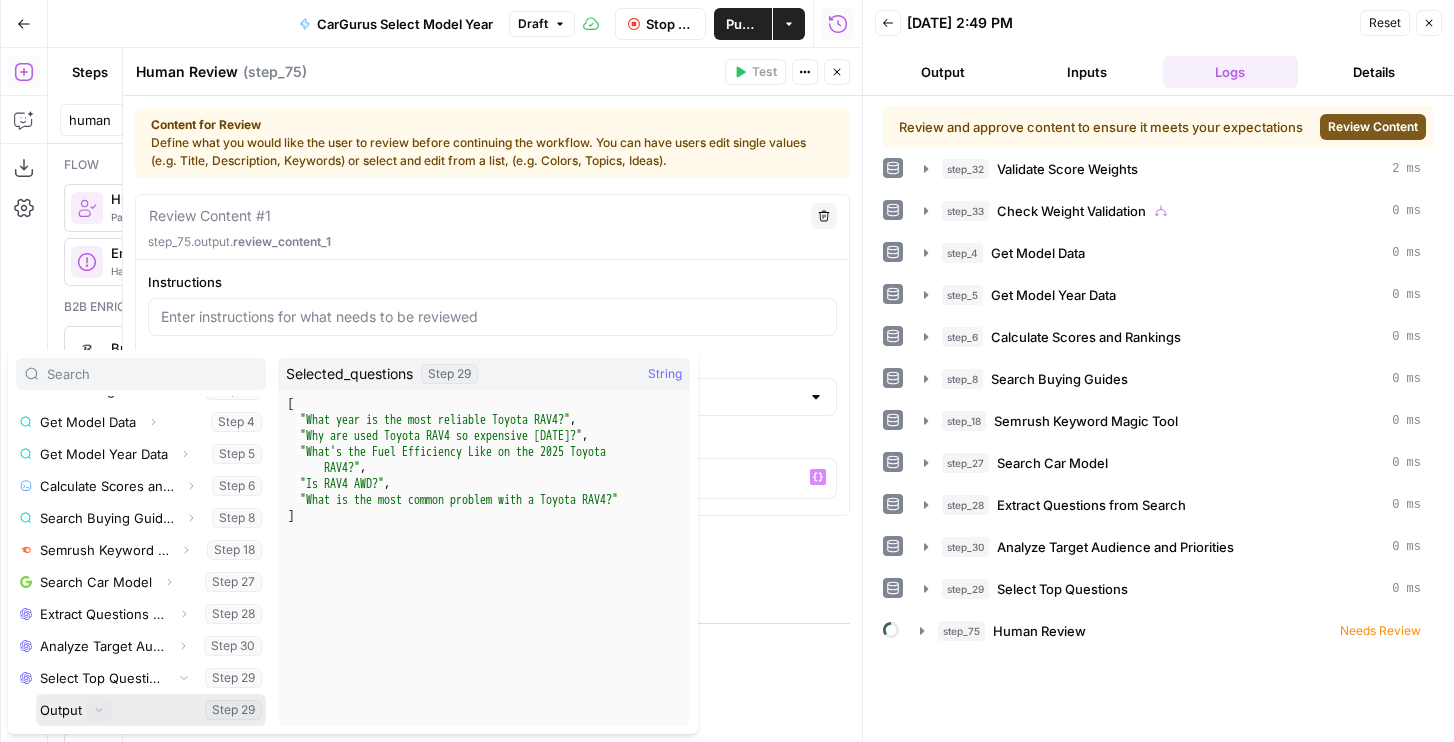 scroll, scrollTop: 438, scrollLeft: 0, axis: vertical 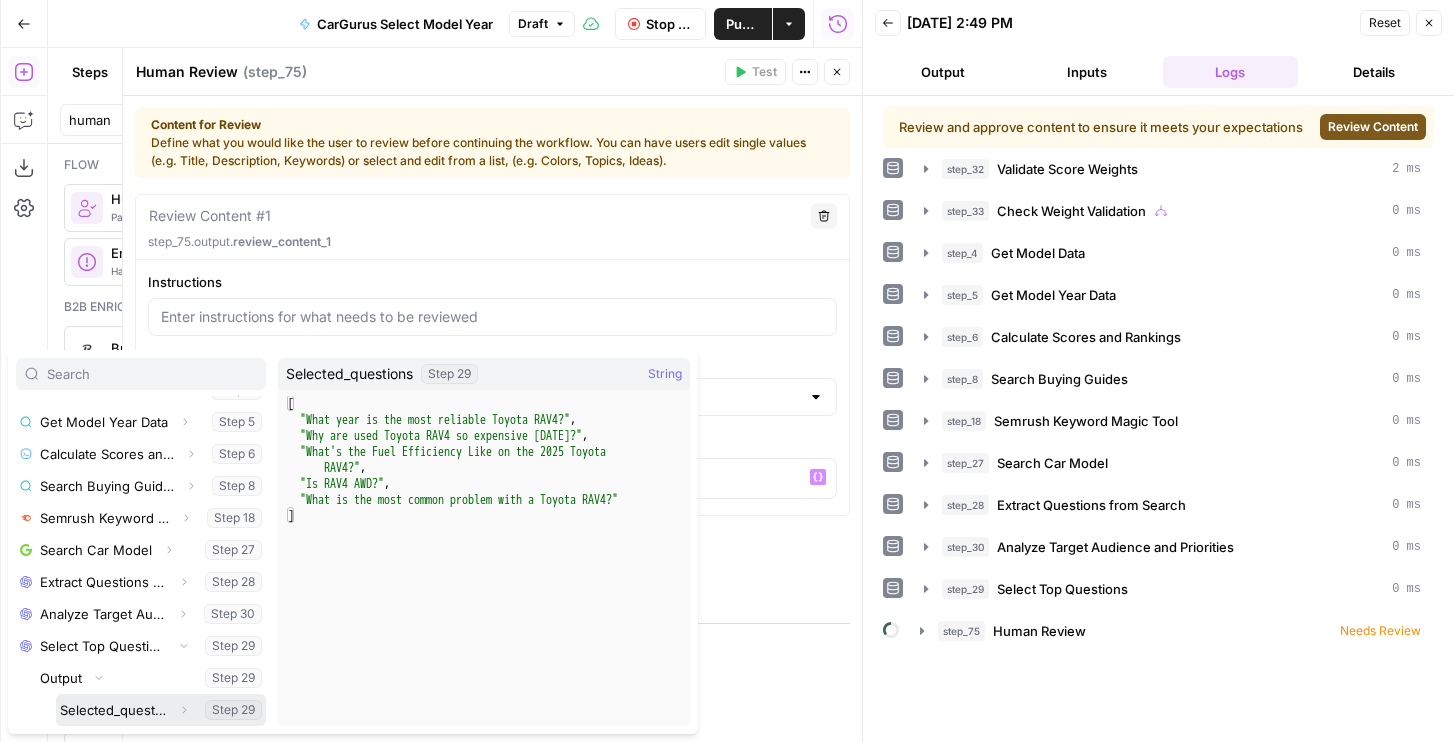 click at bounding box center [161, 710] 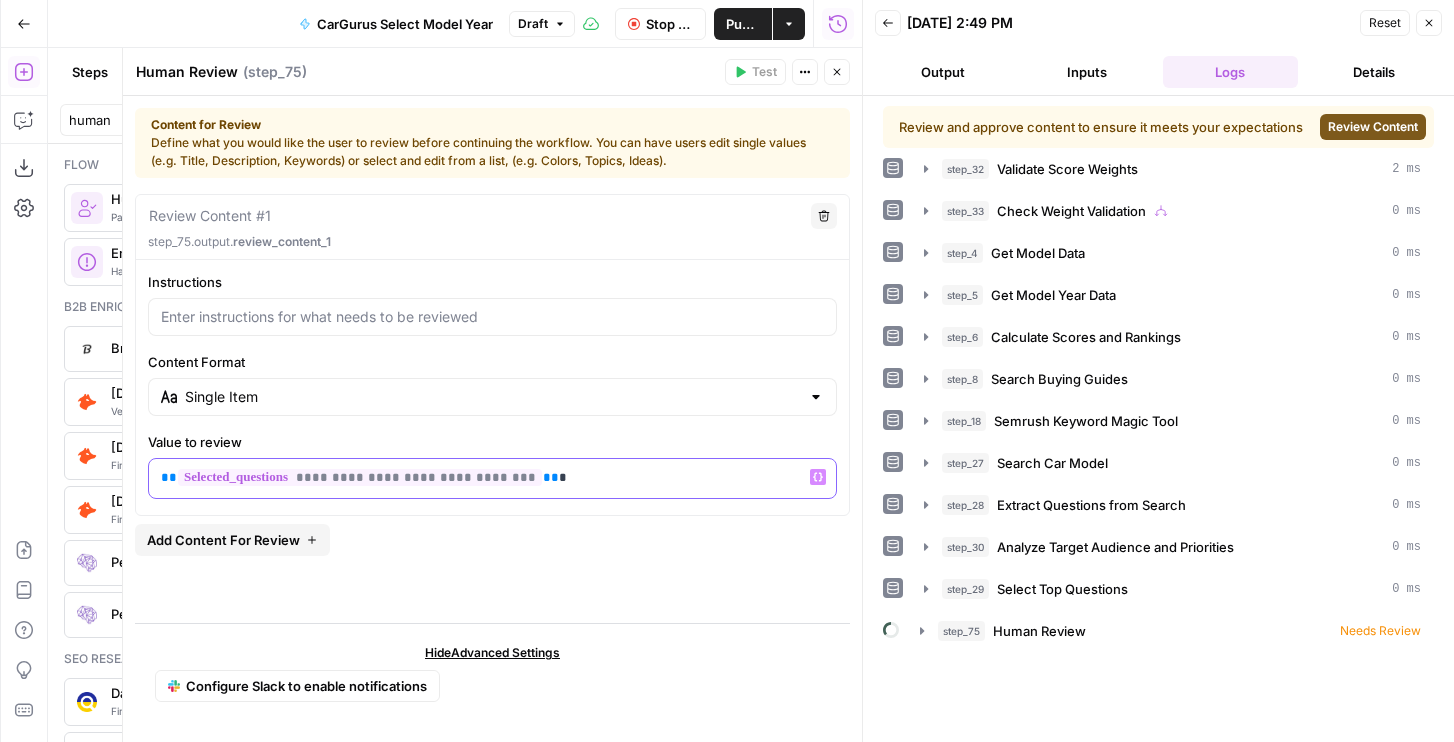 type 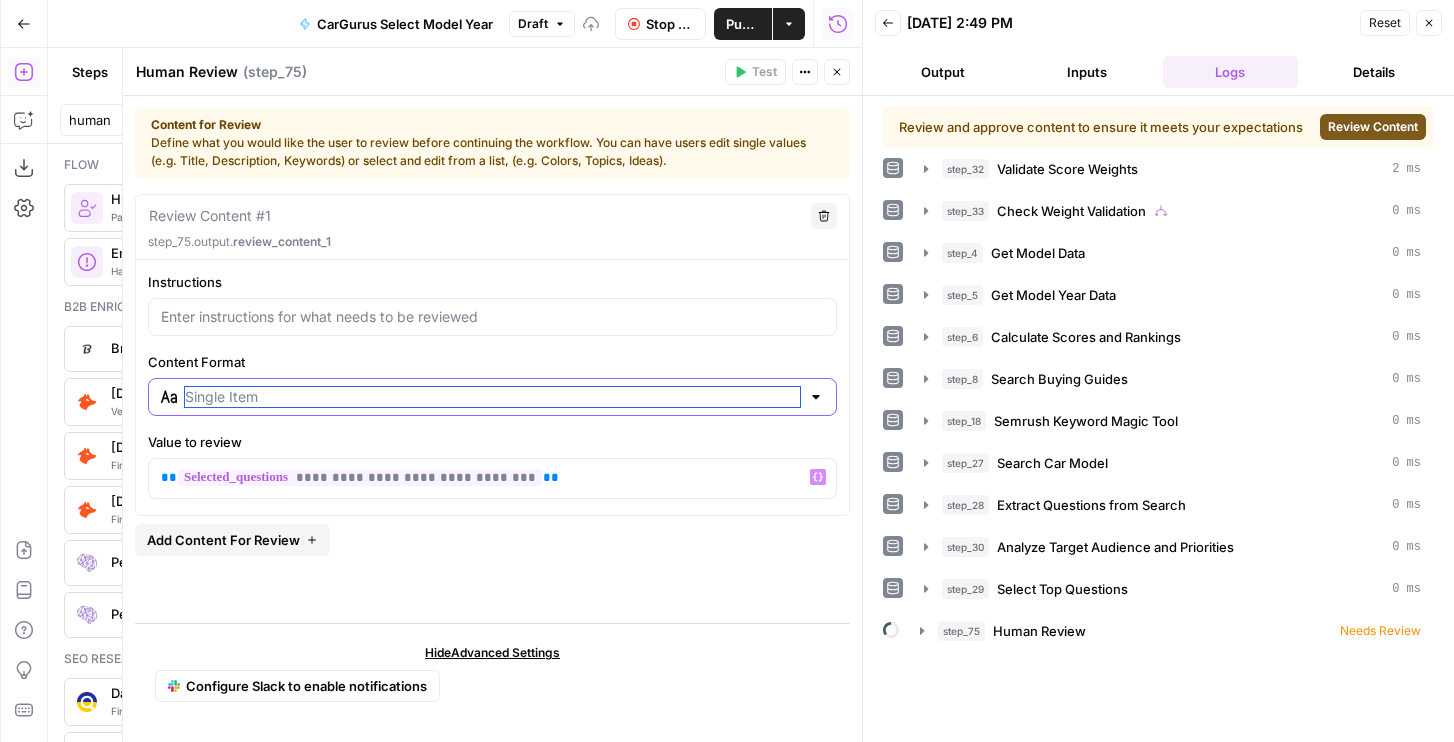 click on "Content Format" at bounding box center (492, 397) 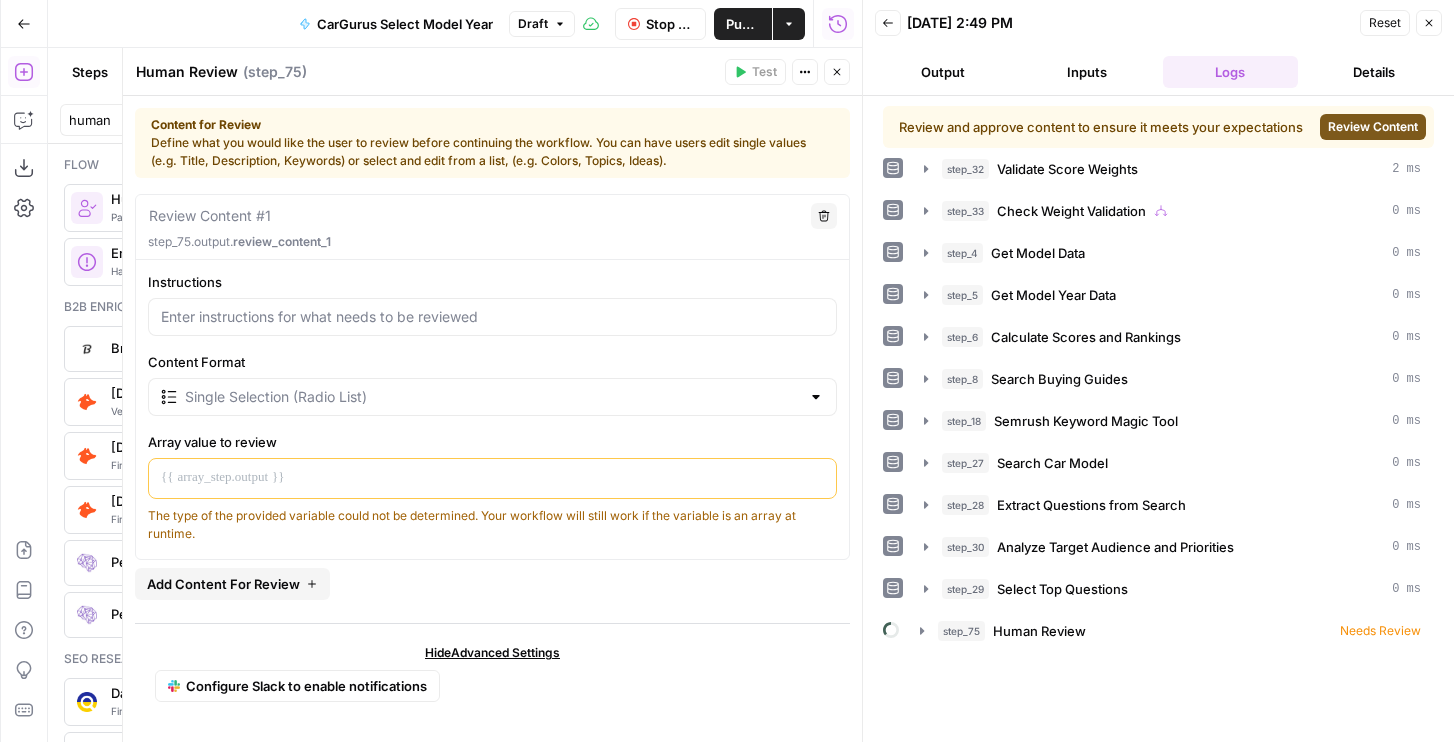 type on "Single Selection (Radio List)" 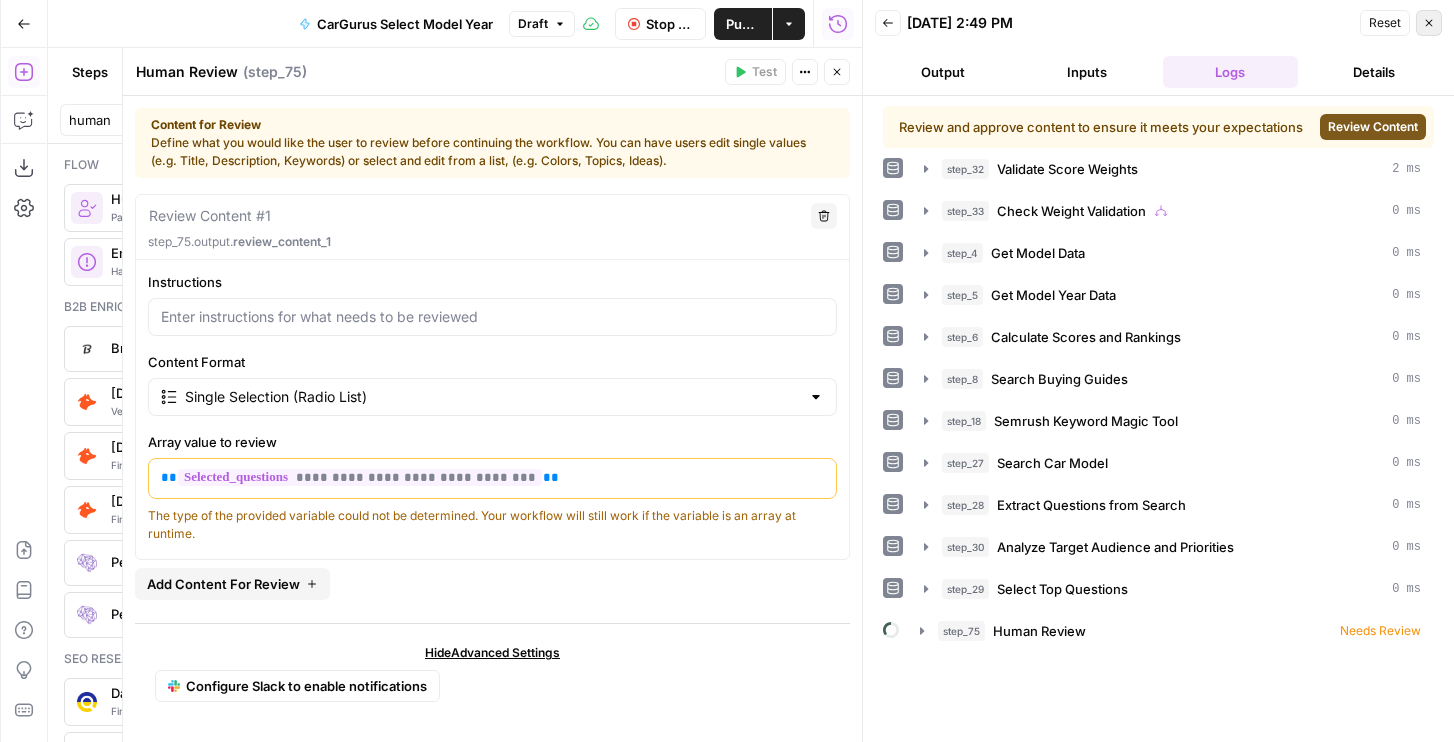 click 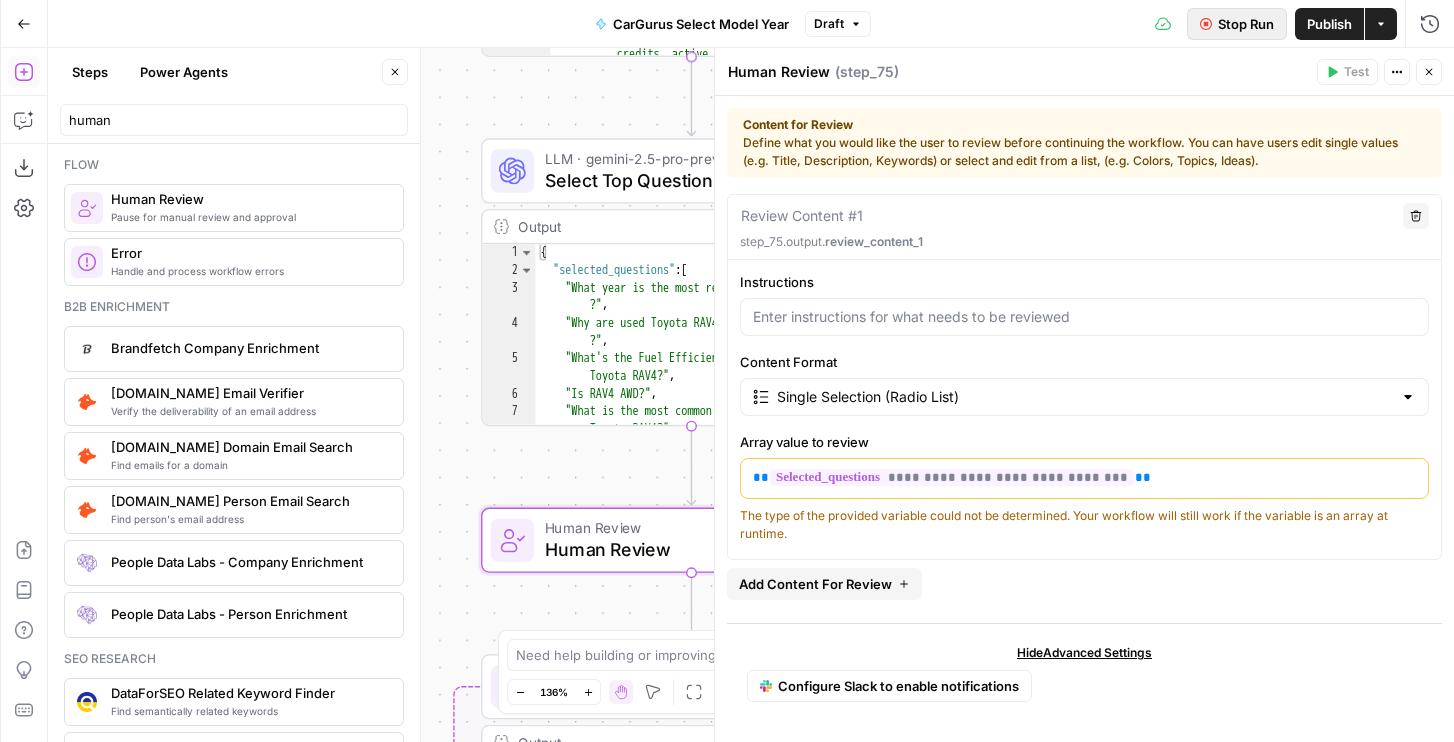 click on "Stop Run" at bounding box center [1246, 24] 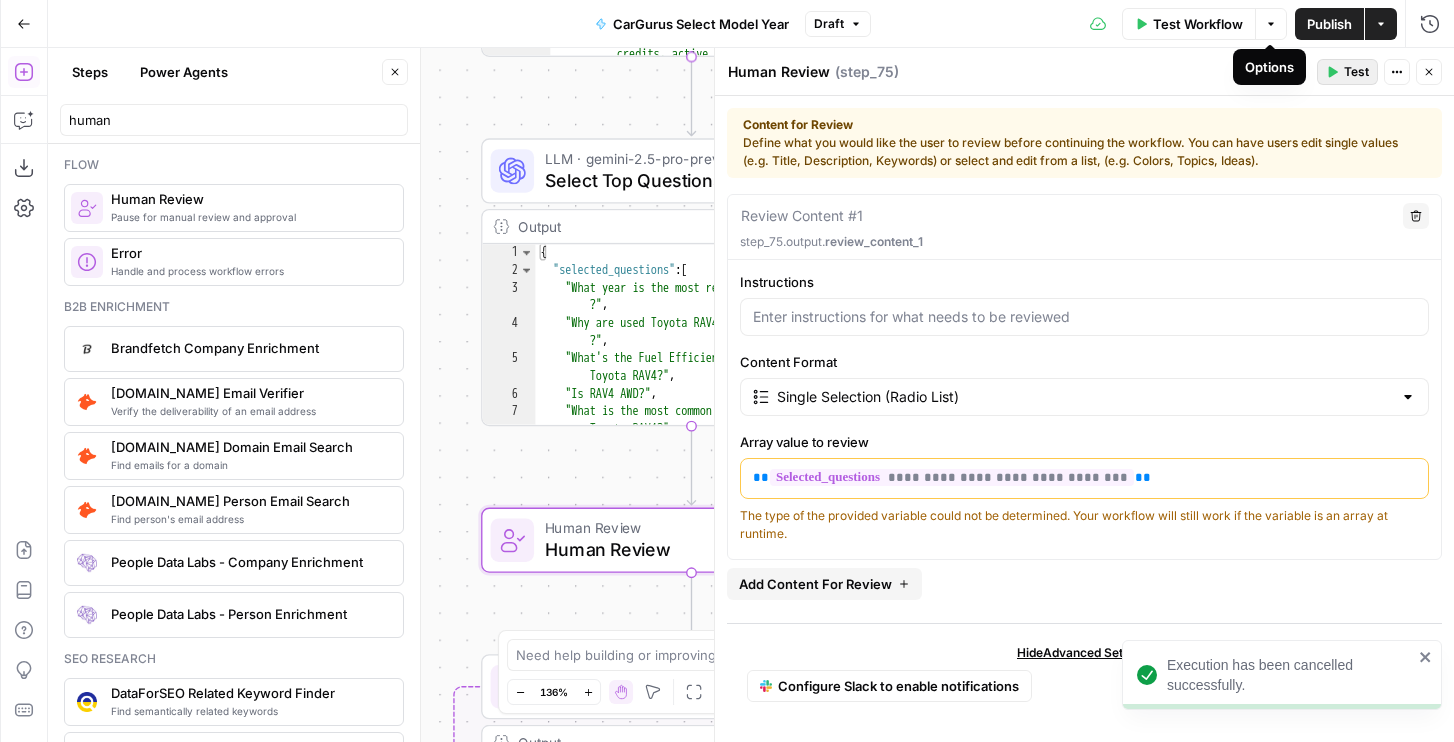 click on "Test" at bounding box center [1356, 72] 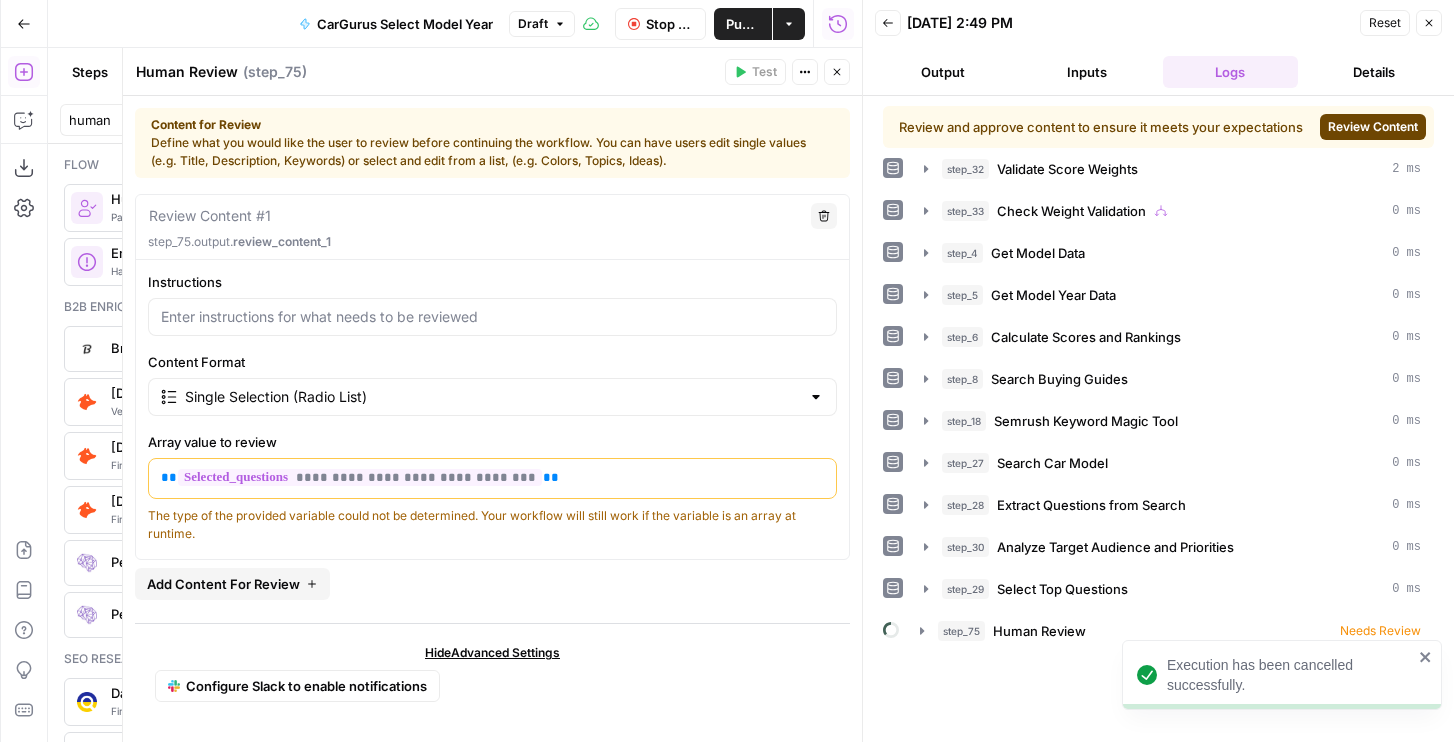click on "Review Content" at bounding box center [1373, 127] 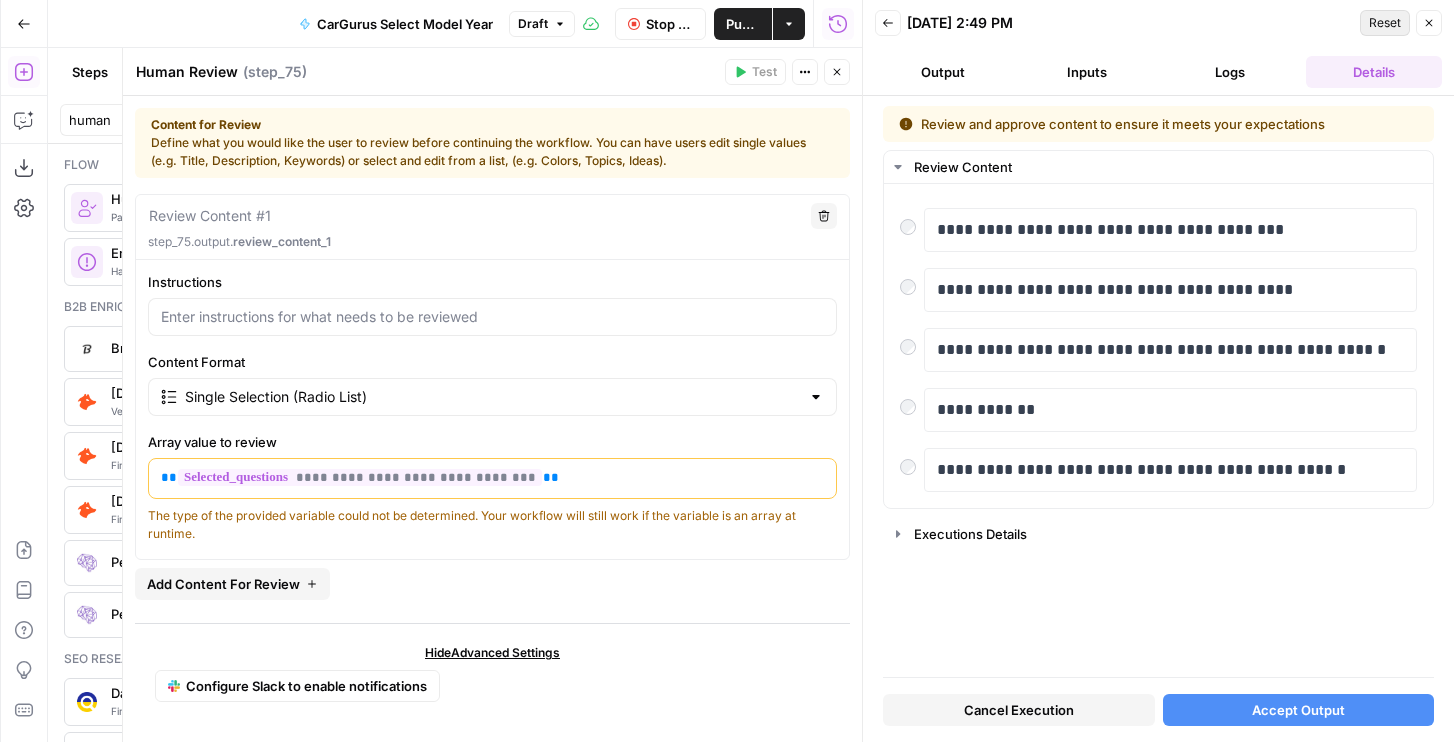 drag, startPoint x: 1423, startPoint y: 25, endPoint x: 1374, endPoint y: 16, distance: 49.819675 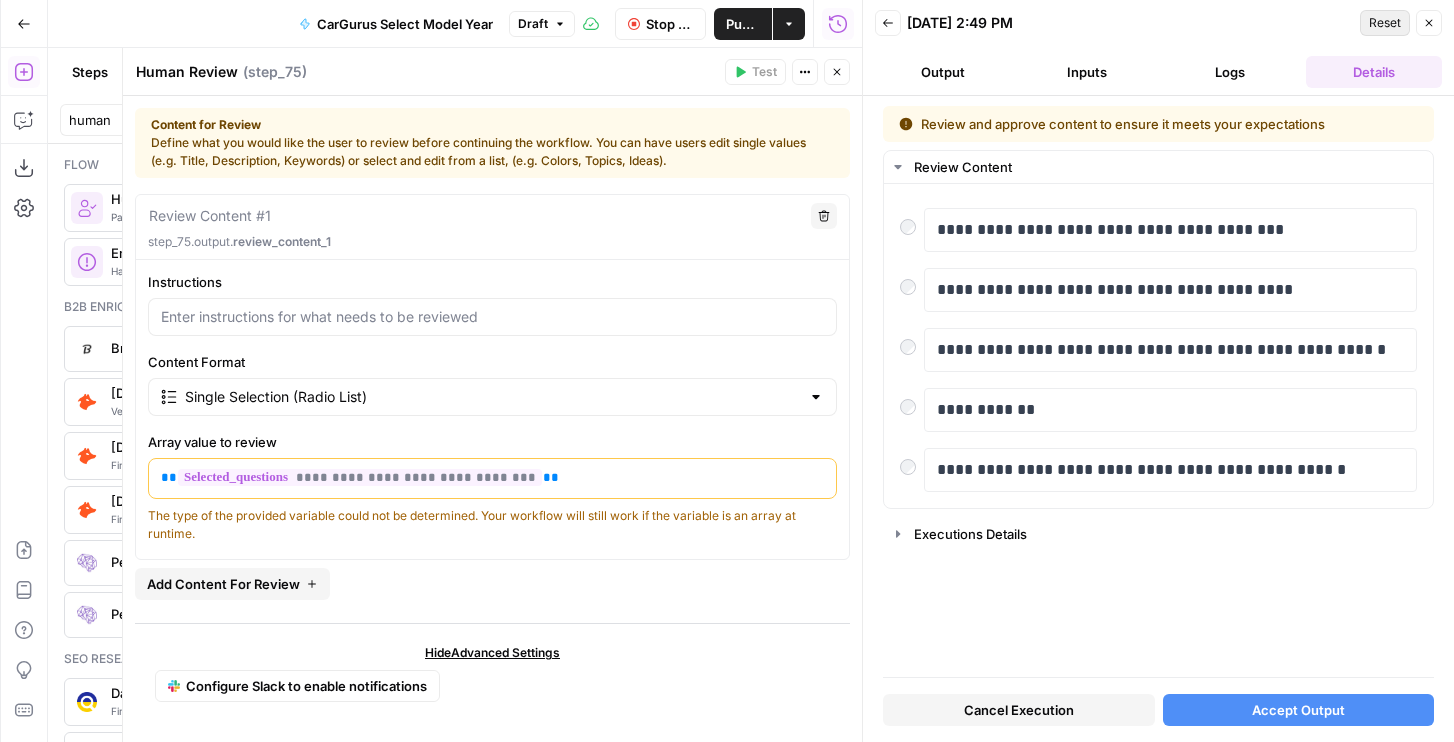 click 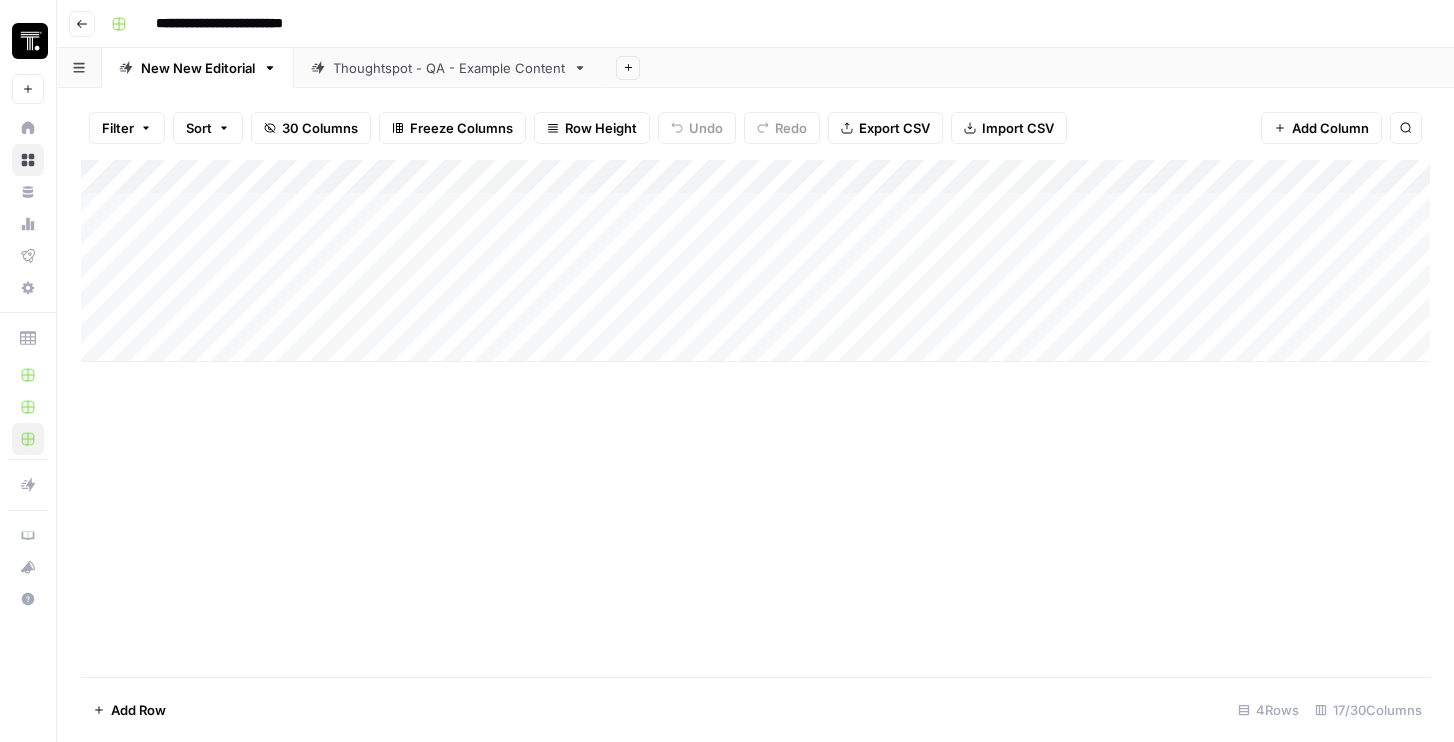 scroll, scrollTop: 0, scrollLeft: 0, axis: both 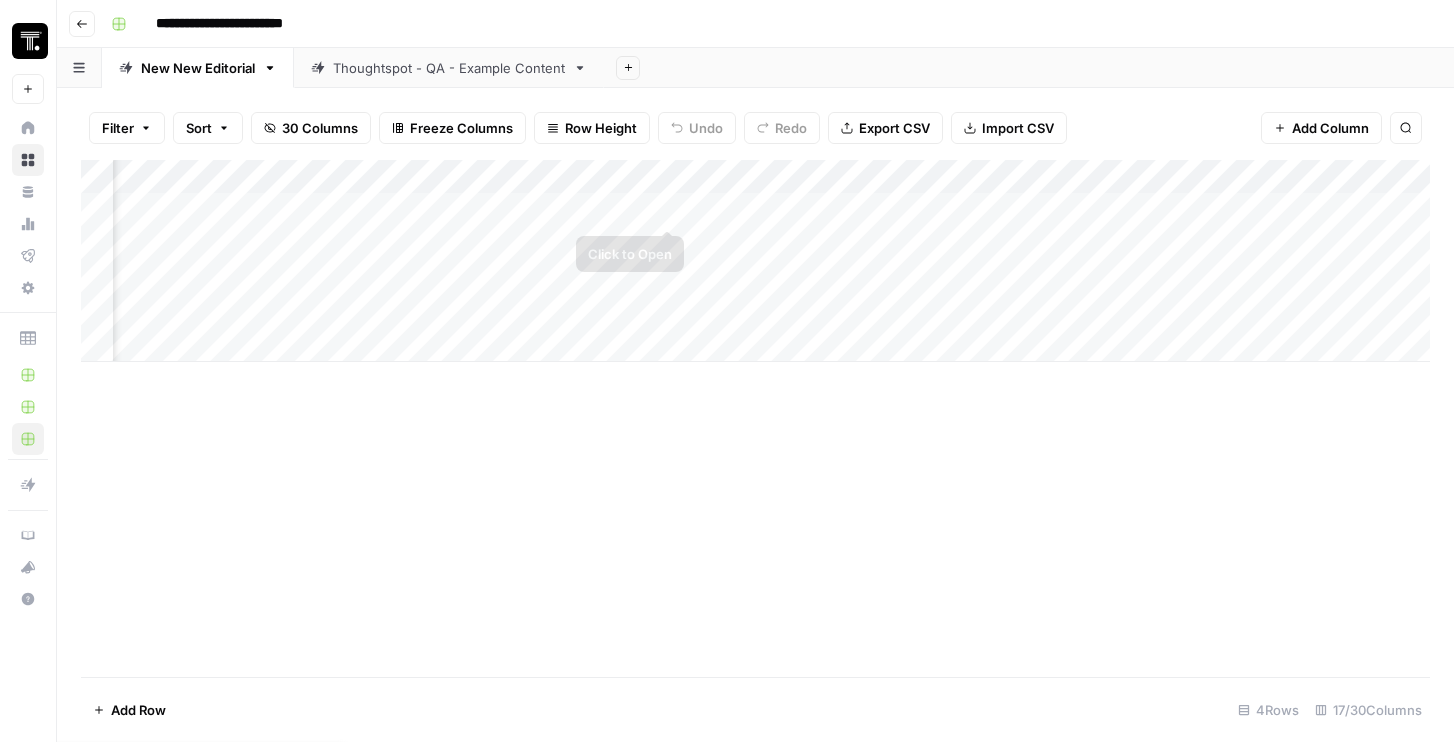 click on "Add Column" at bounding box center [755, 261] 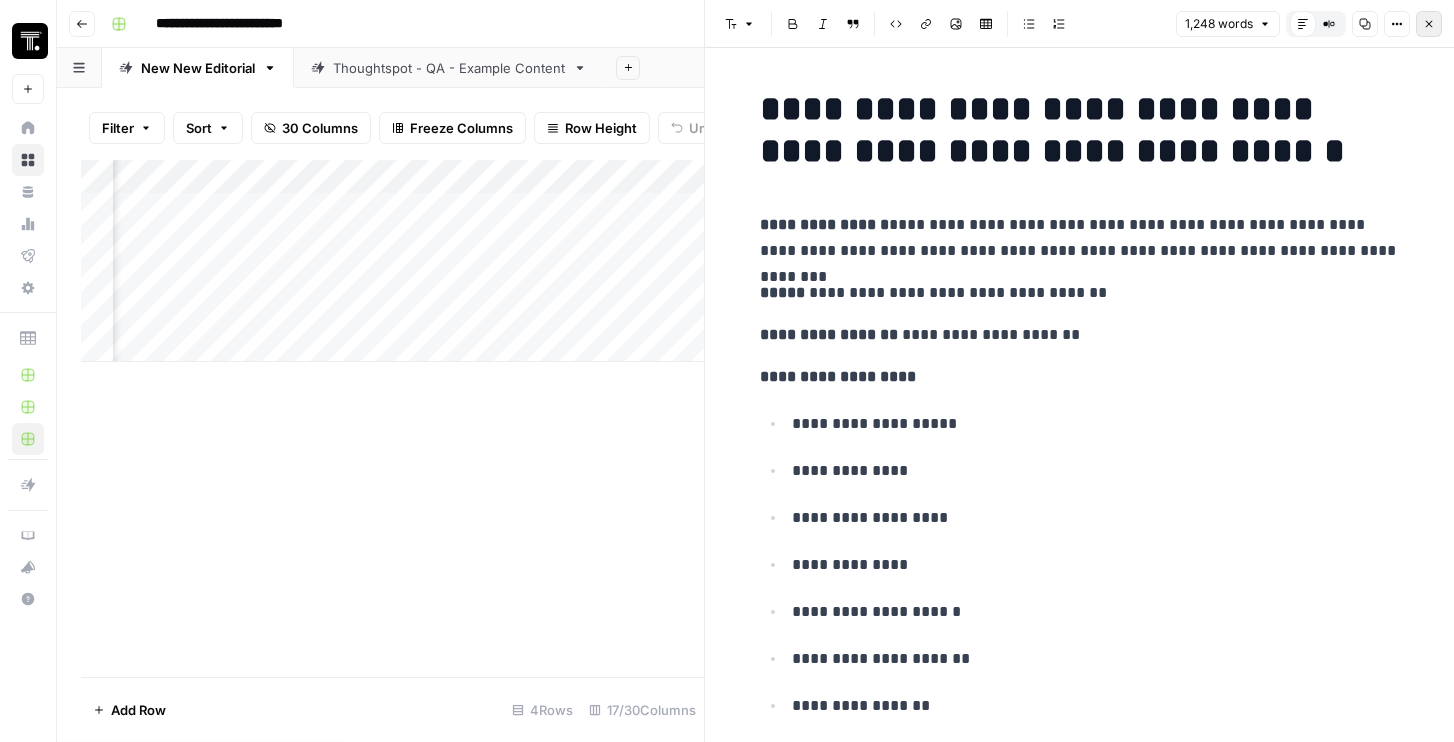 click 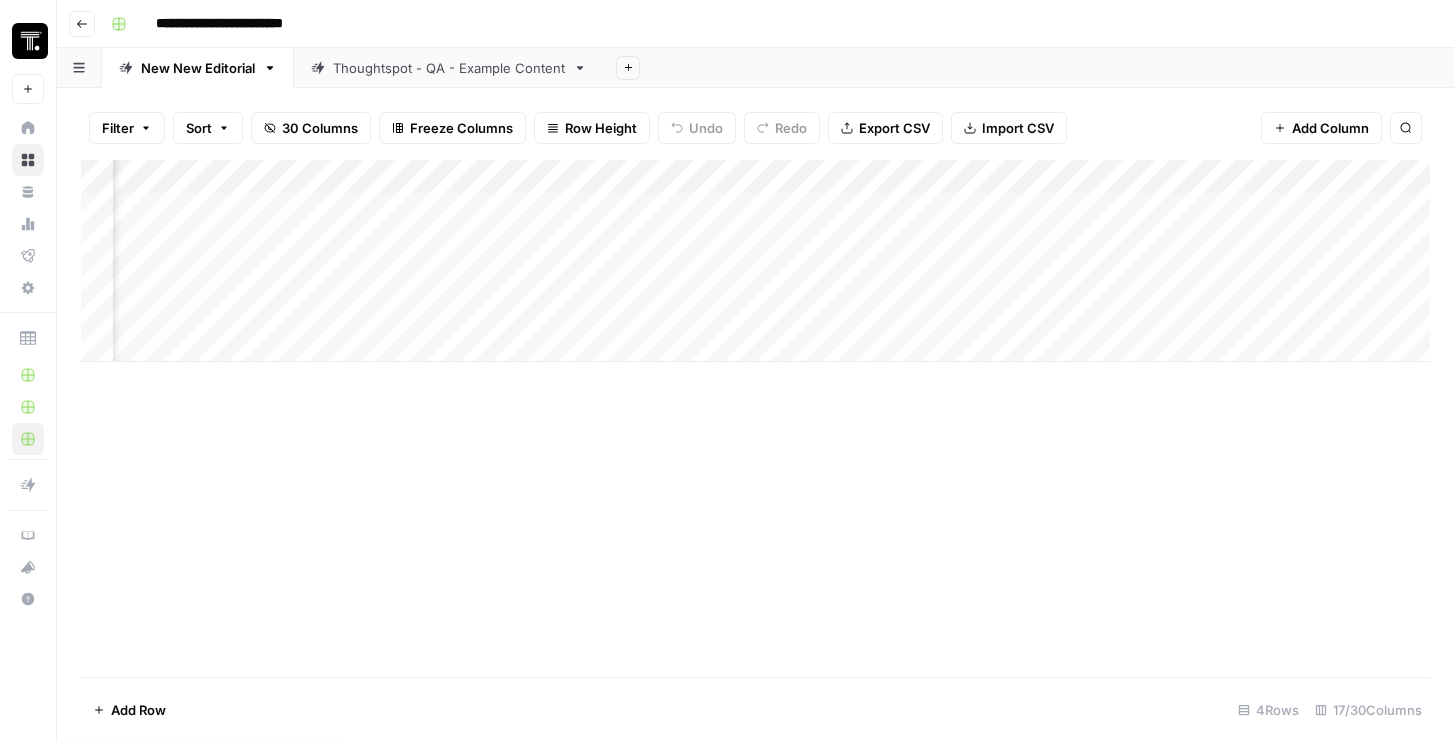 scroll, scrollTop: 0, scrollLeft: 910, axis: horizontal 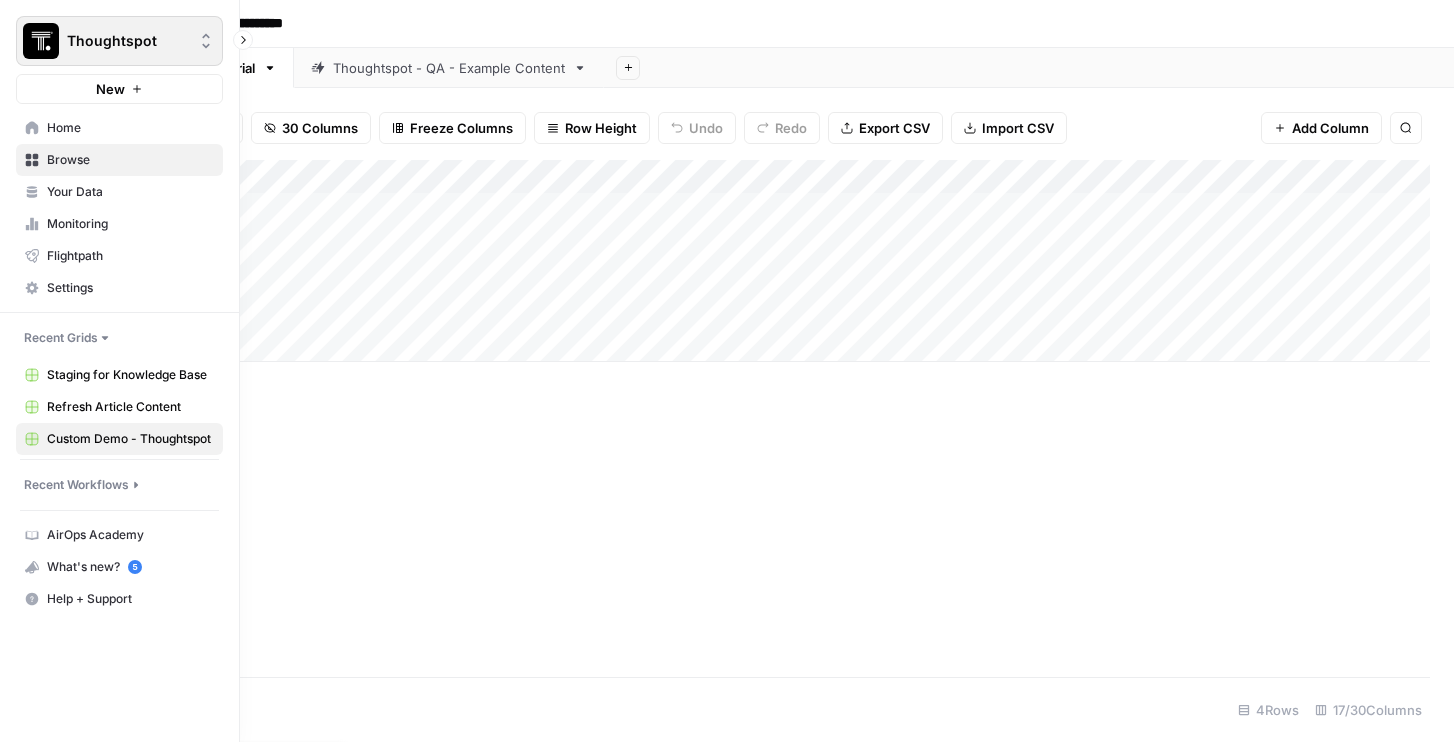 click at bounding box center [41, 41] 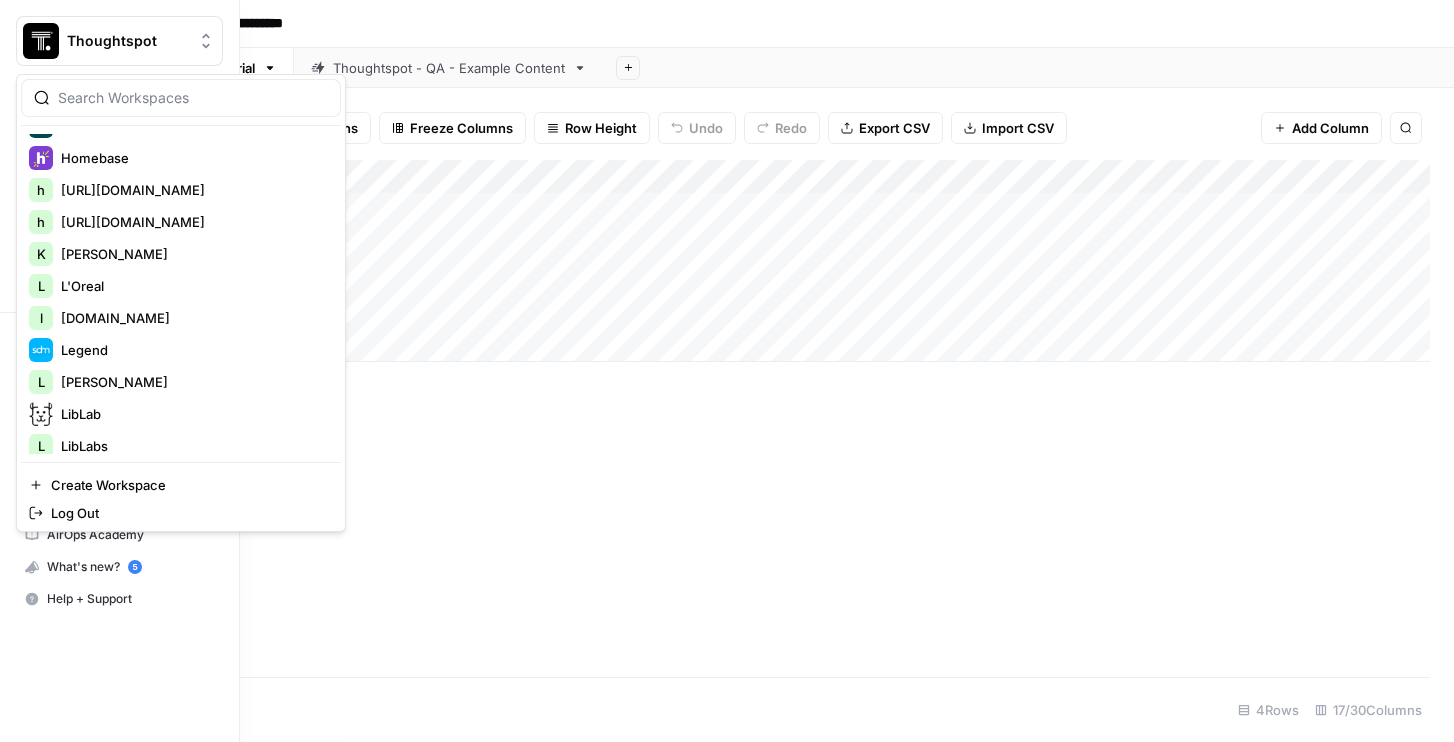 scroll, scrollTop: 1242, scrollLeft: 0, axis: vertical 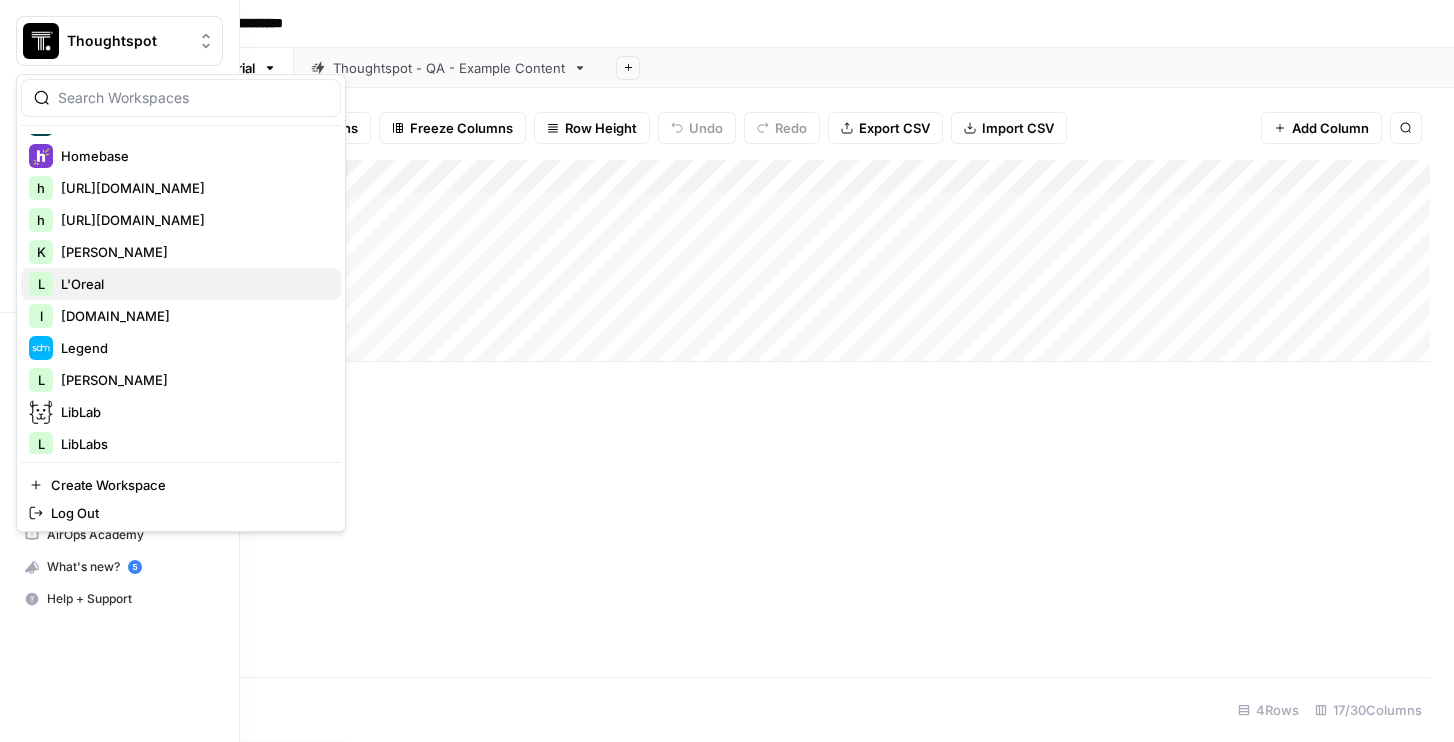 click on "L L'Oreal" at bounding box center (181, 284) 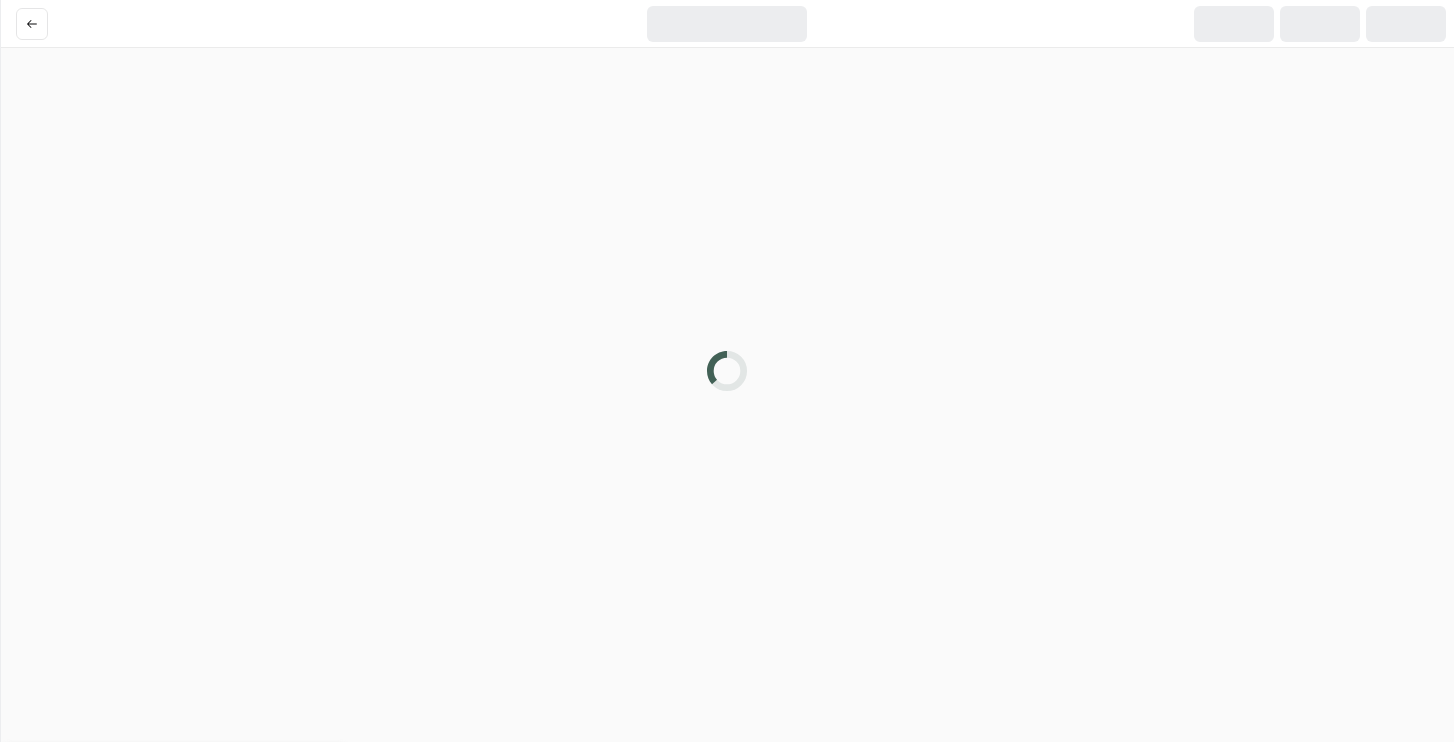 scroll, scrollTop: 0, scrollLeft: 0, axis: both 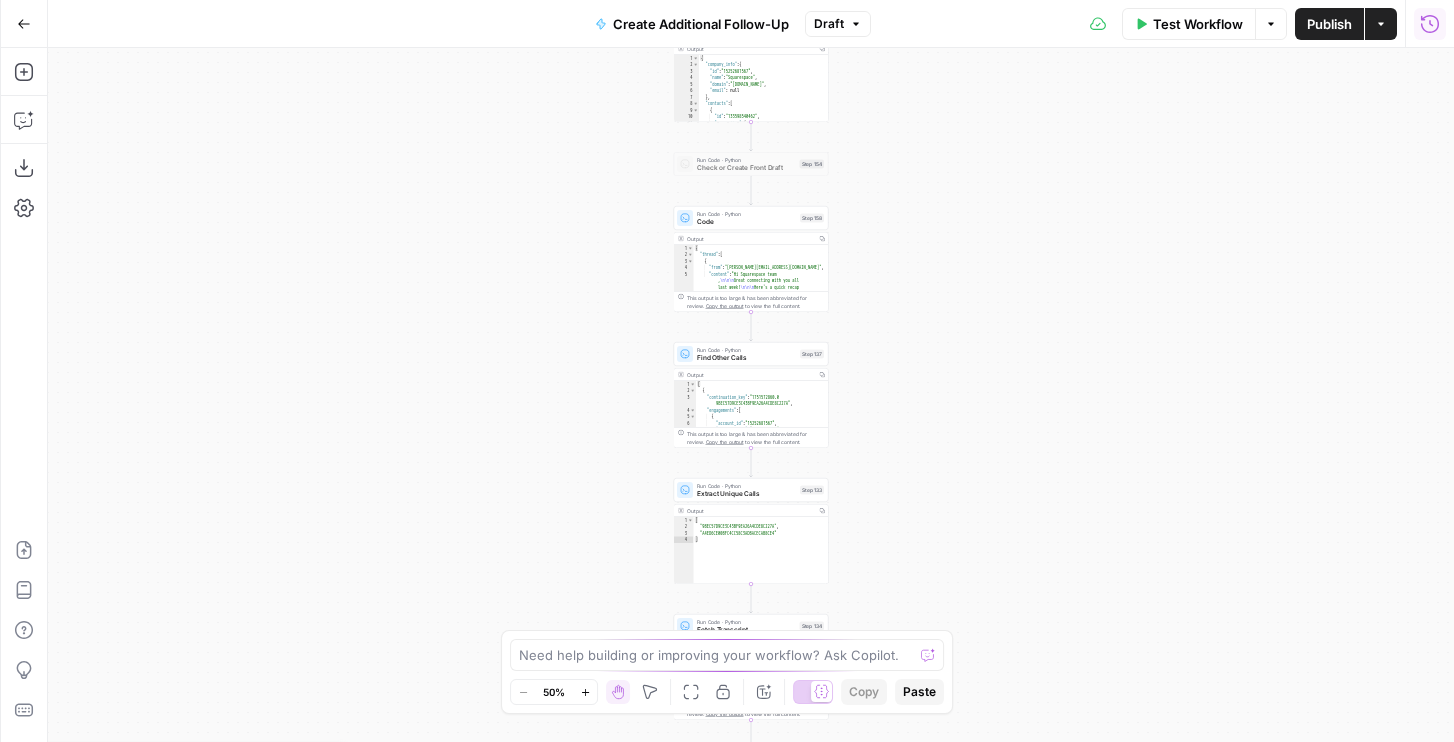 click 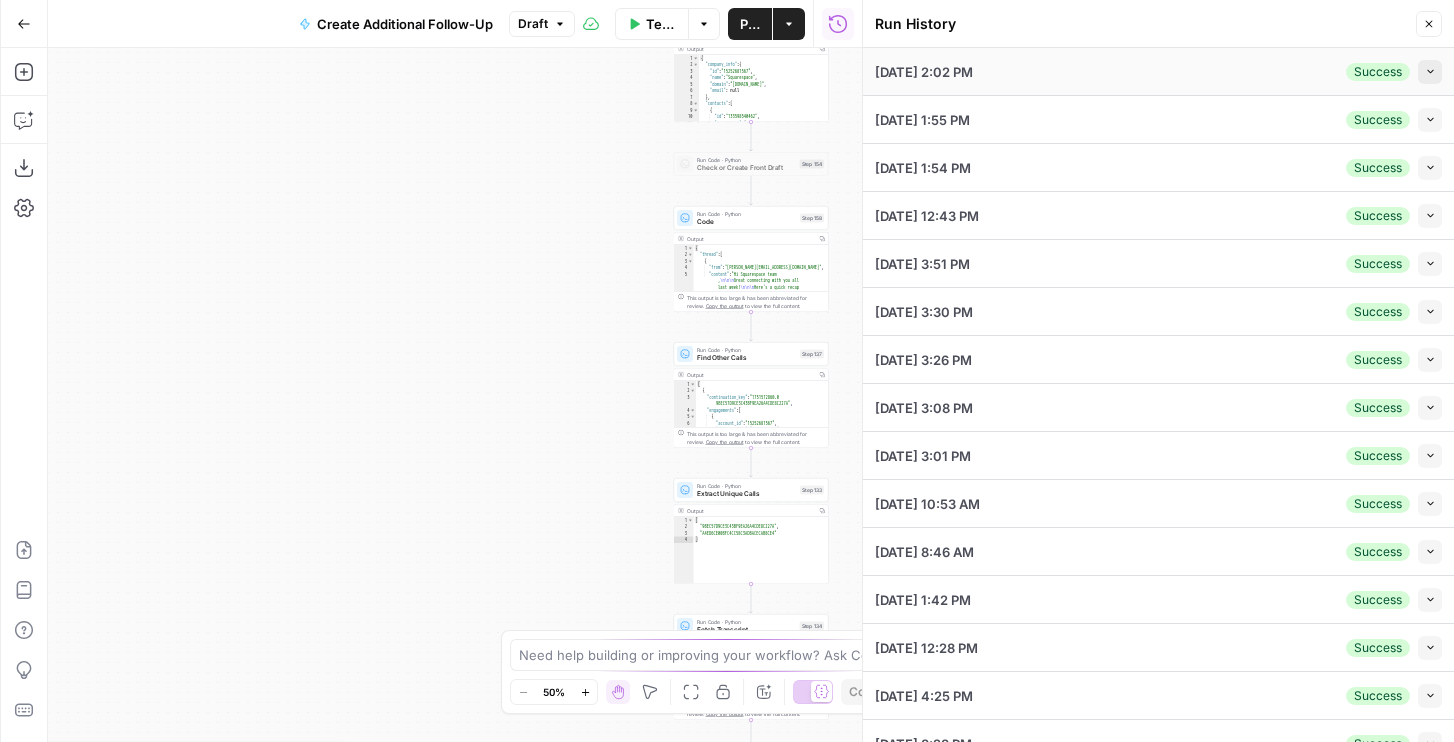 click 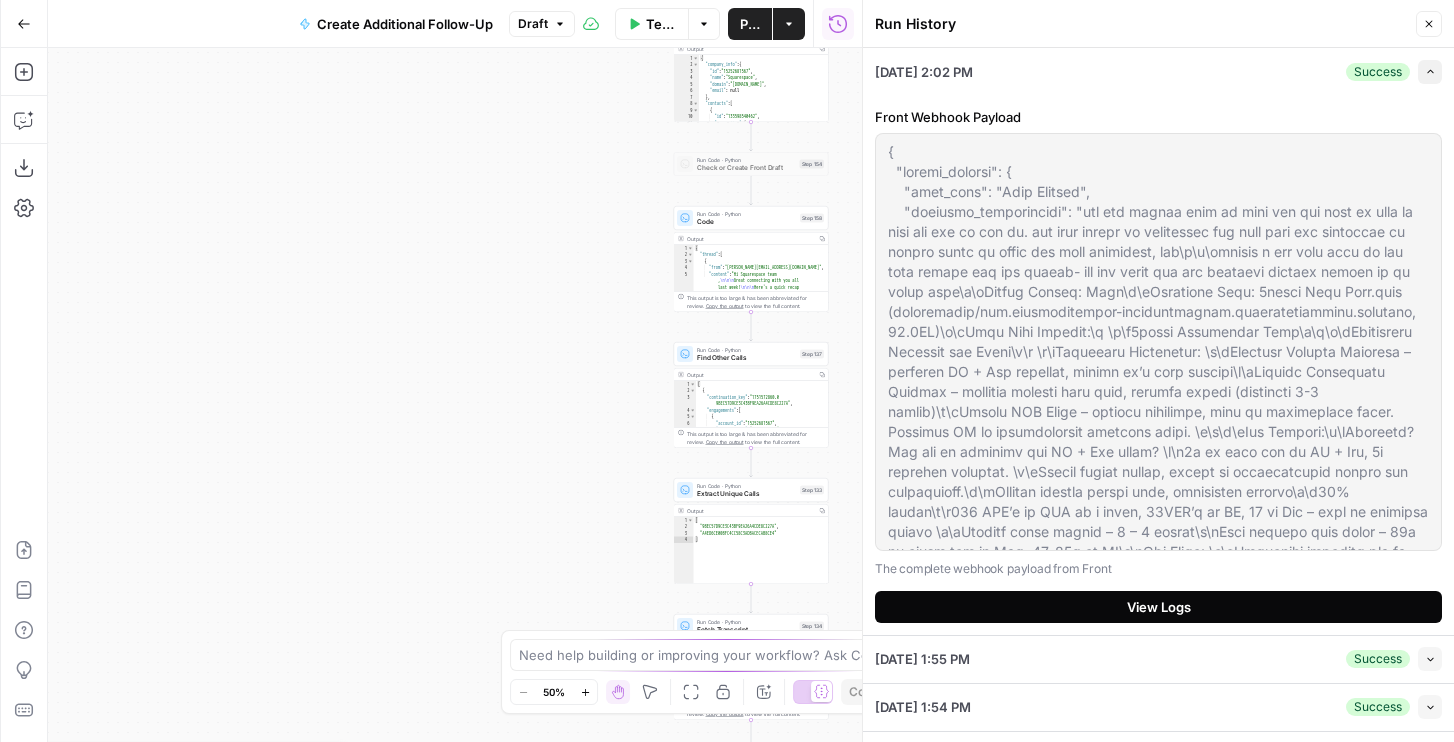 click on "View Logs" at bounding box center [1158, 607] 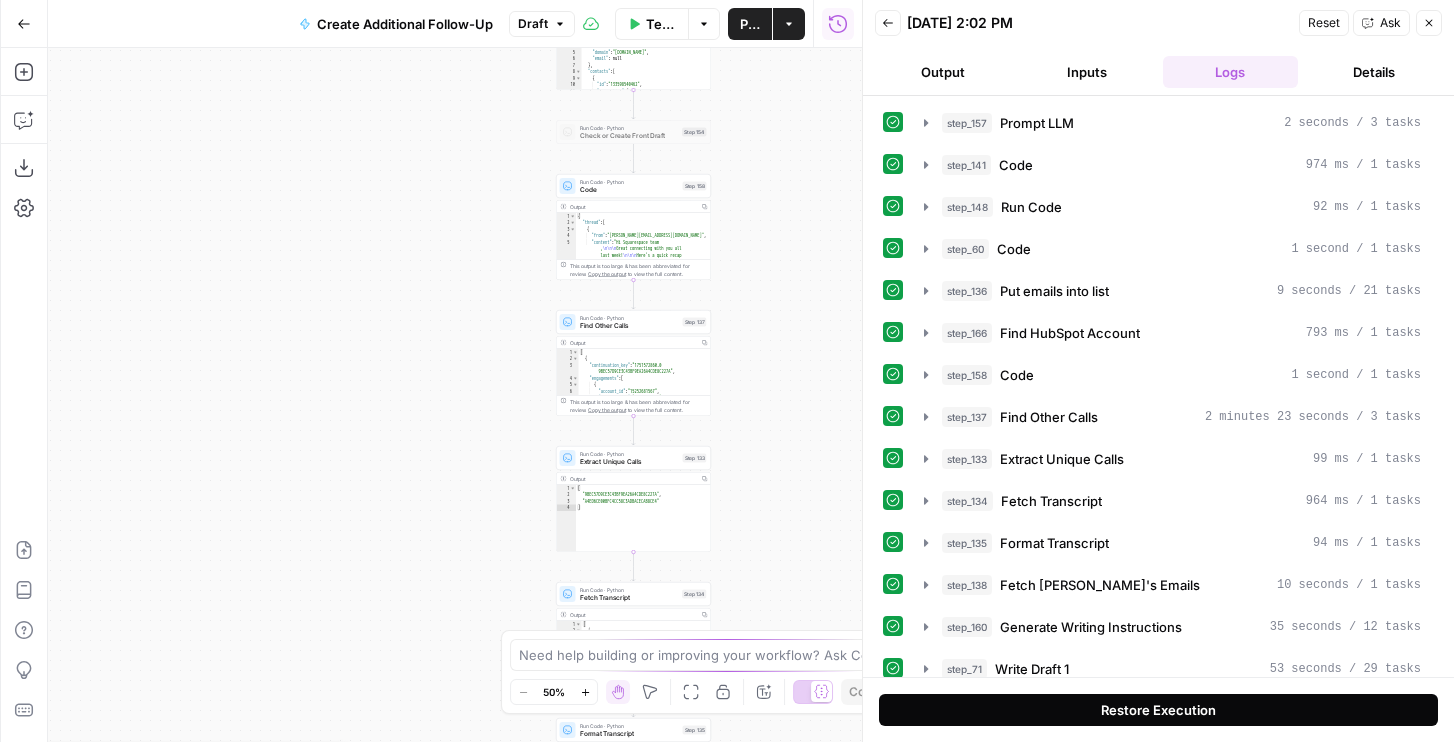 click on "Restore Execution" at bounding box center [1158, 710] 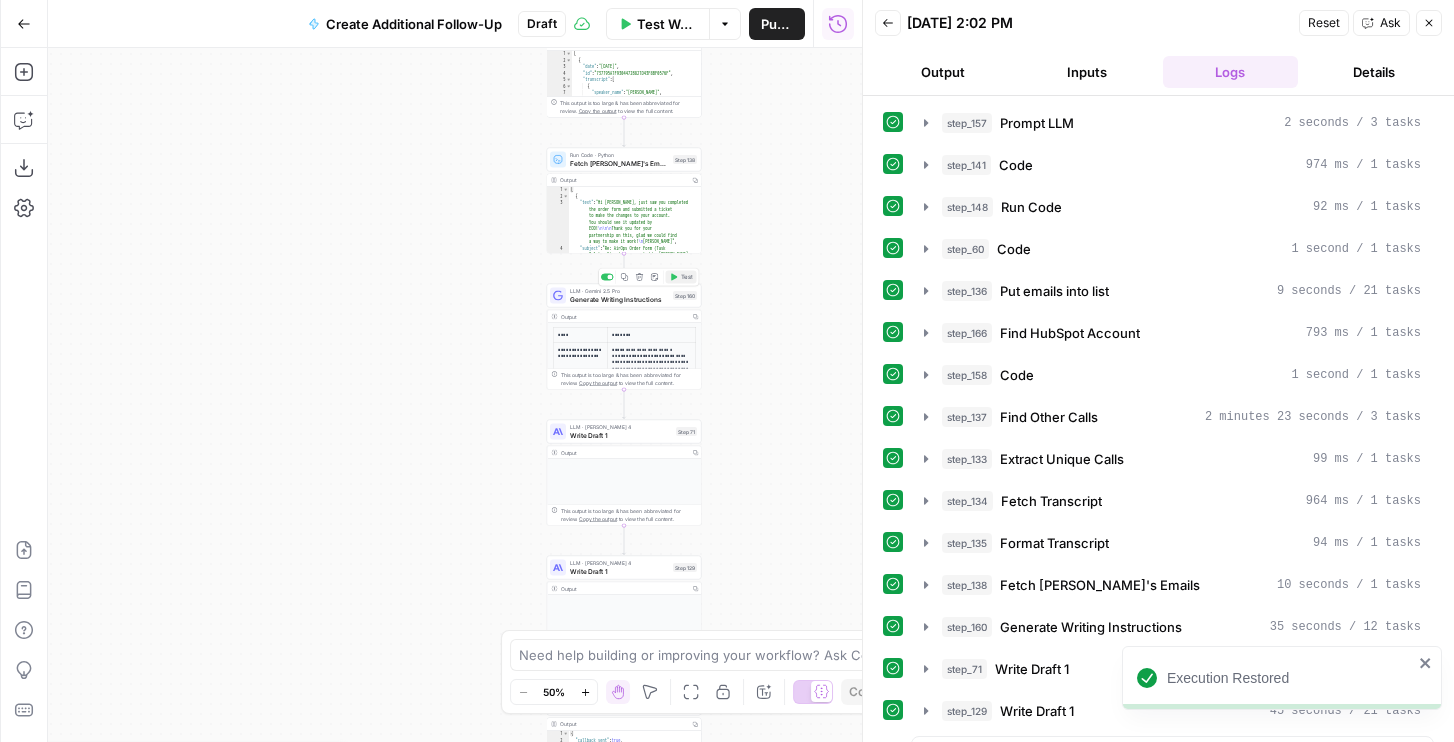 click on "Test" at bounding box center [687, 277] 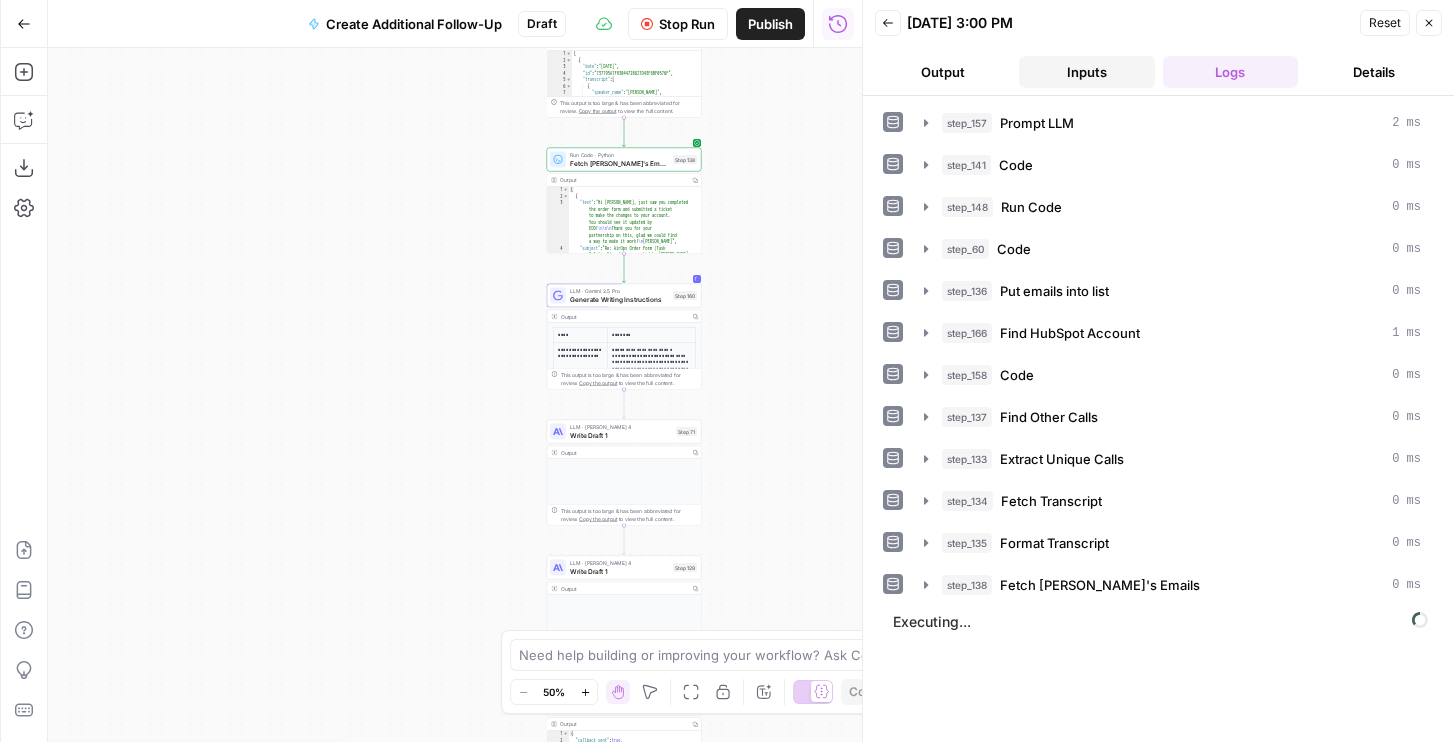 click on "Inputs" at bounding box center (1087, 72) 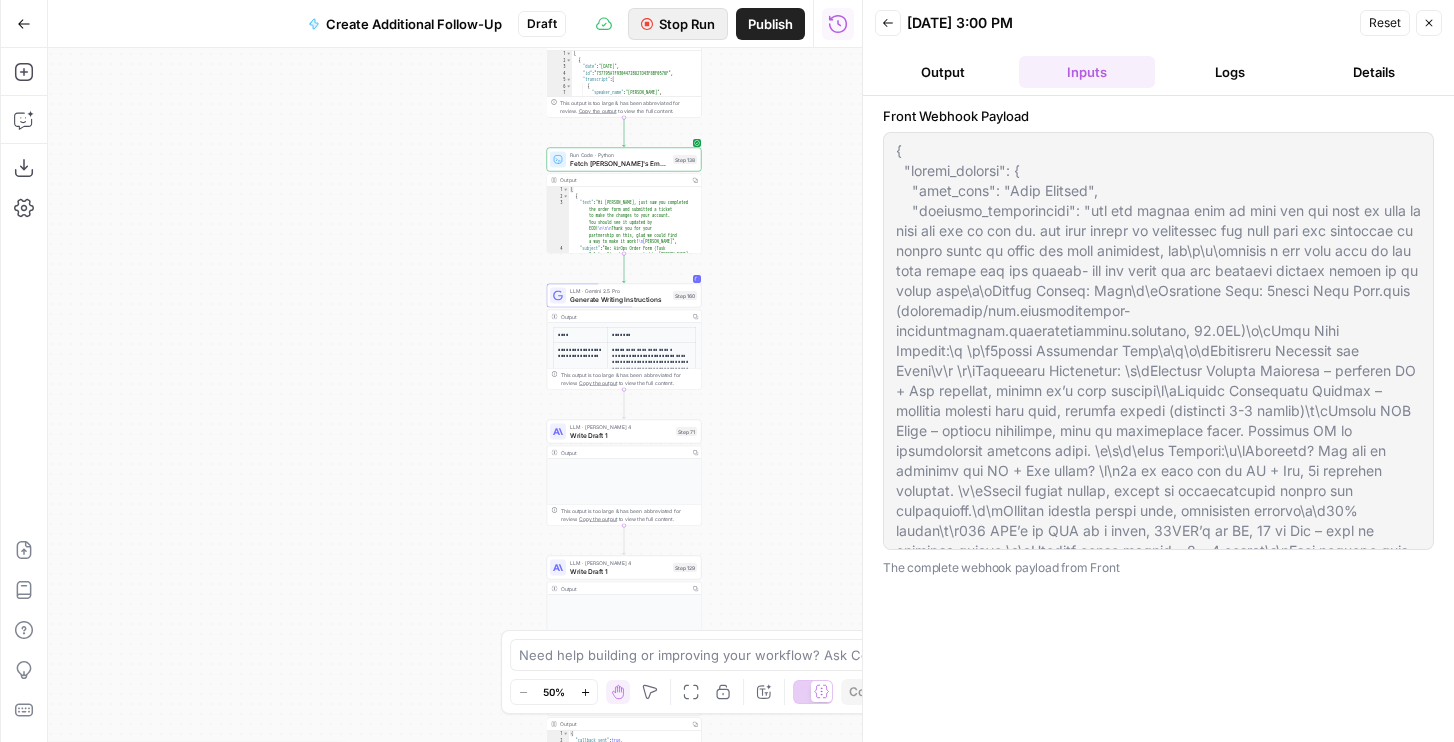 click on "Stop Run" at bounding box center (687, 24) 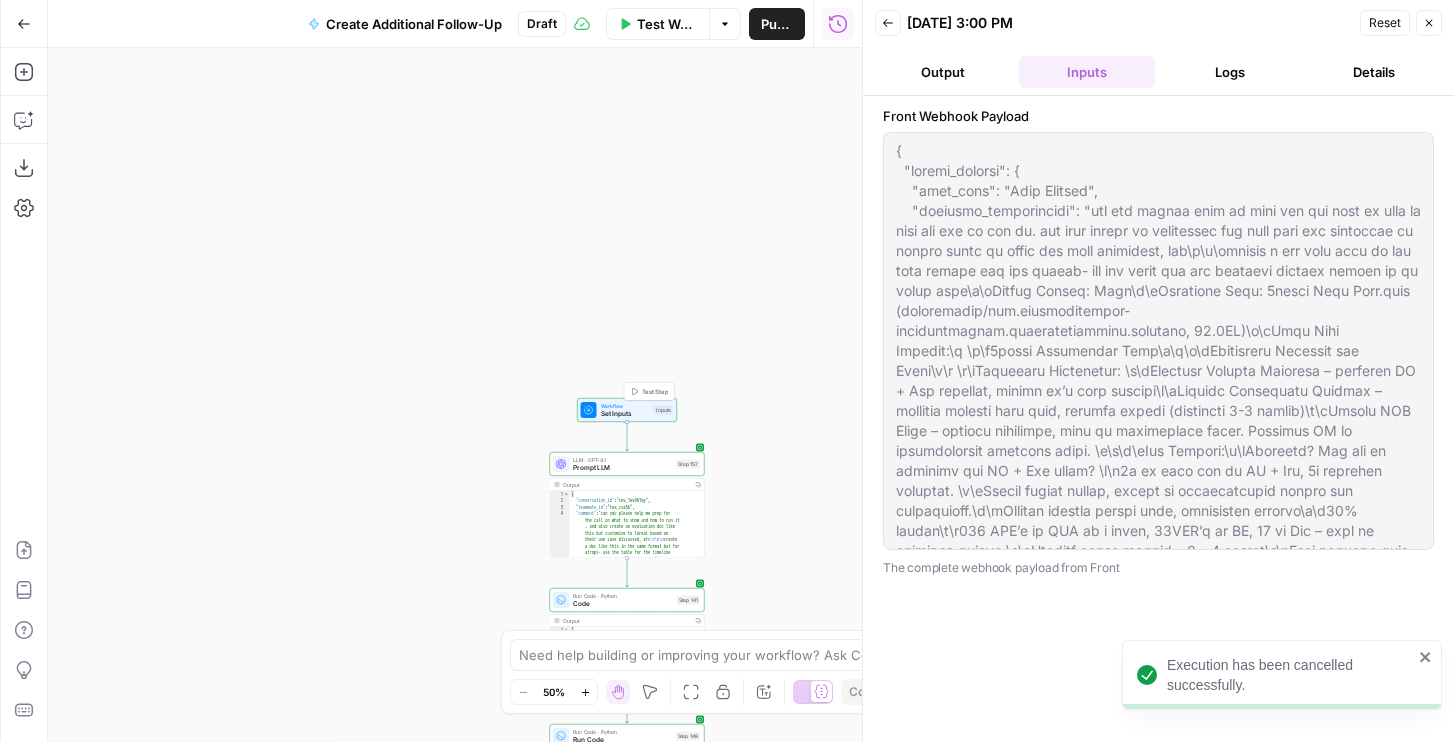 click on "Test Step" at bounding box center (649, 392) 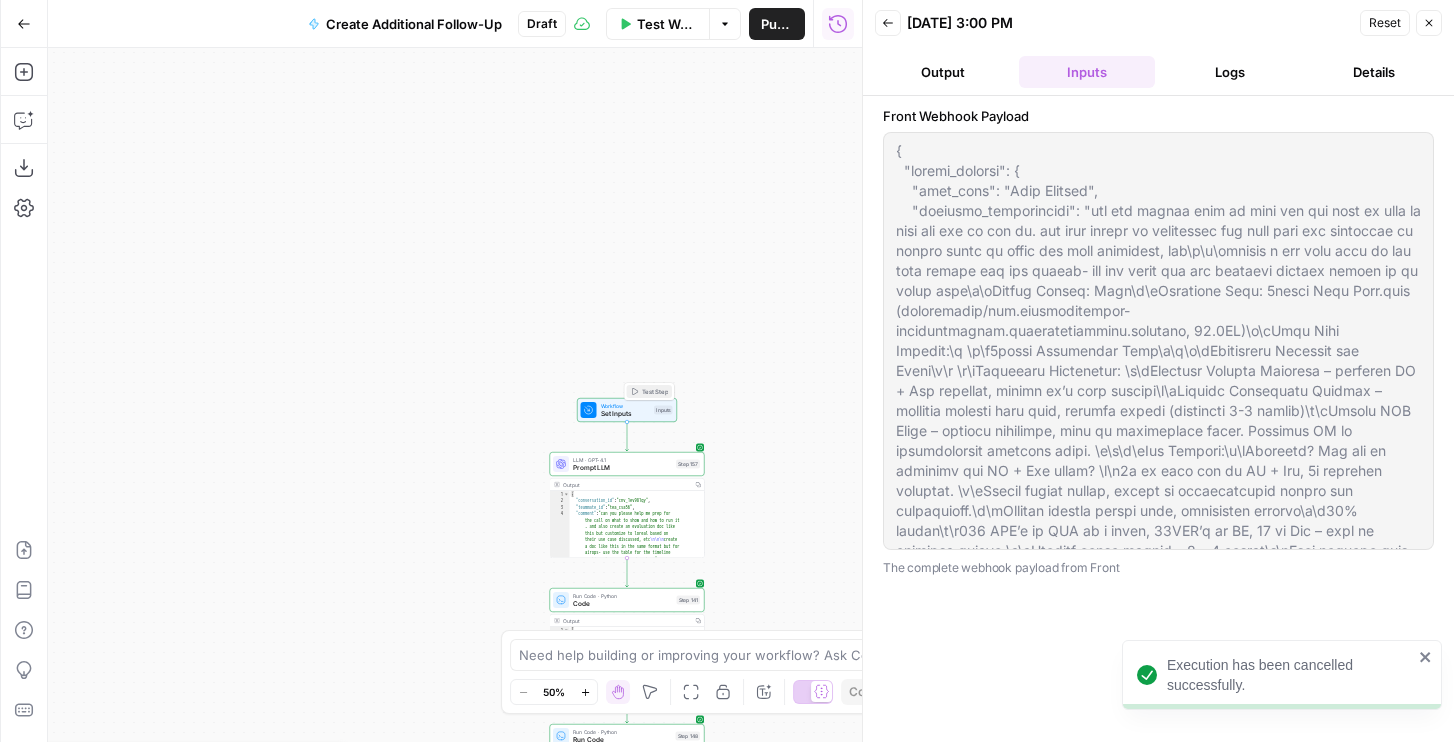 click 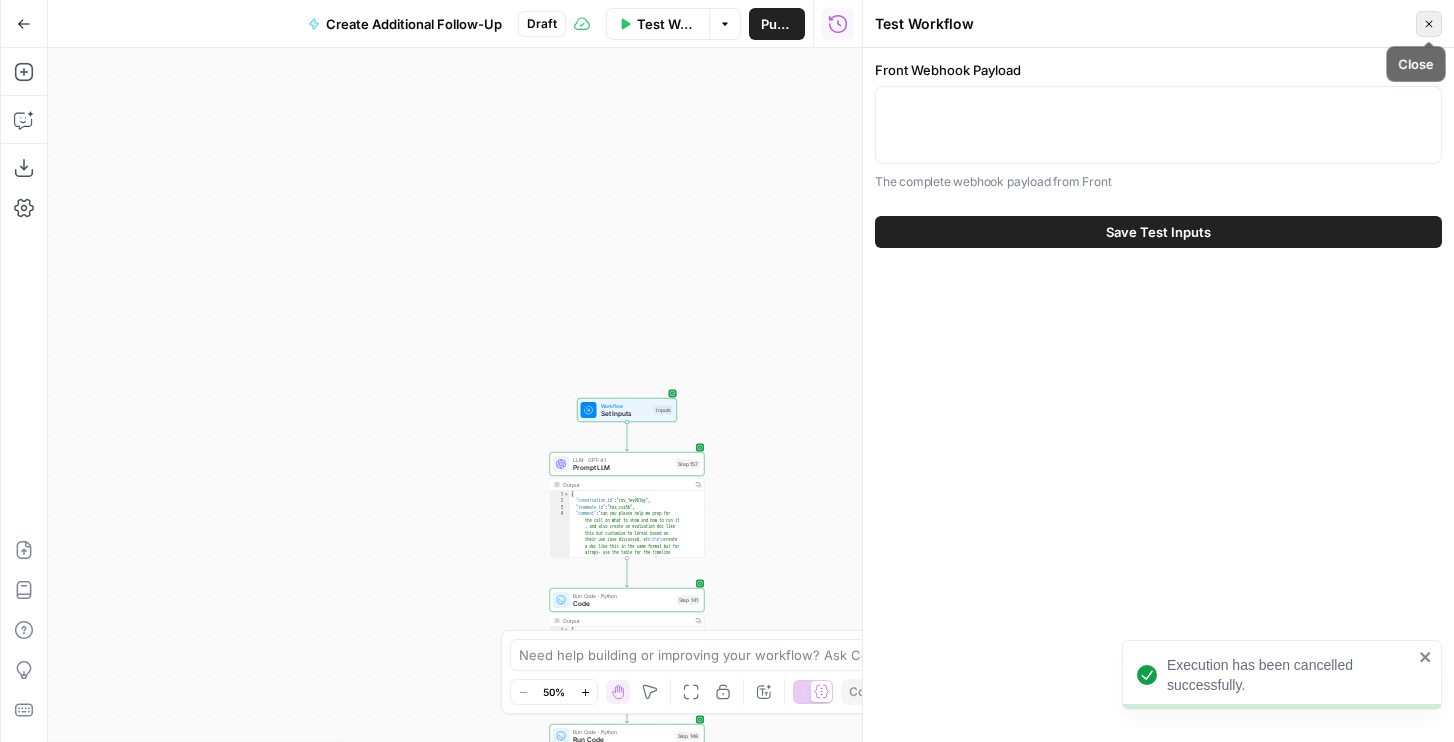 click on "Close" at bounding box center [1429, 24] 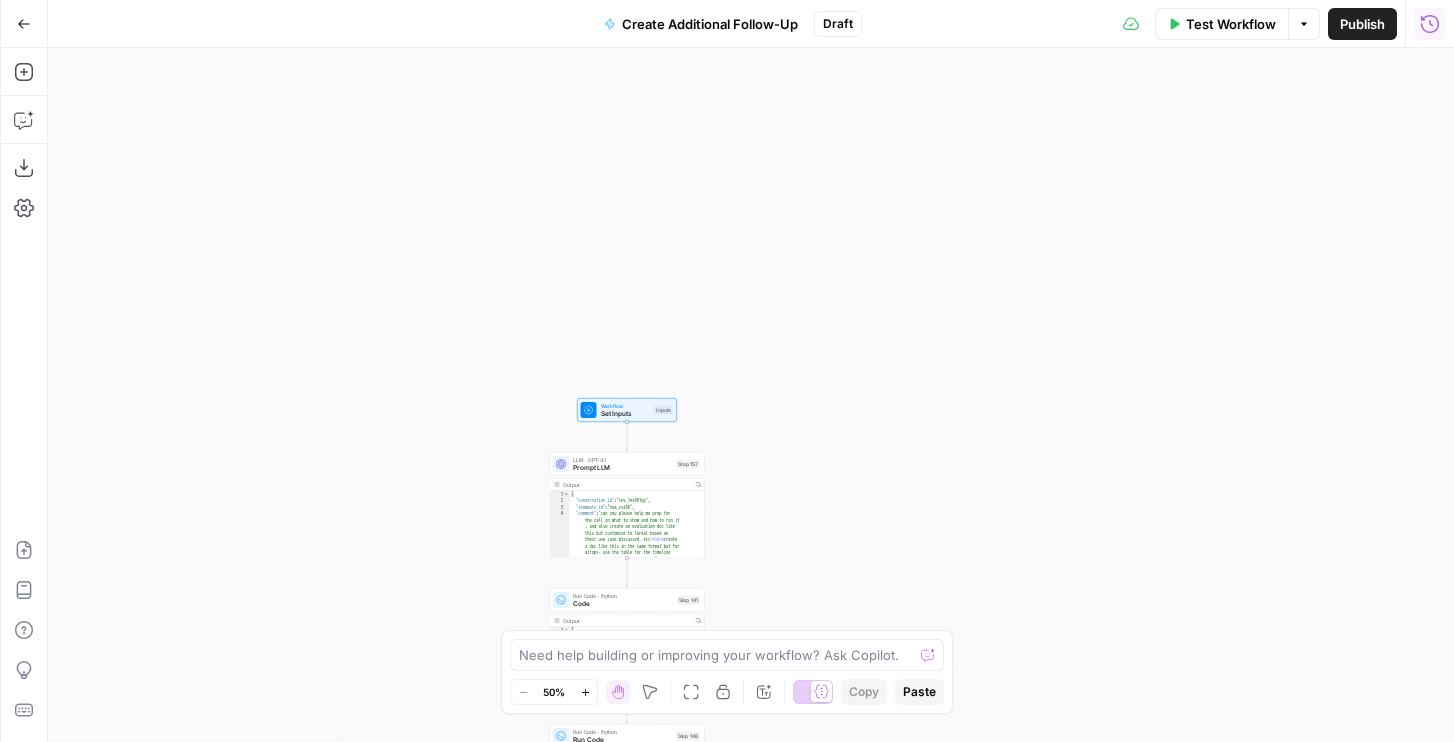 click 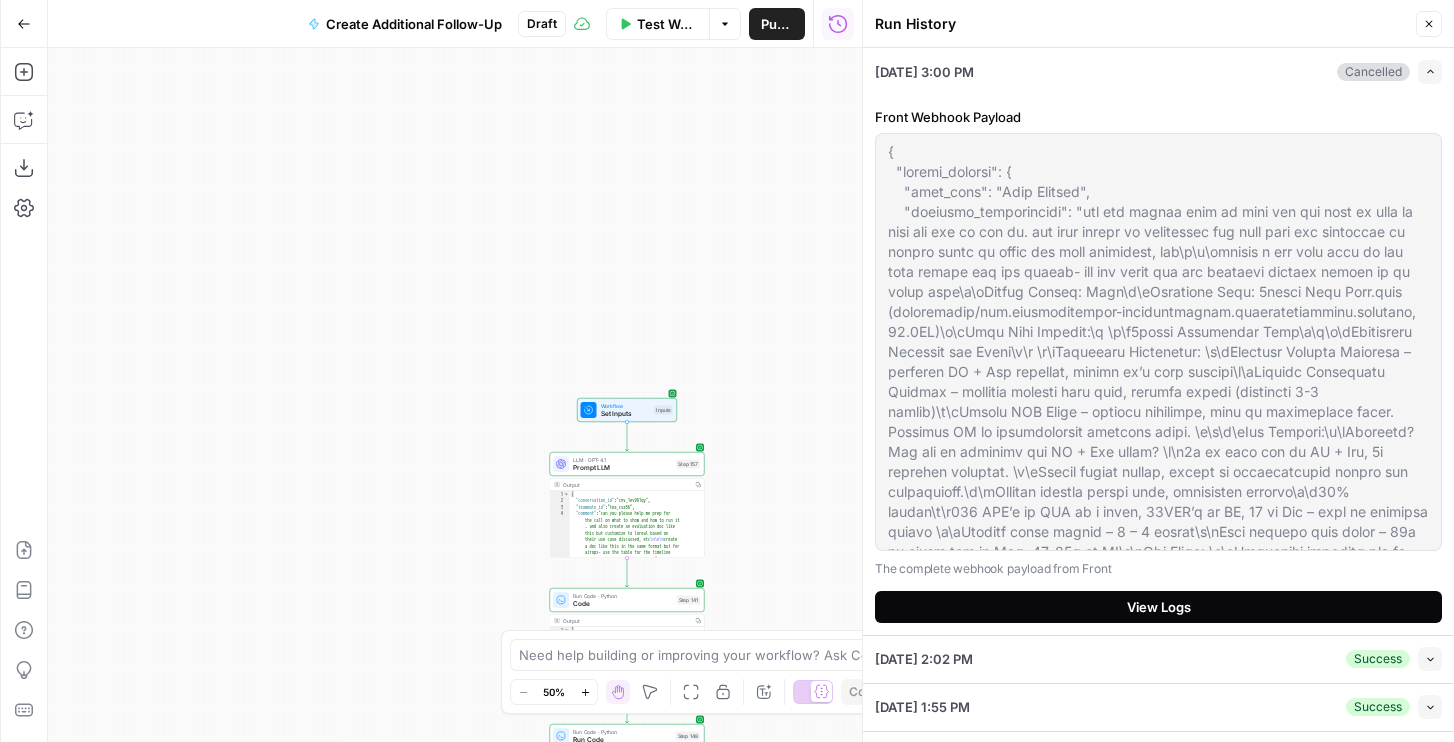 click on "View Logs" at bounding box center (1158, 607) 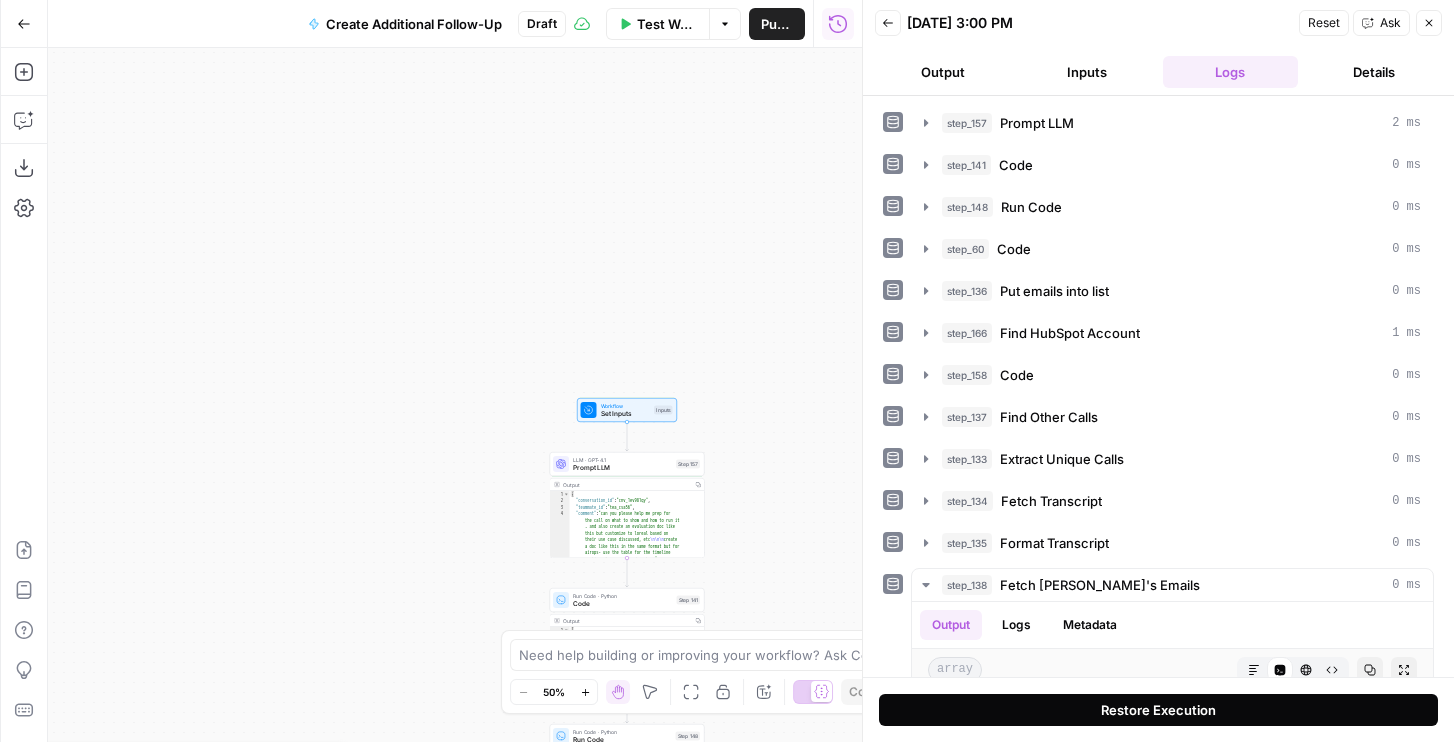 click on "Restore Execution" at bounding box center [1158, 710] 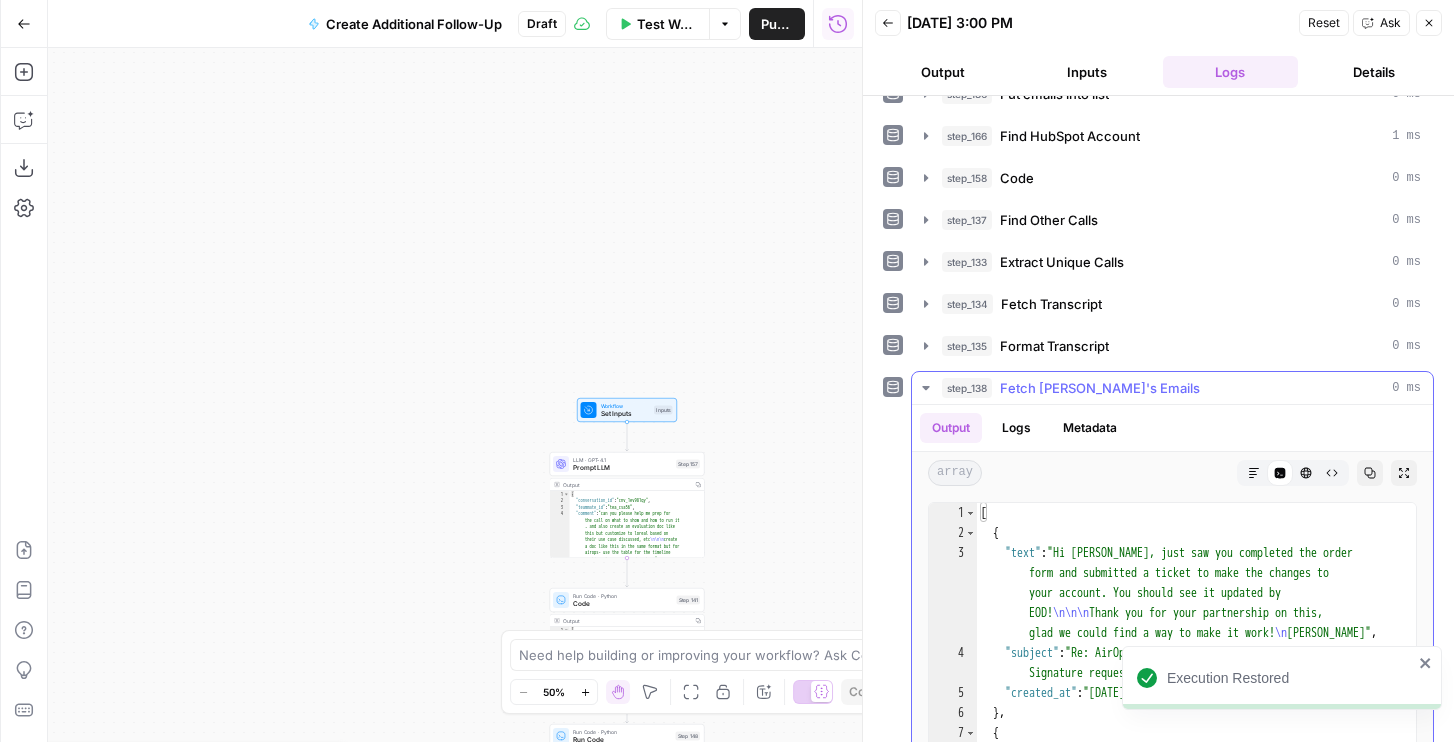 scroll, scrollTop: 332, scrollLeft: 0, axis: vertical 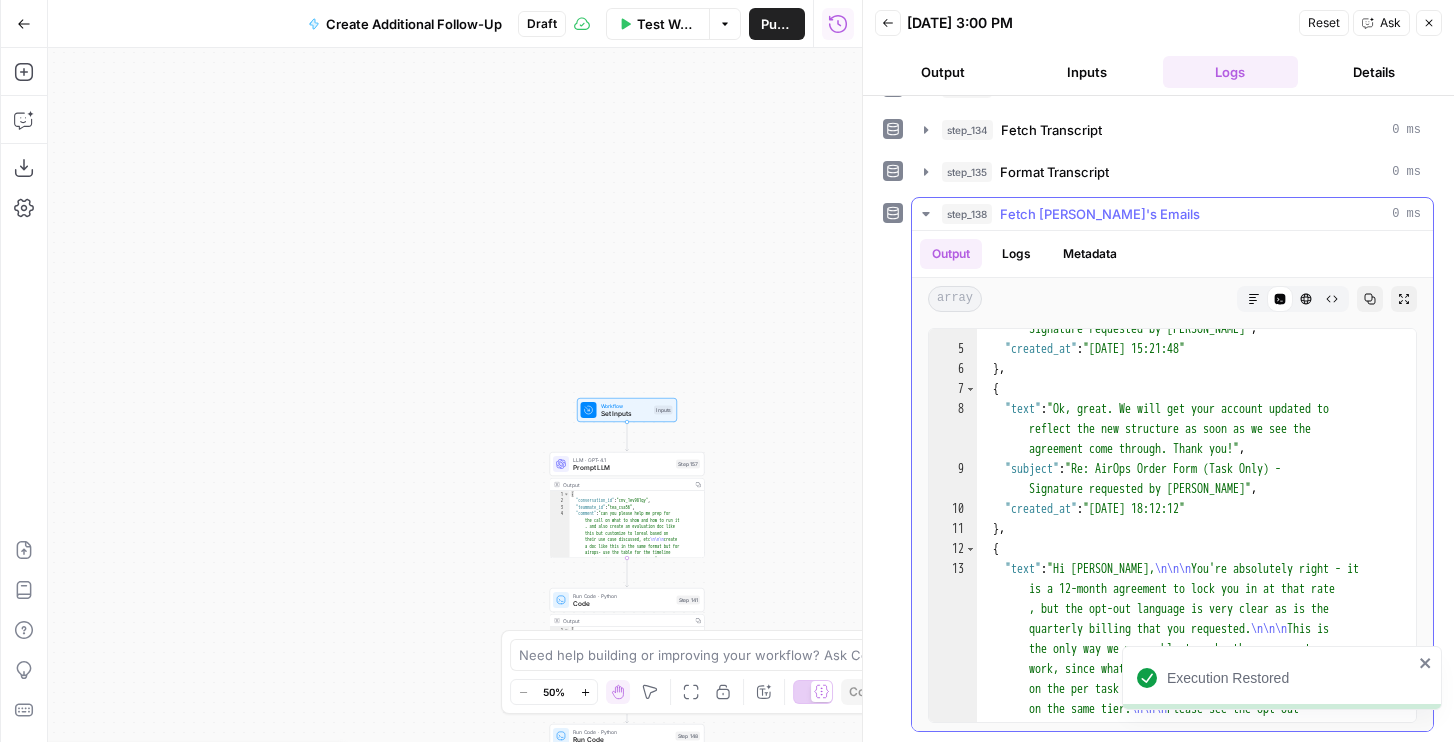 click on "Fetch [PERSON_NAME]'s Emails" at bounding box center (1100, 214) 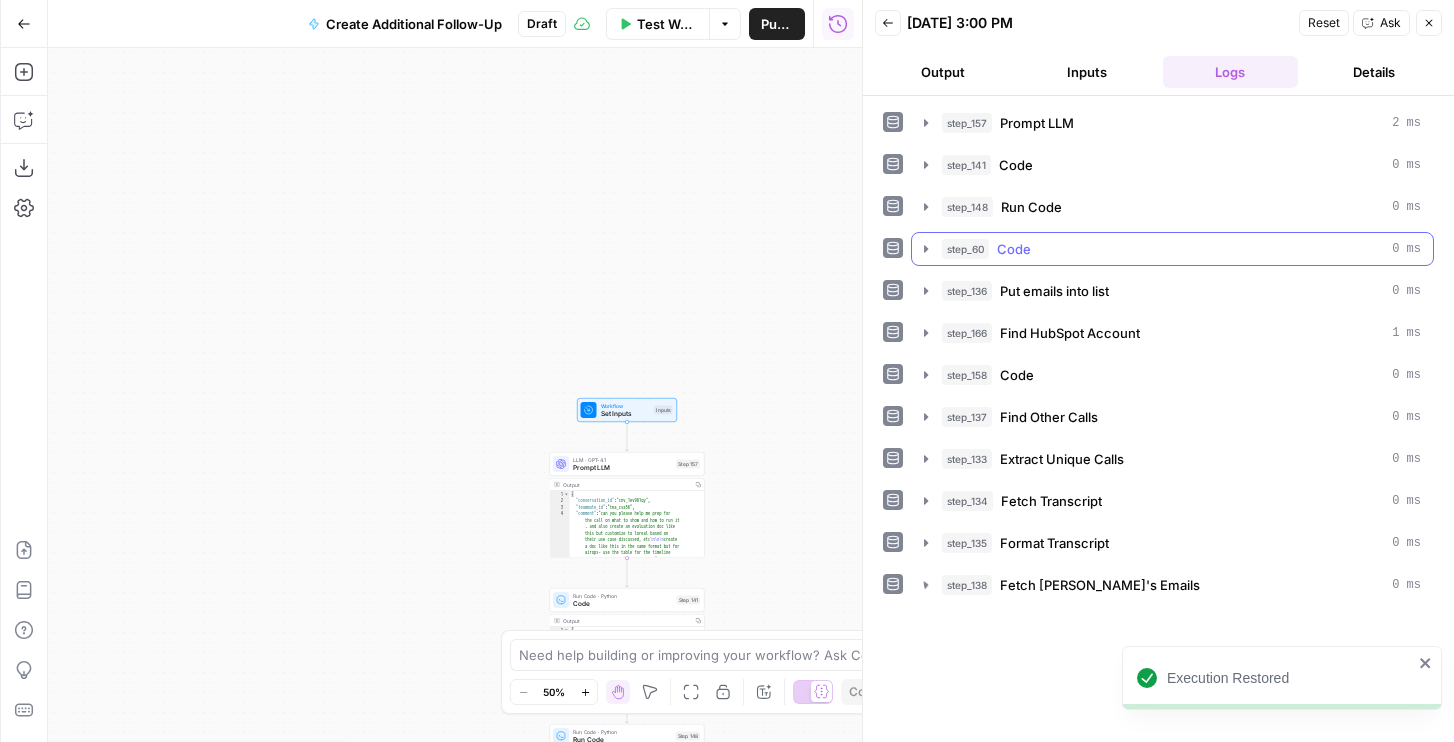 scroll, scrollTop: 0, scrollLeft: 0, axis: both 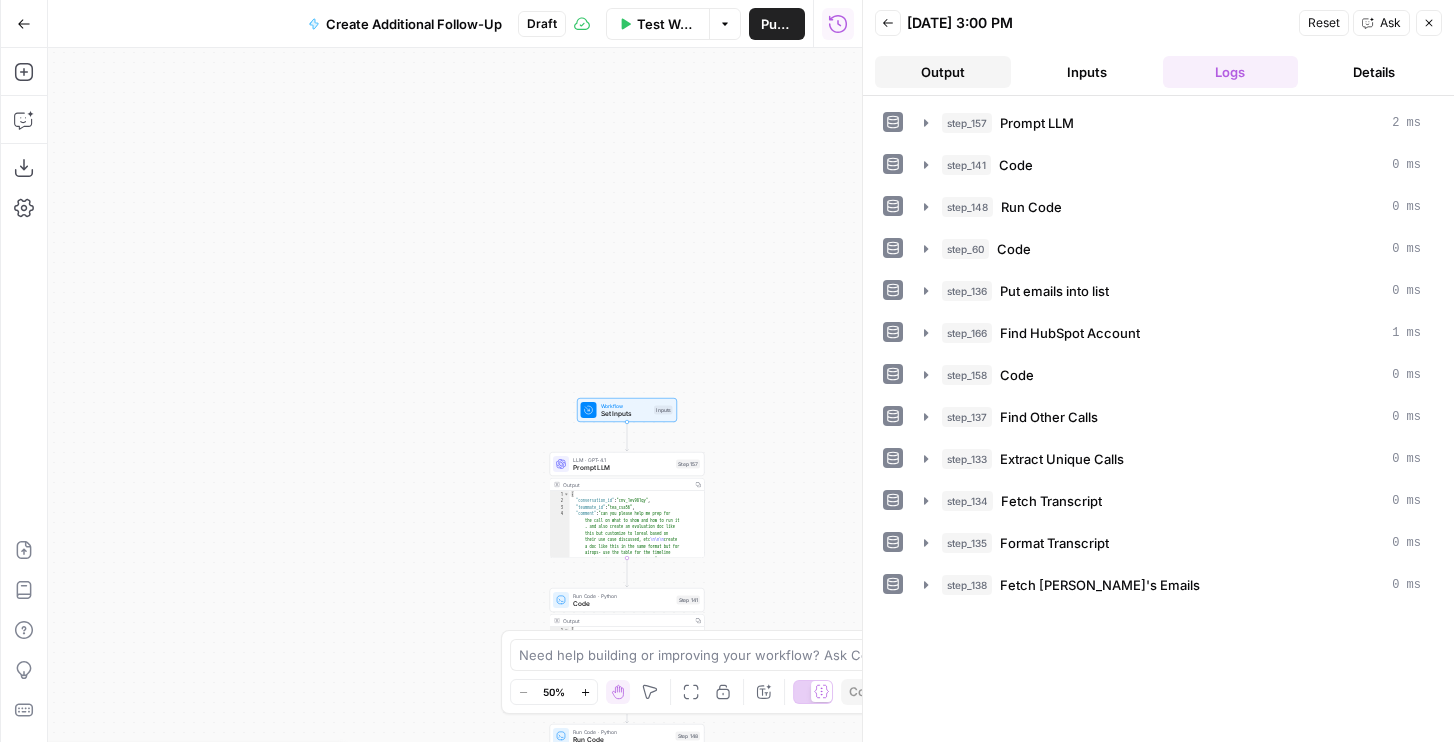 click on "Output" at bounding box center (943, 72) 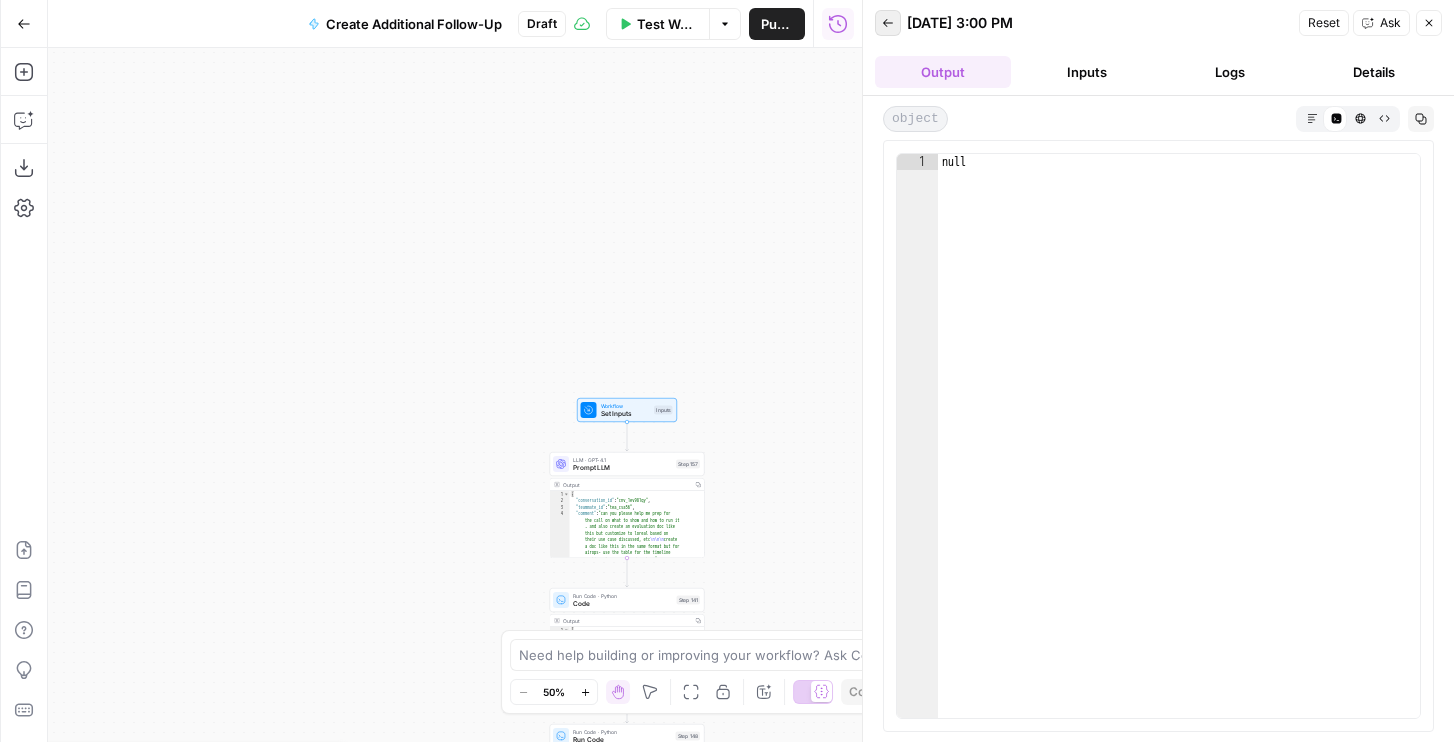 click on "Back" at bounding box center [888, 23] 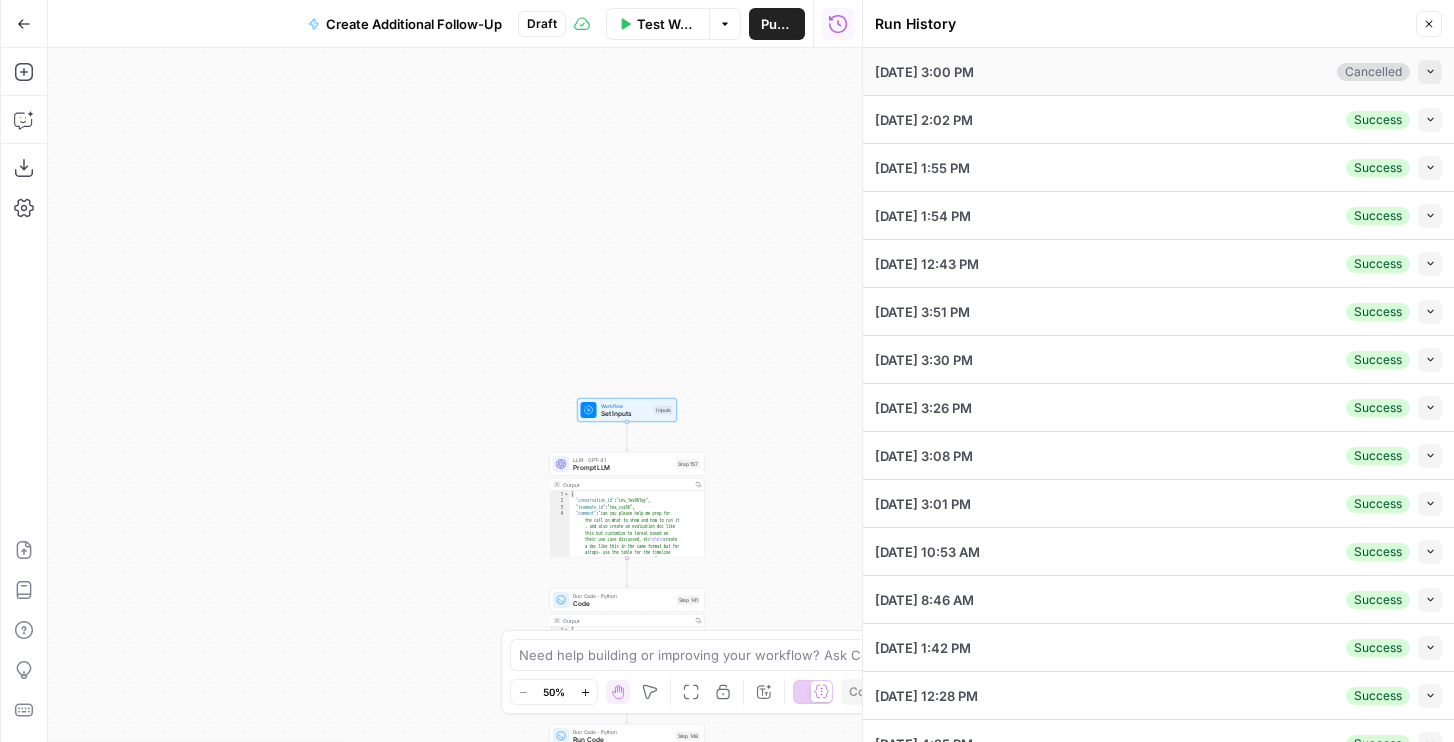 click on "Collapse" at bounding box center [1430, 72] 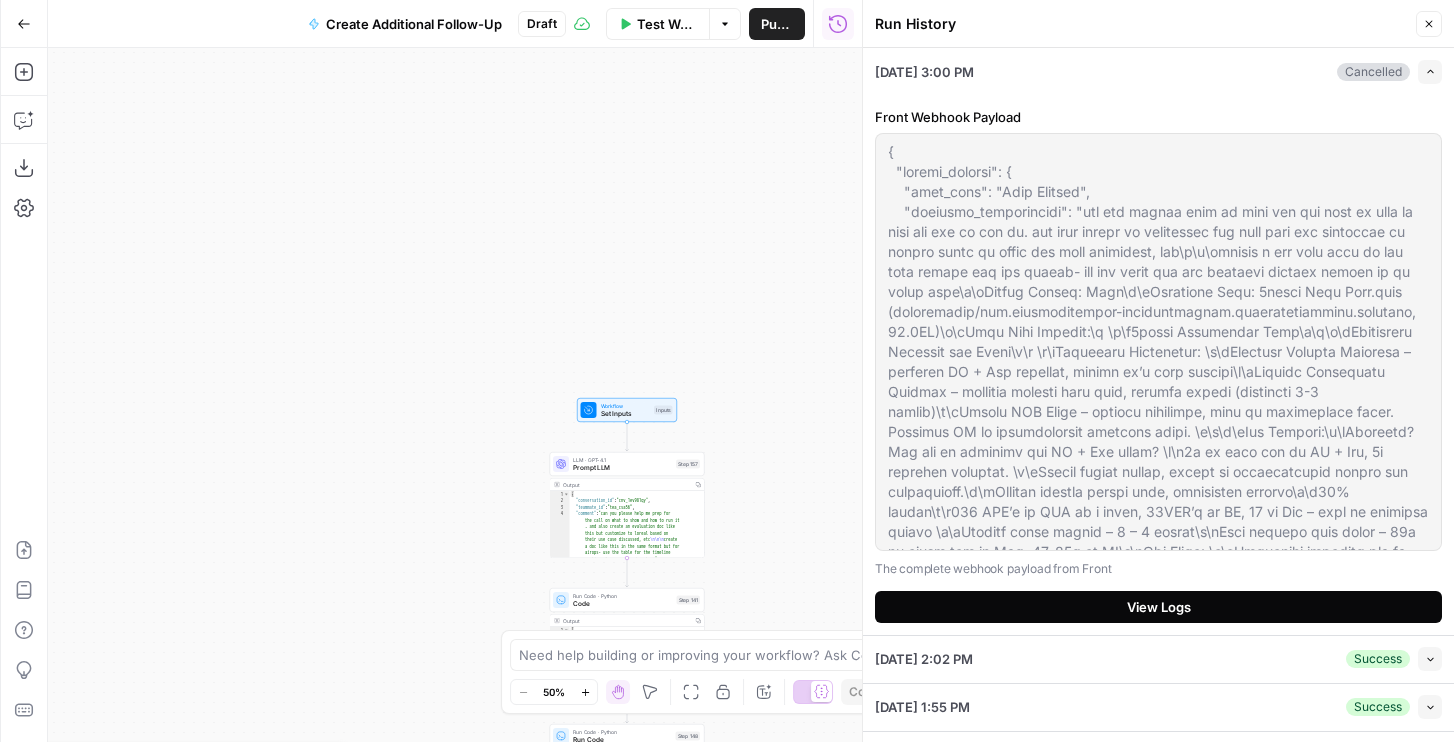 click on "View Logs" at bounding box center [1158, 607] 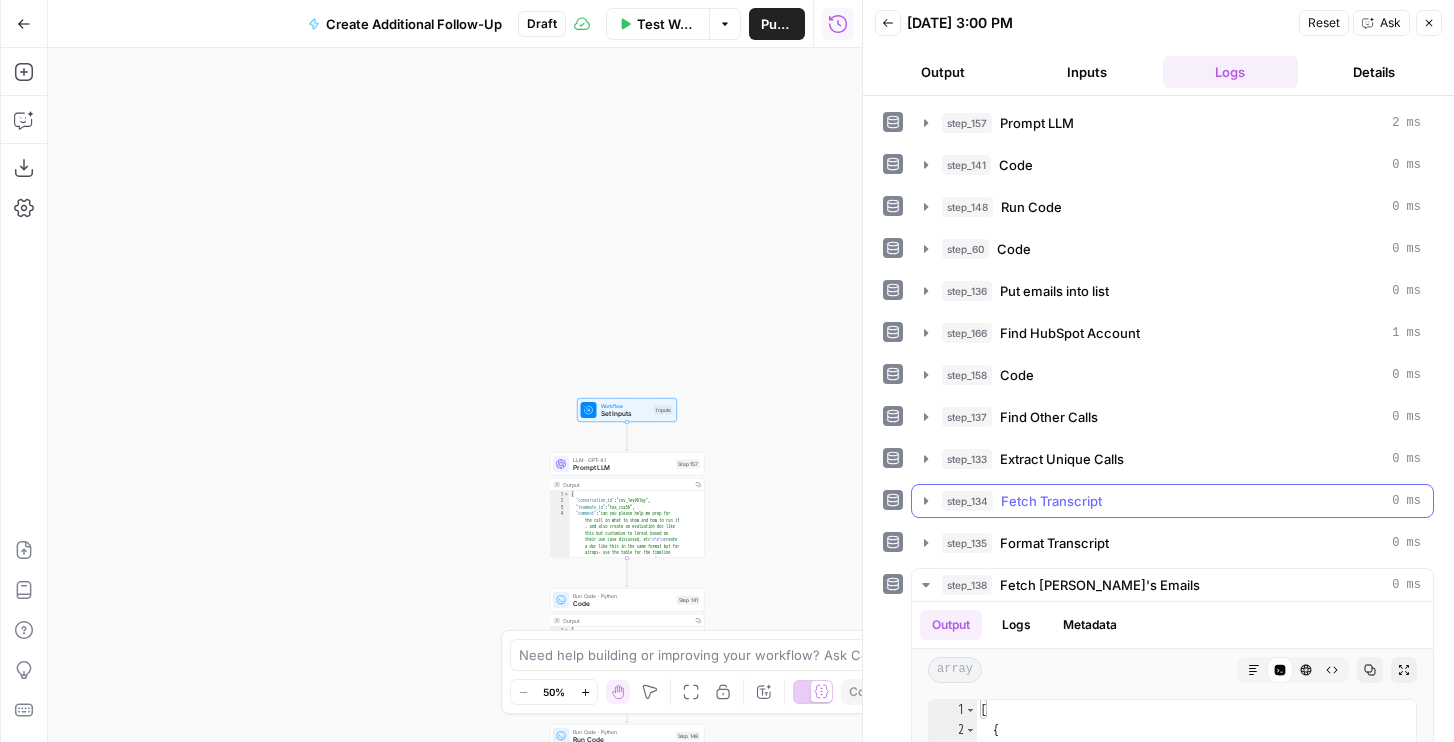 scroll, scrollTop: 371, scrollLeft: 0, axis: vertical 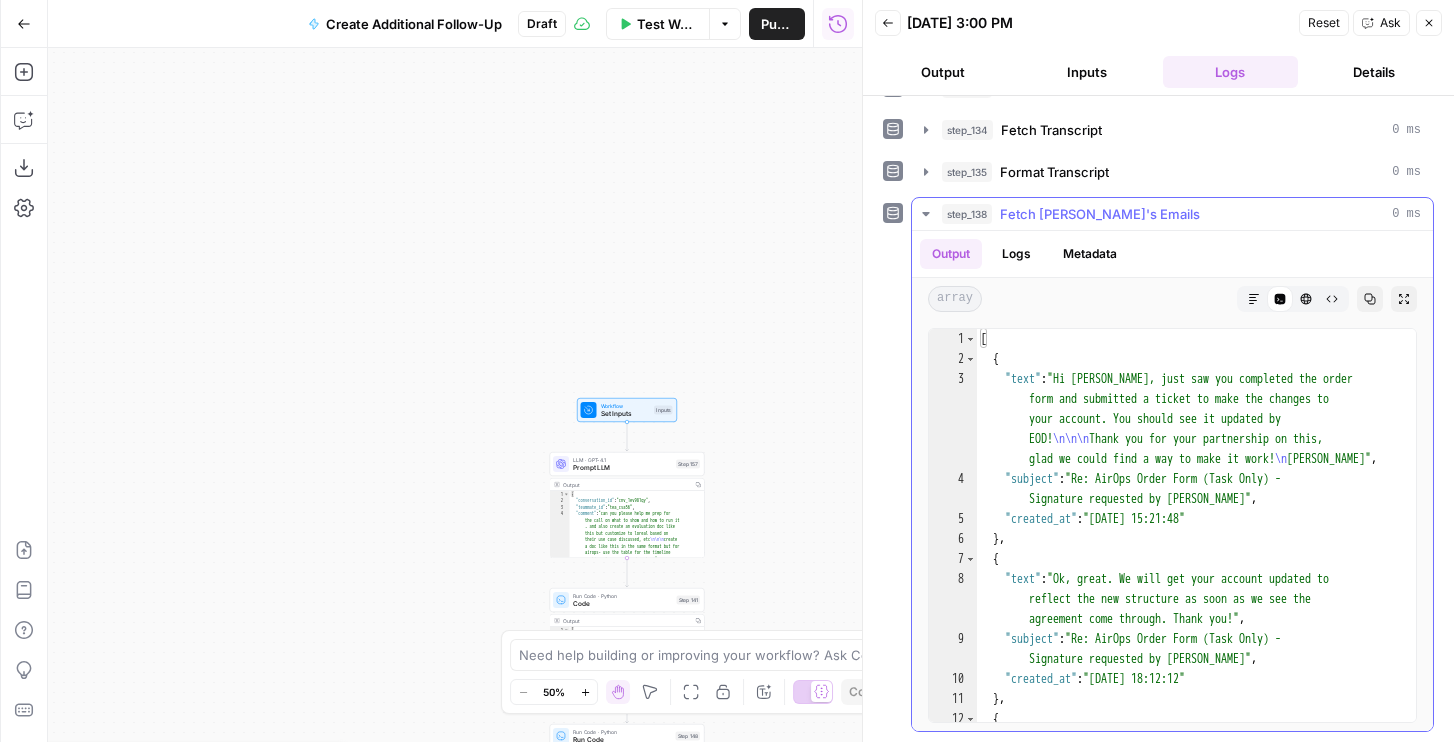 click on "step_138" at bounding box center [967, 214] 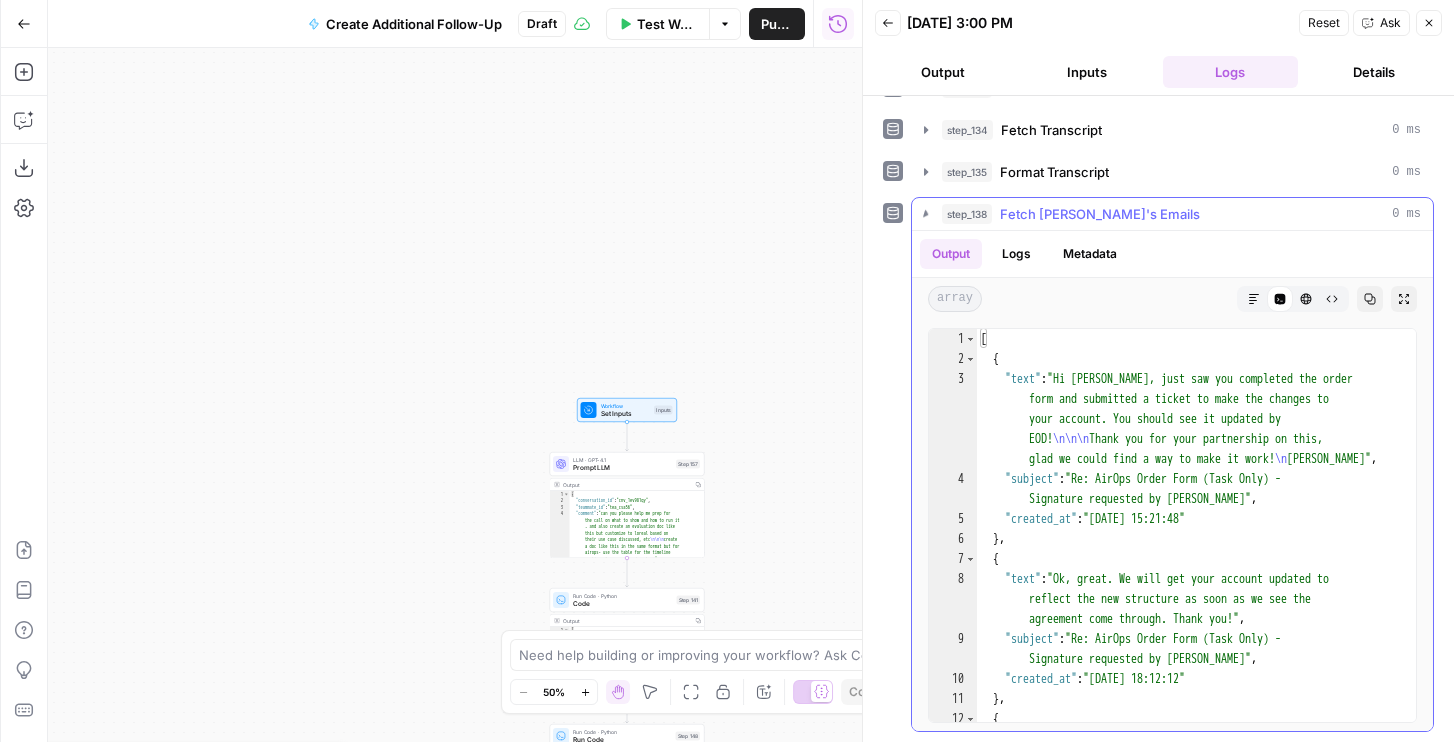 scroll, scrollTop: 0, scrollLeft: 0, axis: both 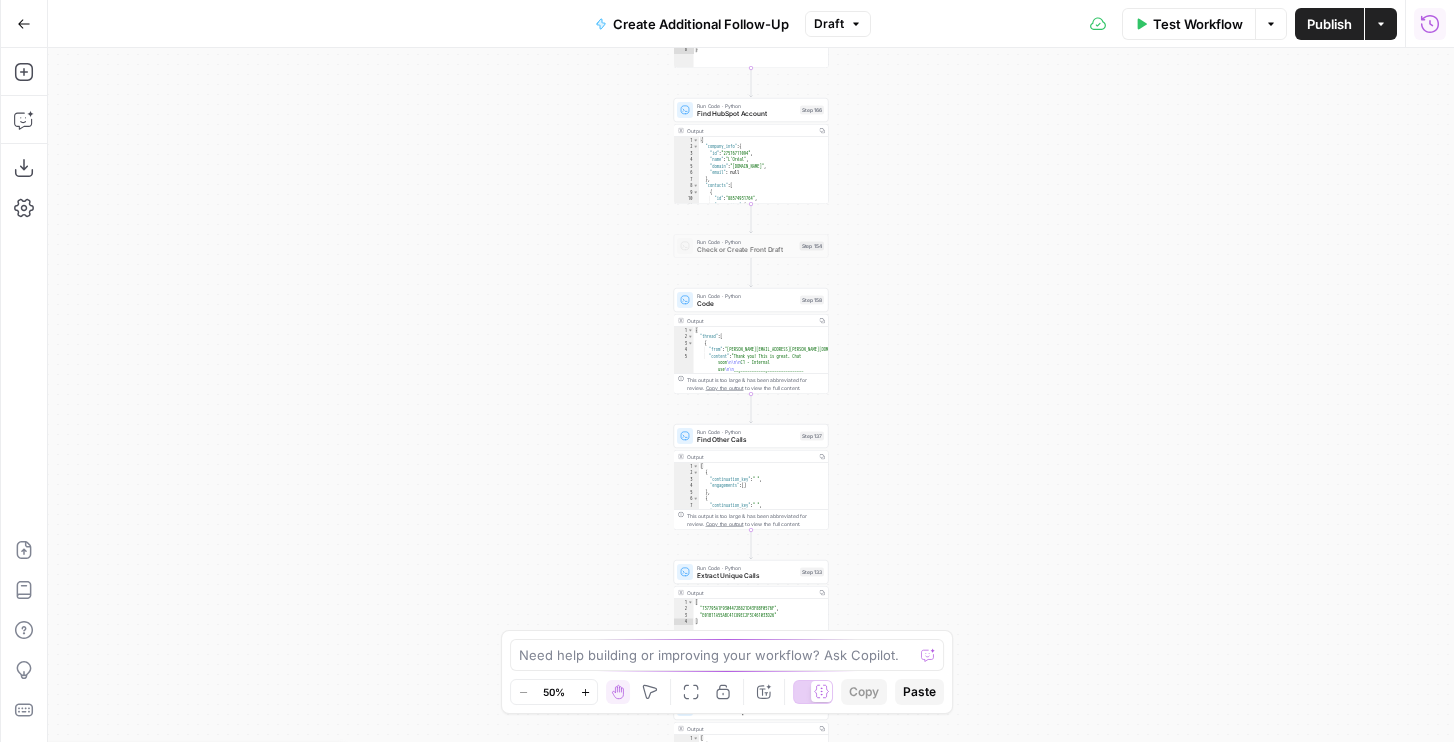 click 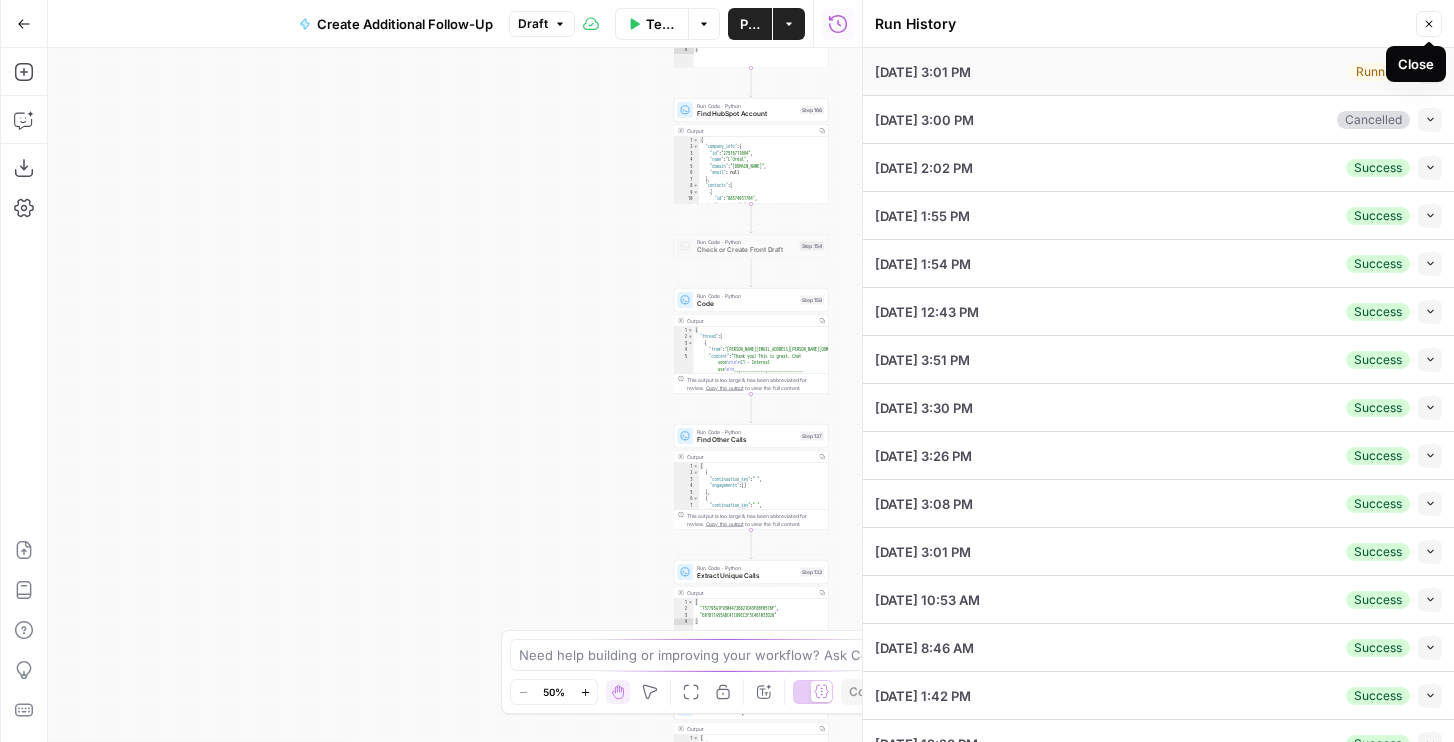 click on "Running" at bounding box center [1379, 72] 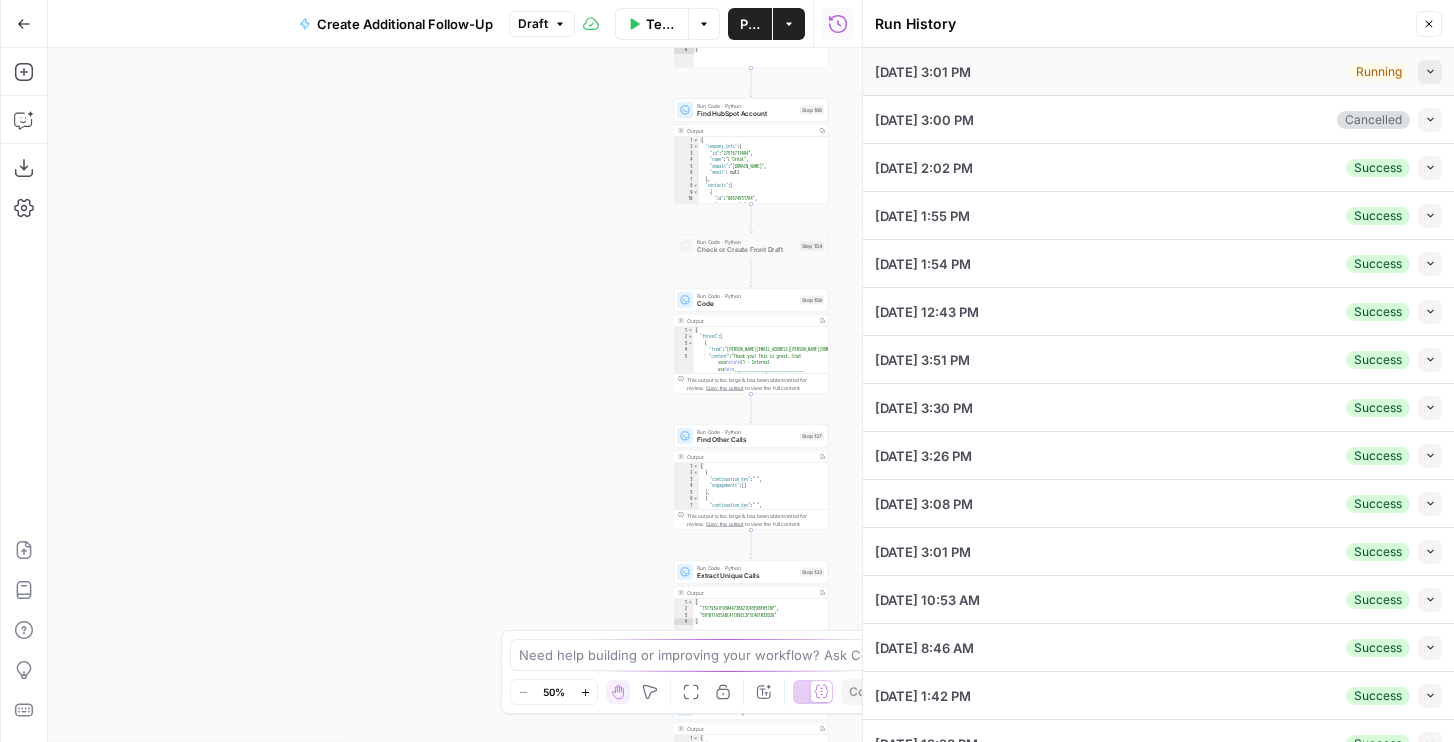 click 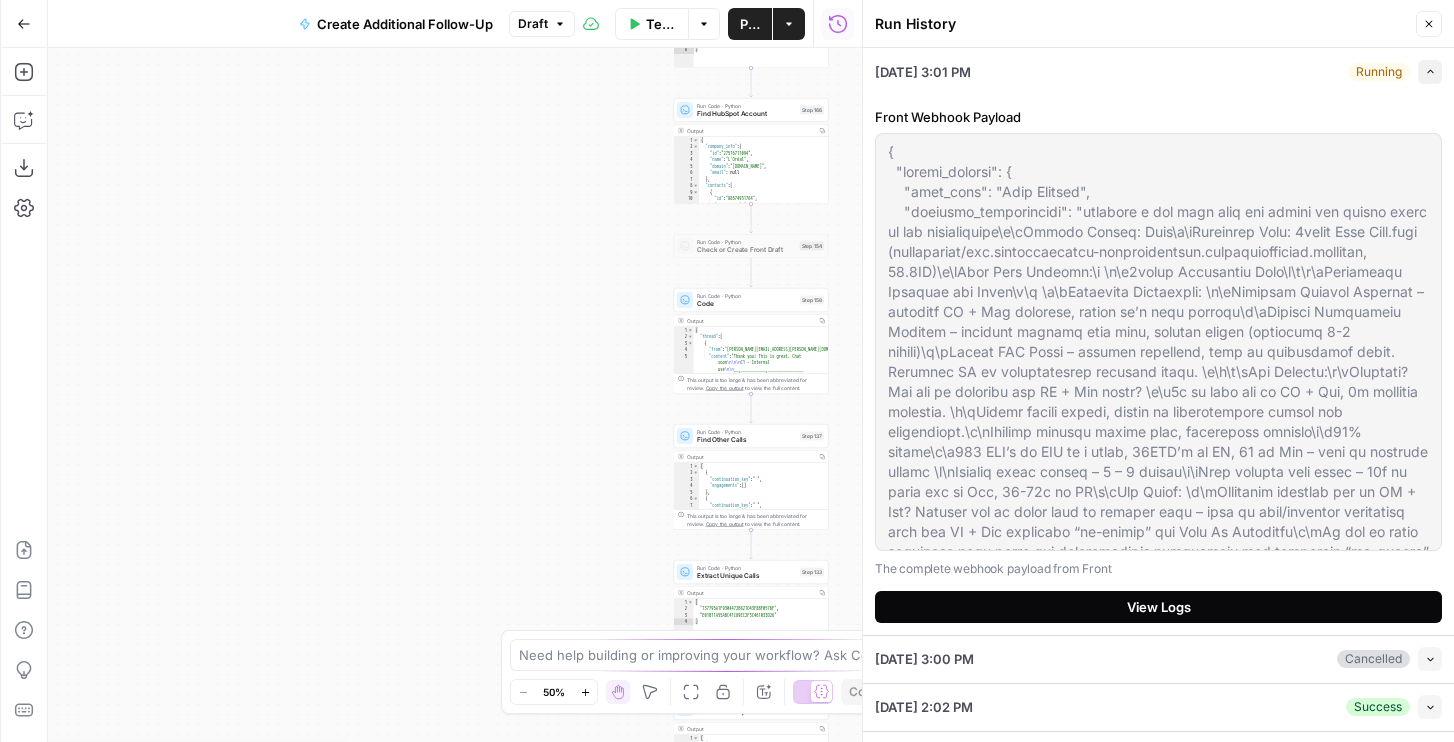 click on "View Logs" at bounding box center [1159, 607] 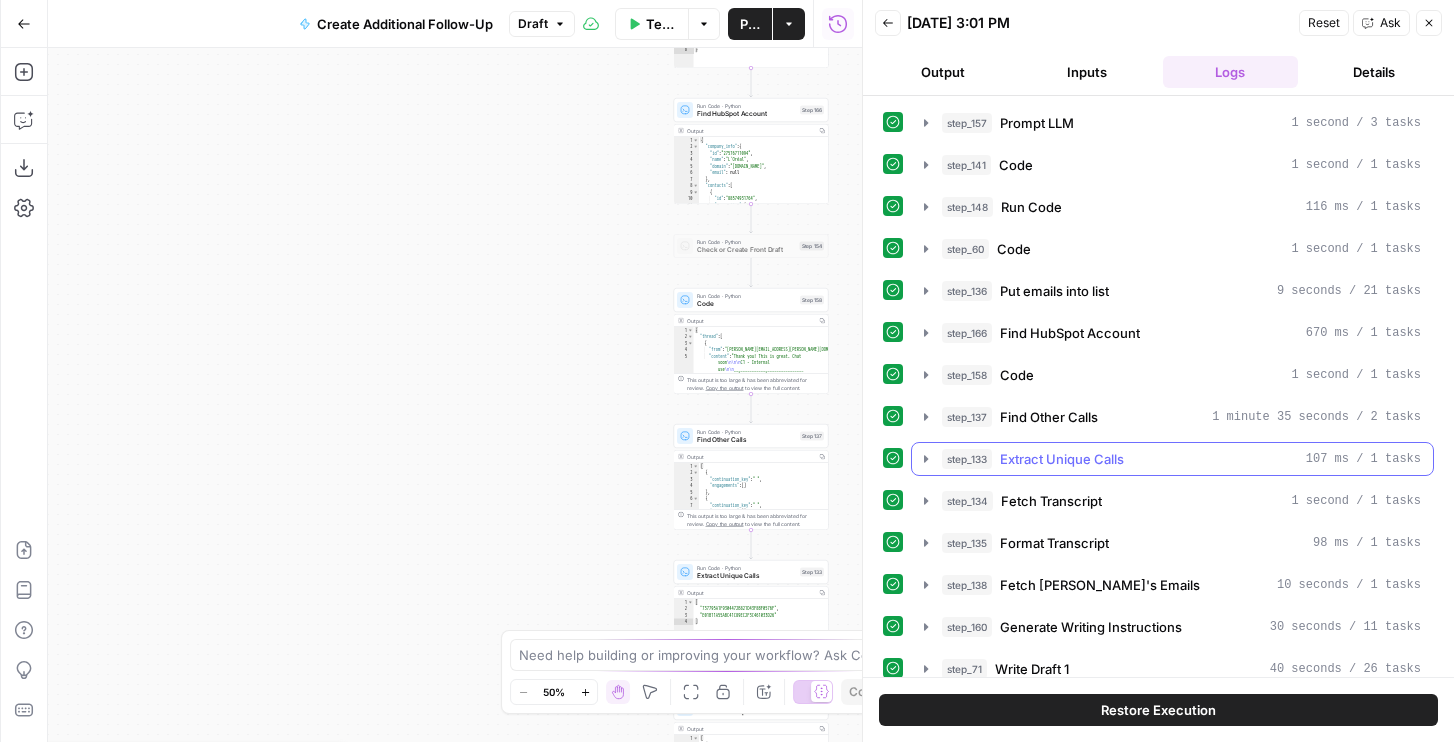 scroll, scrollTop: 55, scrollLeft: 0, axis: vertical 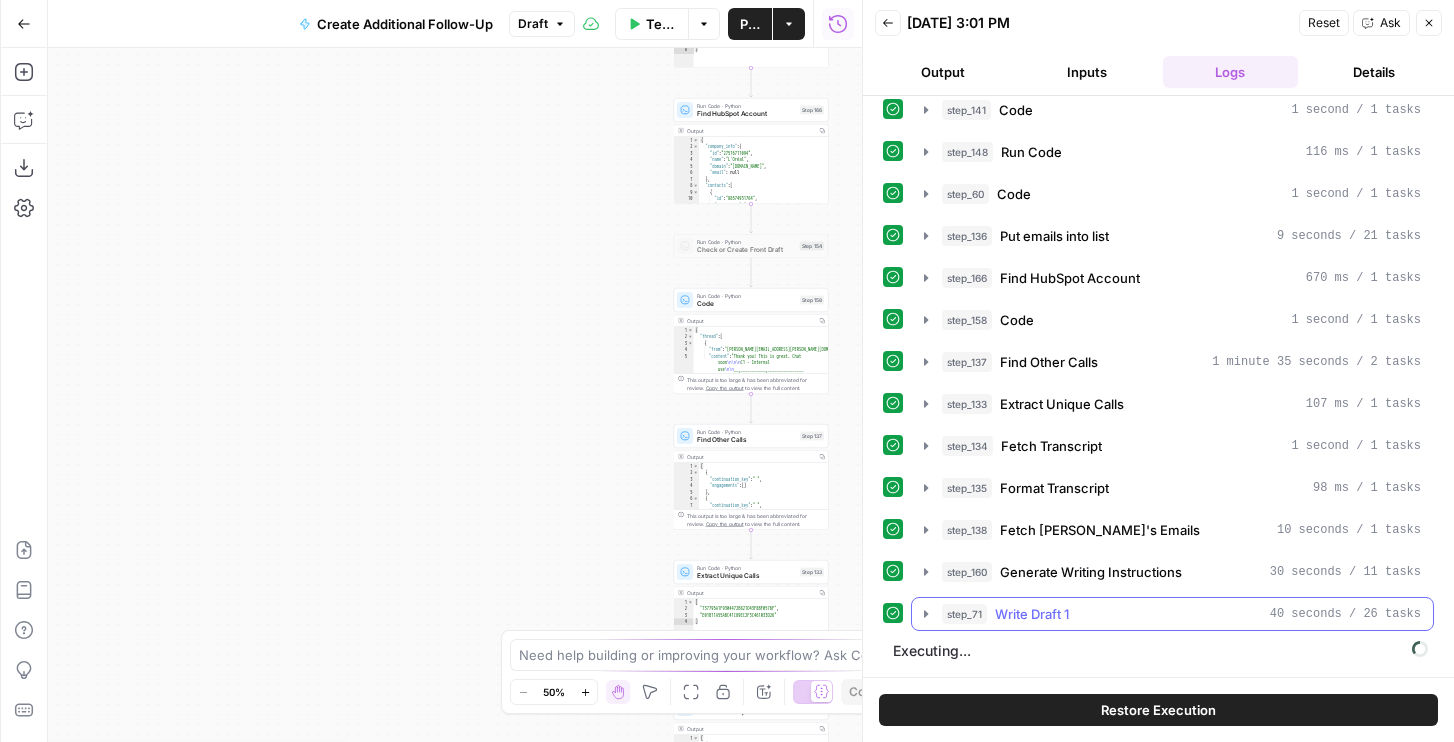 click on "step_71 Write Draft 1 40 seconds / 26 tasks" at bounding box center (1181, 614) 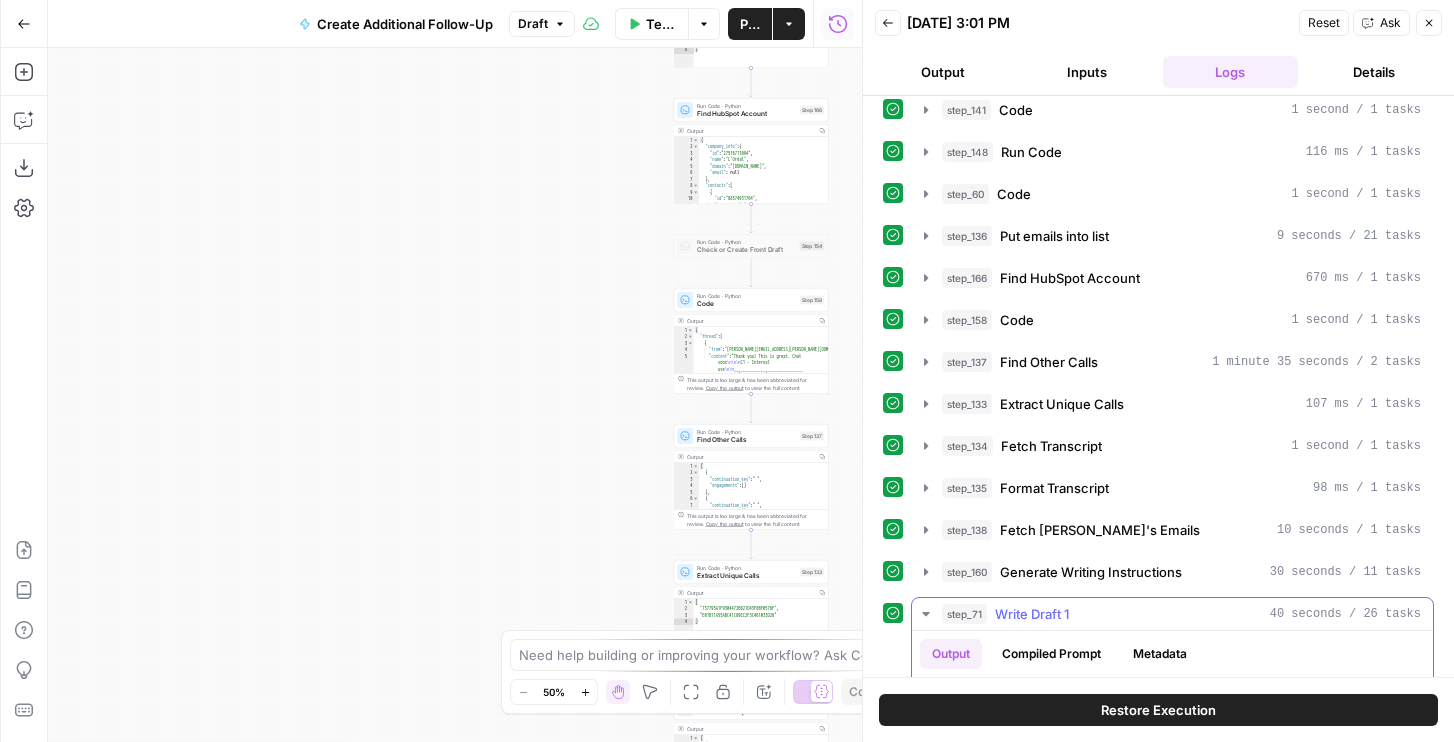 scroll, scrollTop: 556, scrollLeft: 0, axis: vertical 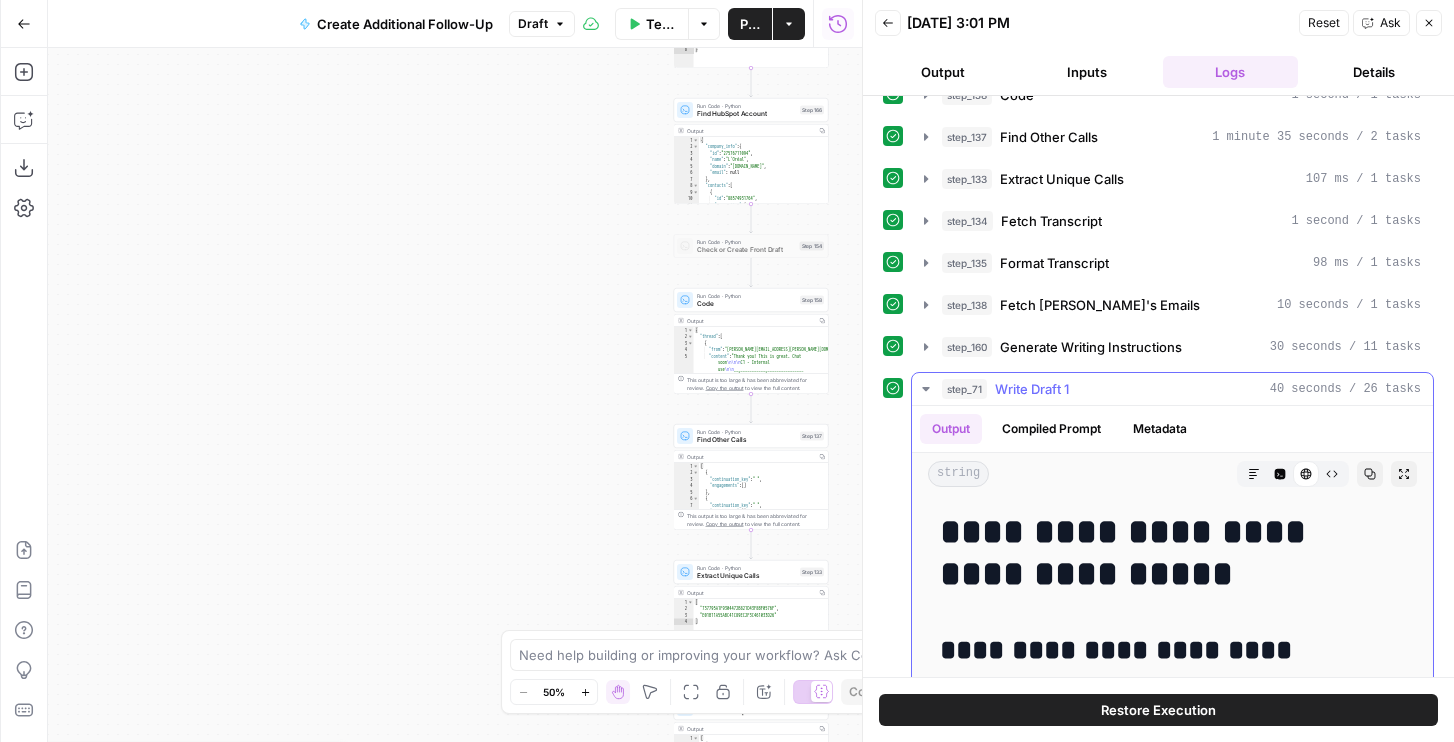 drag, startPoint x: 1189, startPoint y: 170, endPoint x: 935, endPoint y: 504, distance: 419.60934 